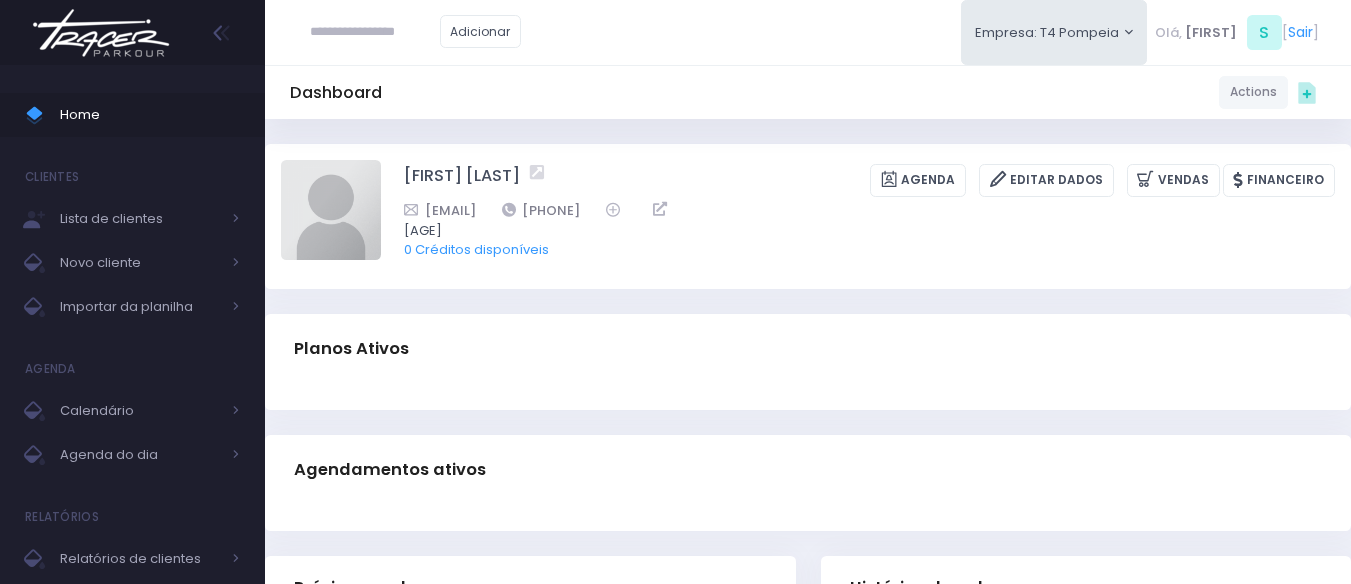 scroll, scrollTop: 0, scrollLeft: 0, axis: both 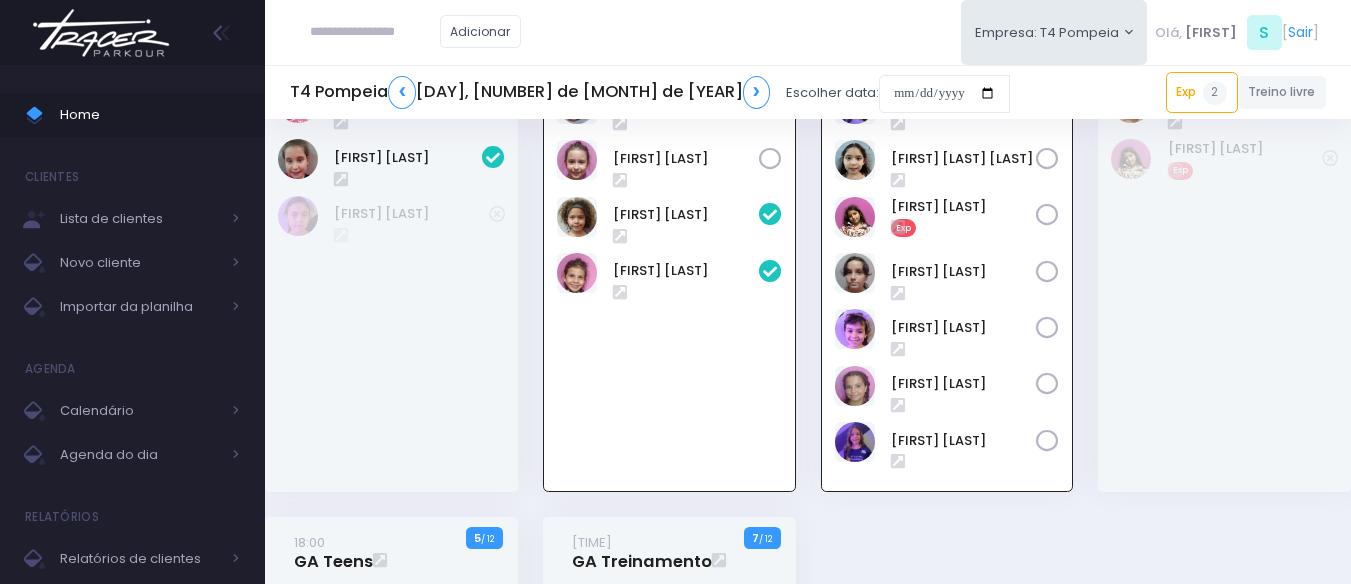 click at bounding box center [375, 32] 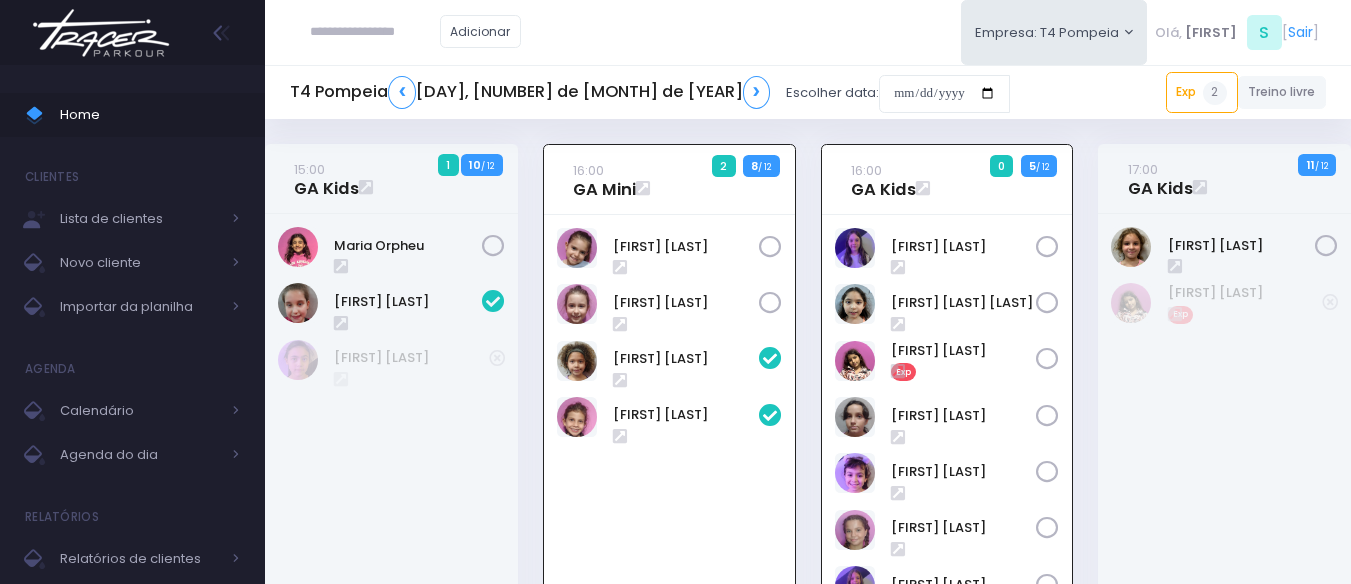 click at bounding box center (375, 32) 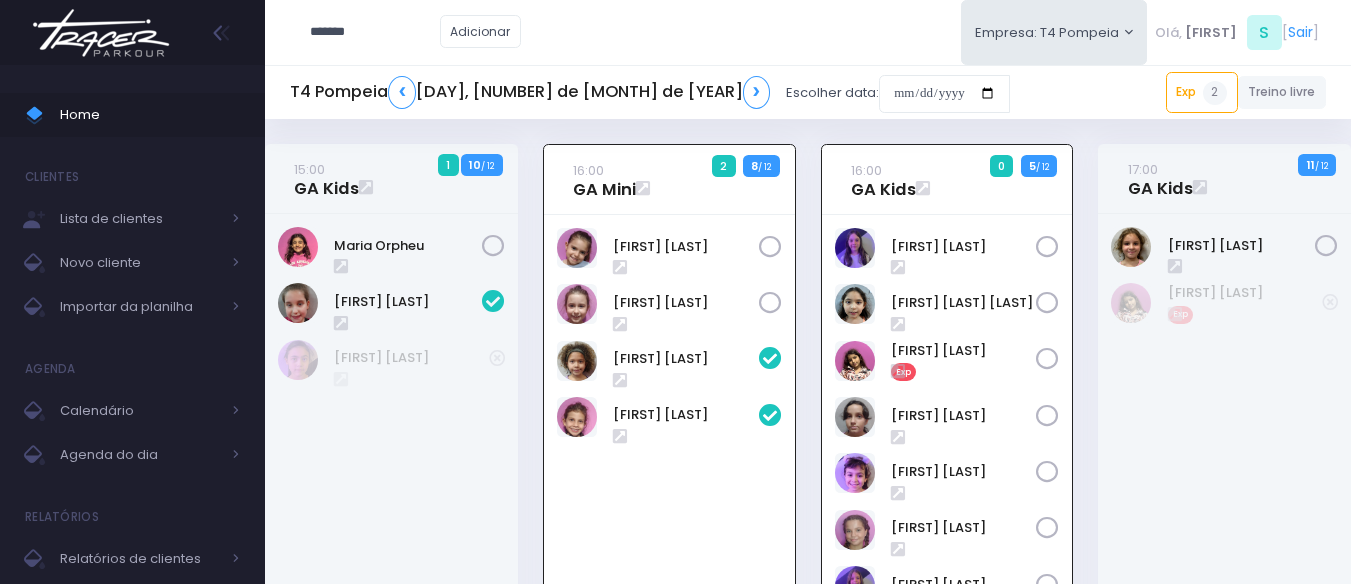 type on "******" 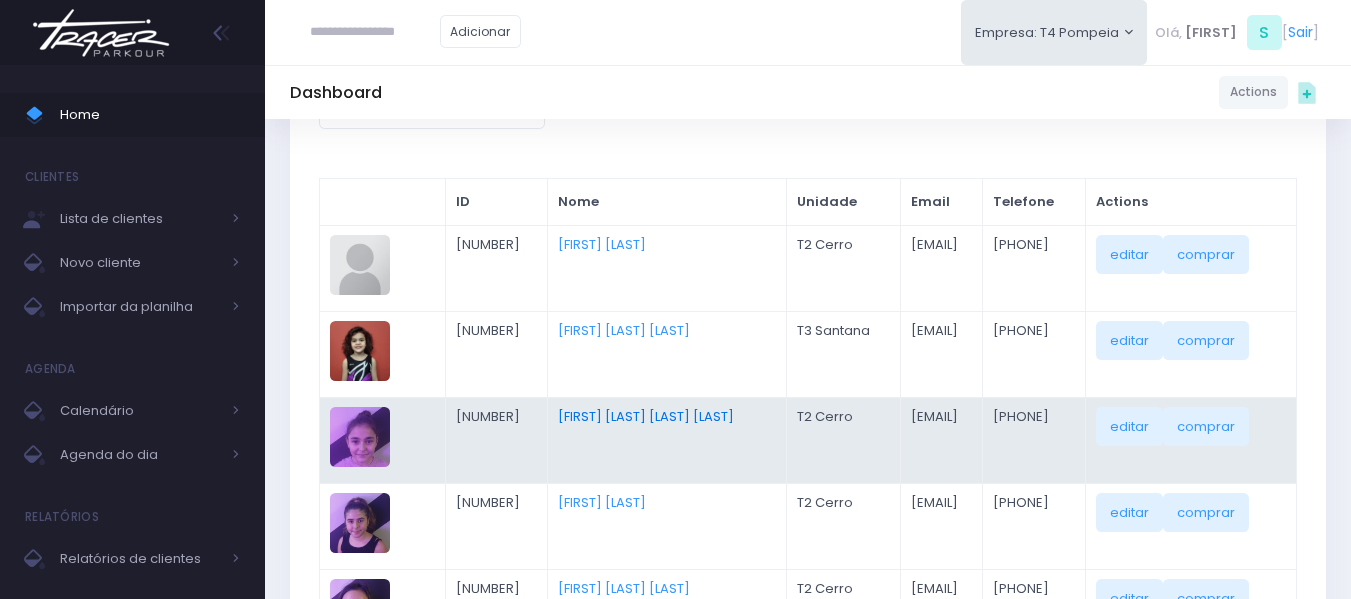 scroll, scrollTop: 400, scrollLeft: 0, axis: vertical 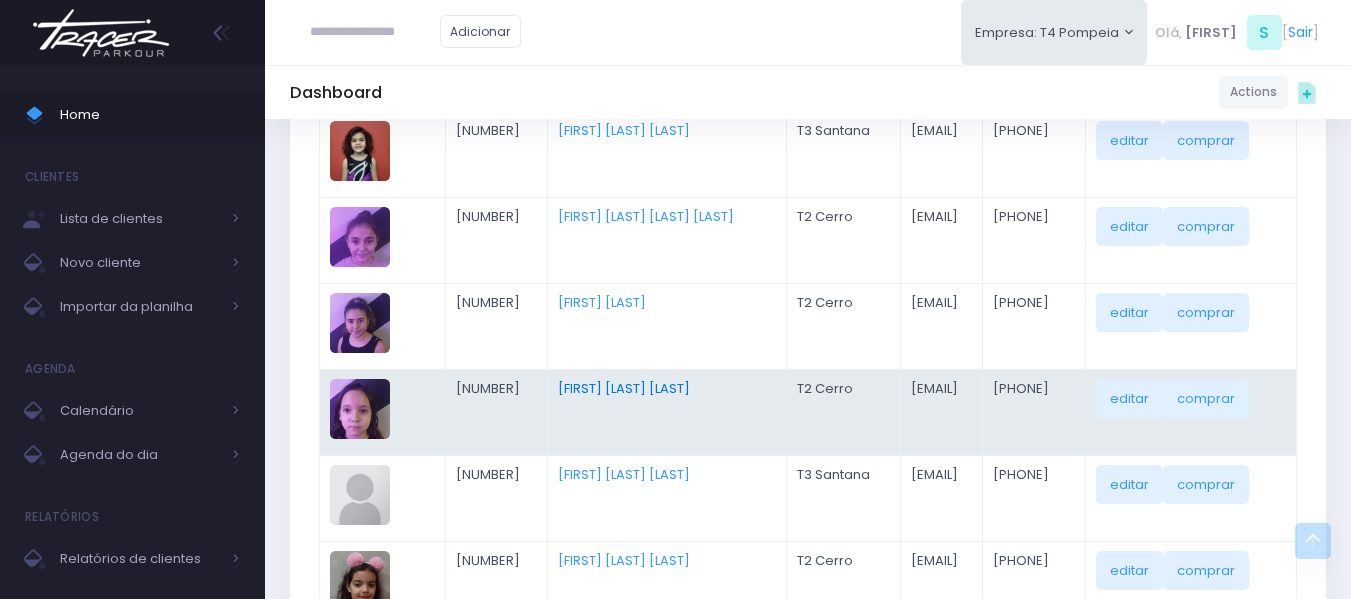 click on "[FIRST] [LAST] [LAST]" at bounding box center (624, 388) 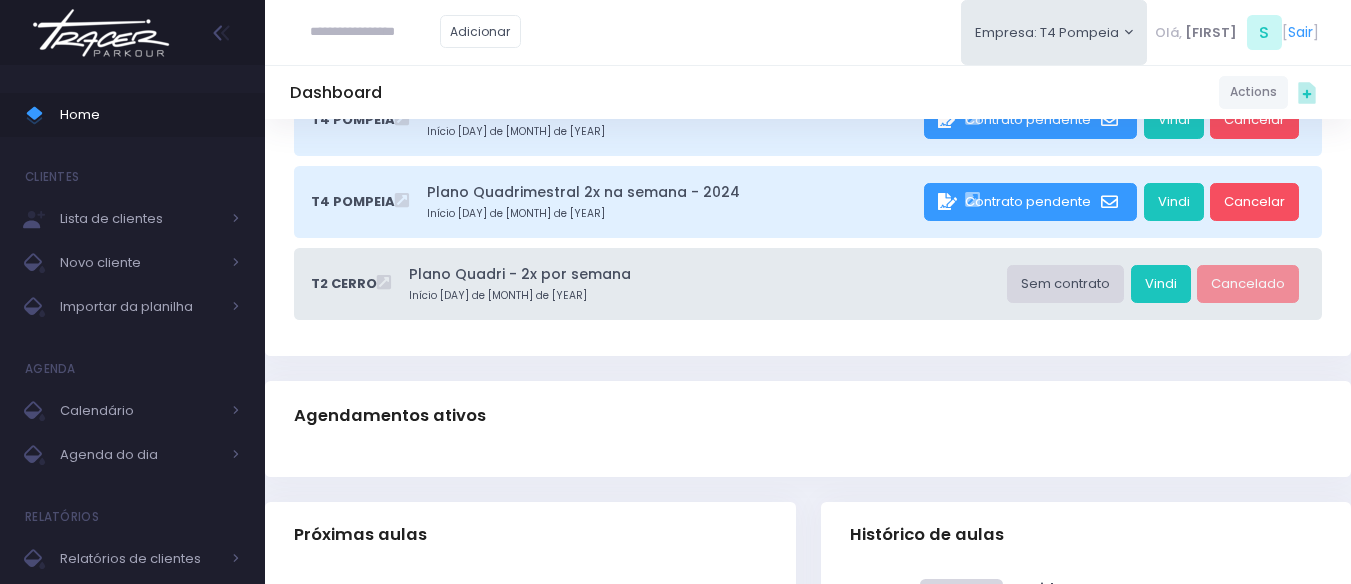 scroll, scrollTop: 200, scrollLeft: 0, axis: vertical 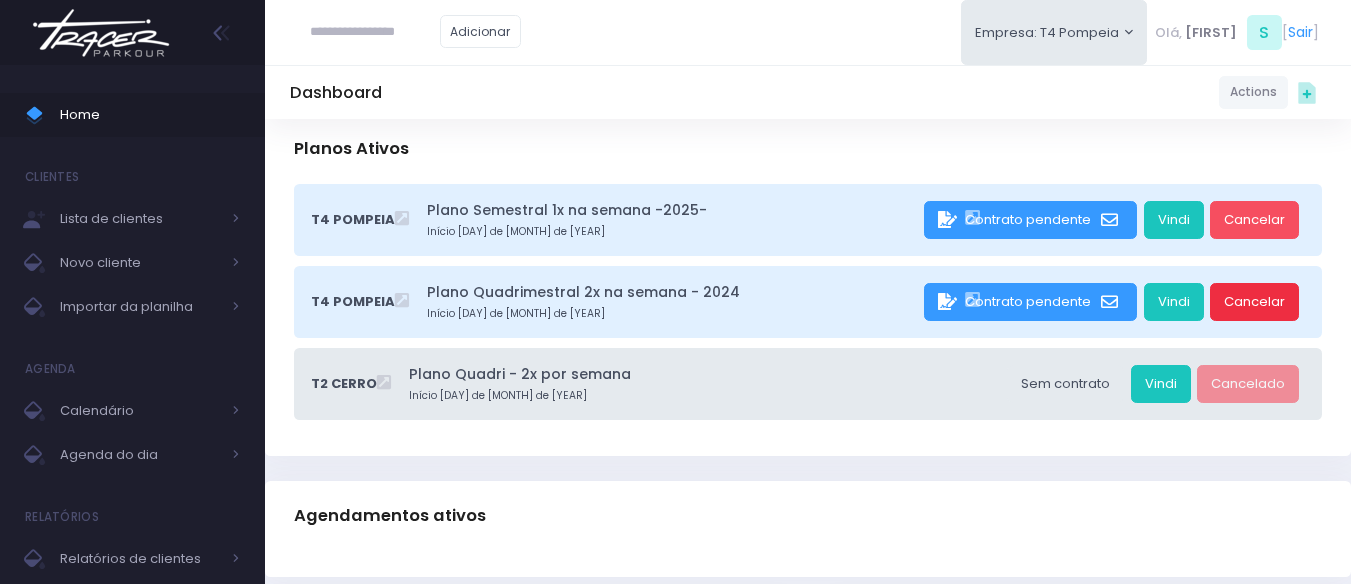 click on "Cancelar" at bounding box center [1254, 302] 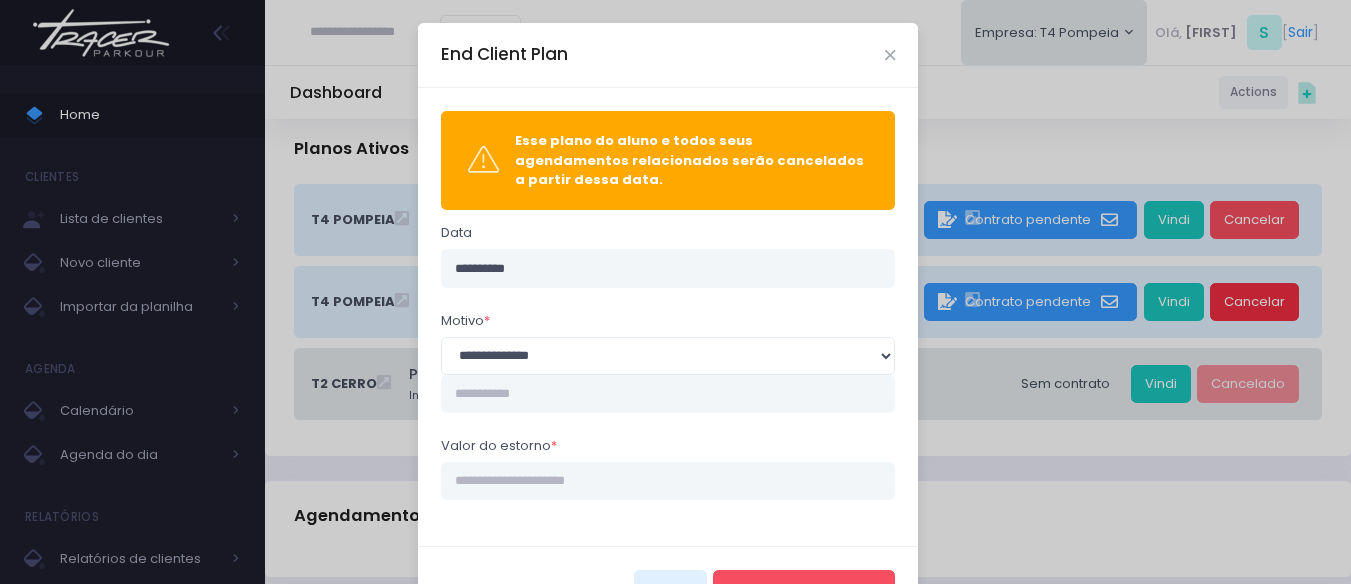 scroll, scrollTop: 0, scrollLeft: 0, axis: both 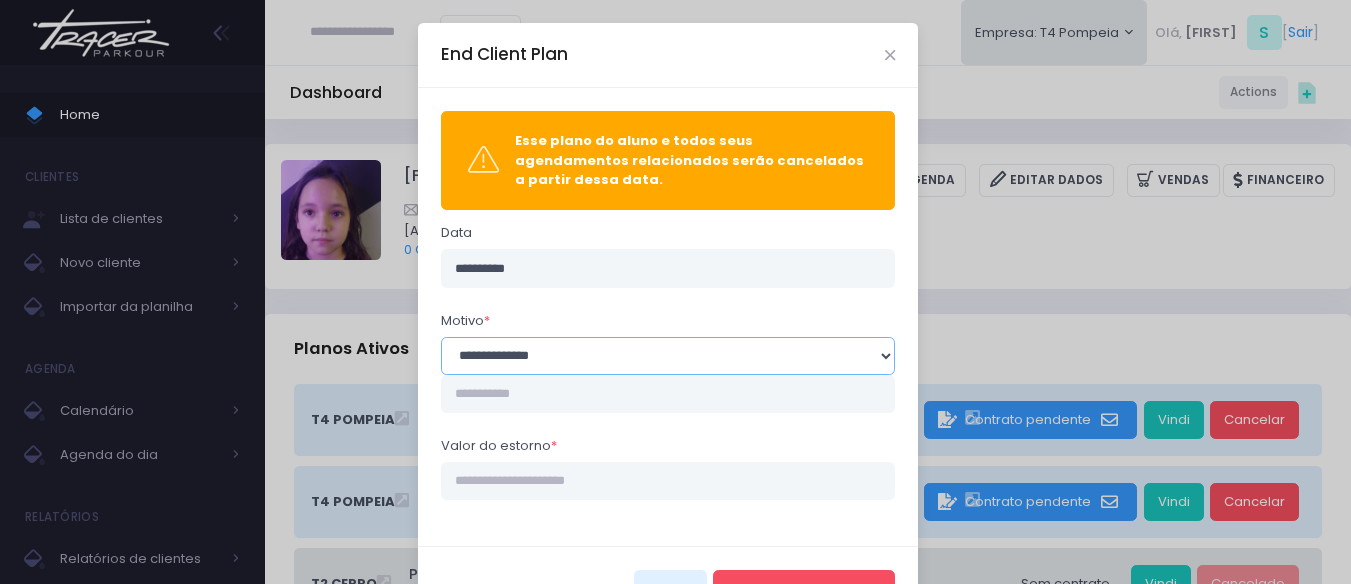 click on "**********" at bounding box center (668, 356) 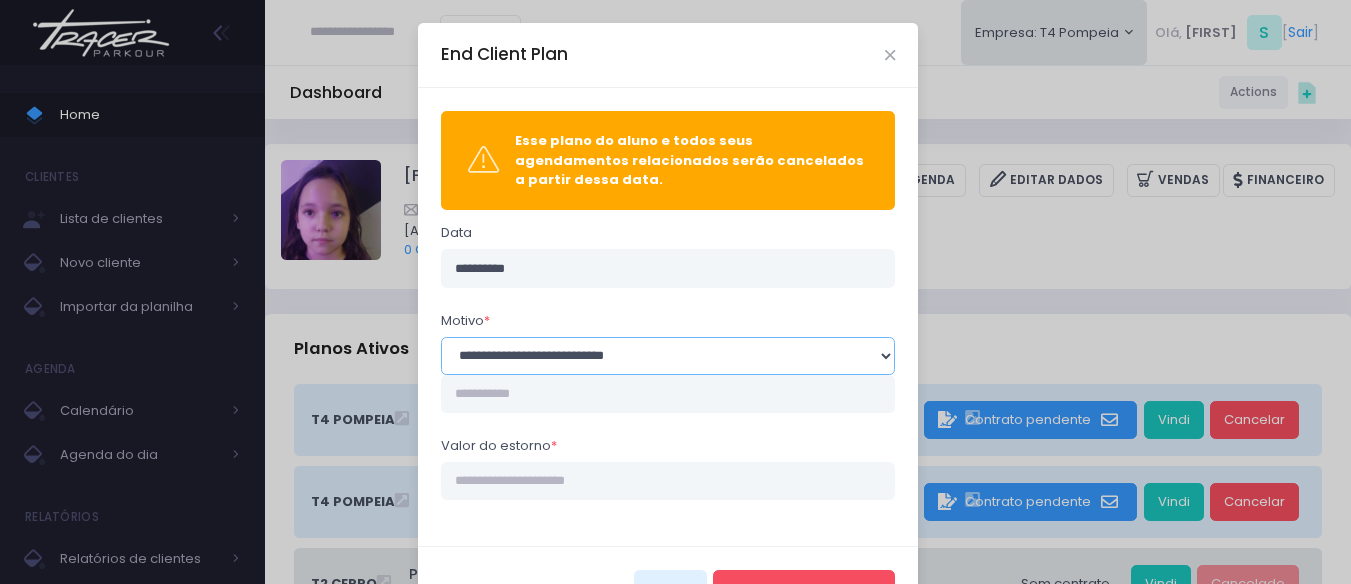 click on "**********" at bounding box center [668, 356] 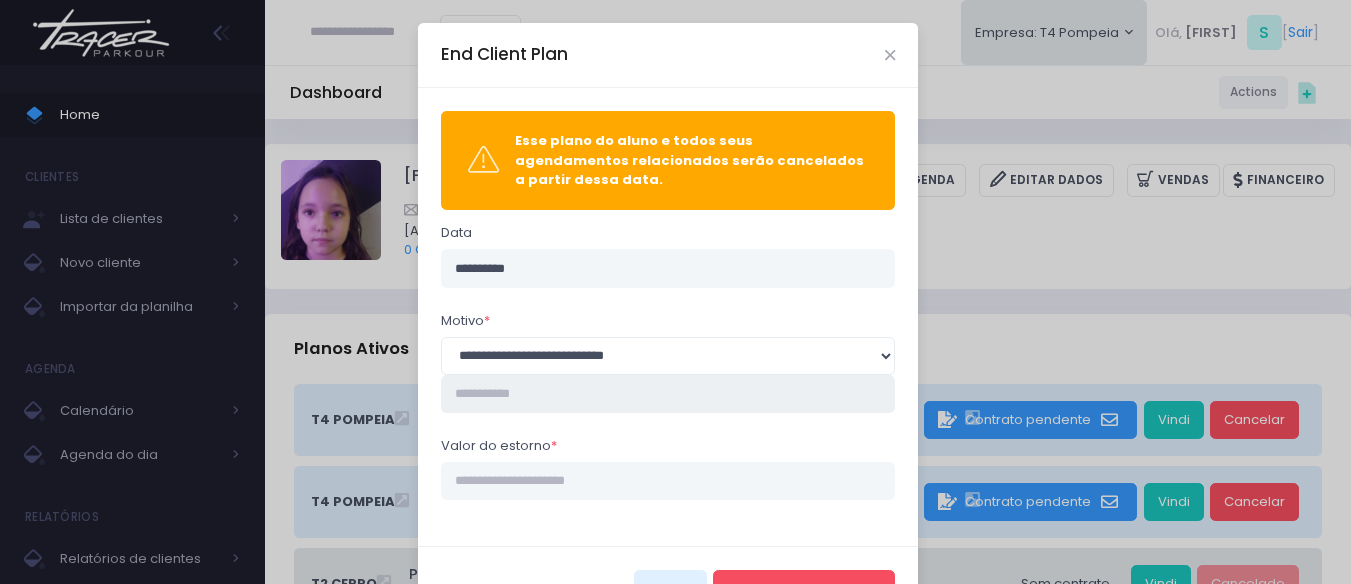 click at bounding box center [668, 394] 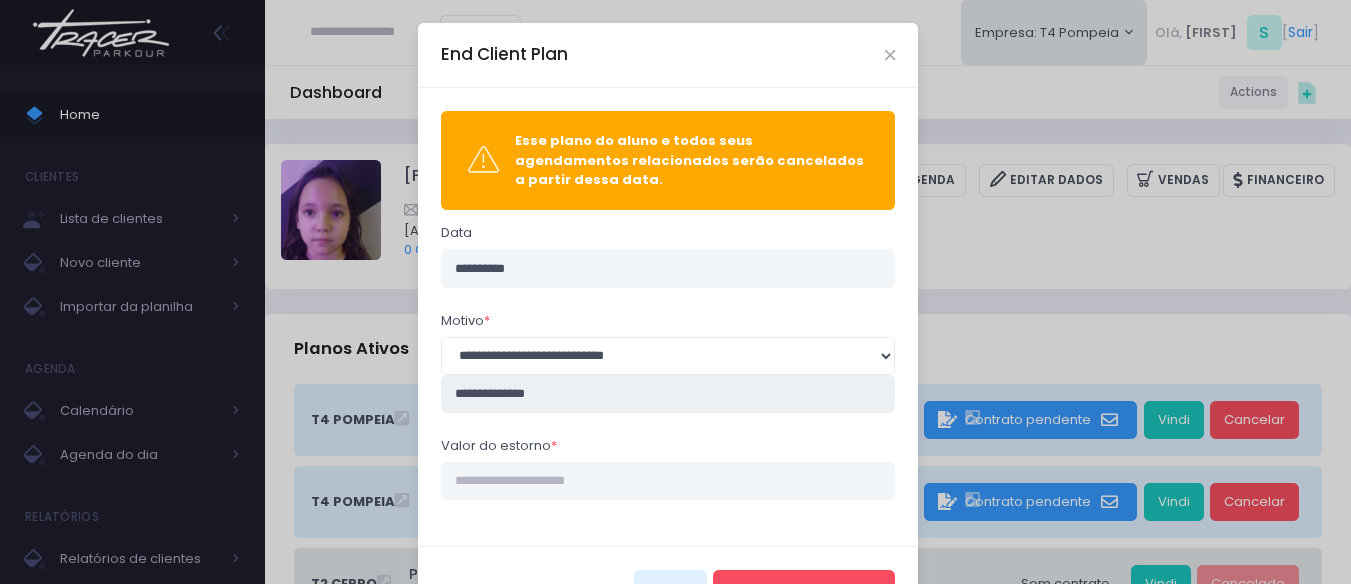 type on "**********" 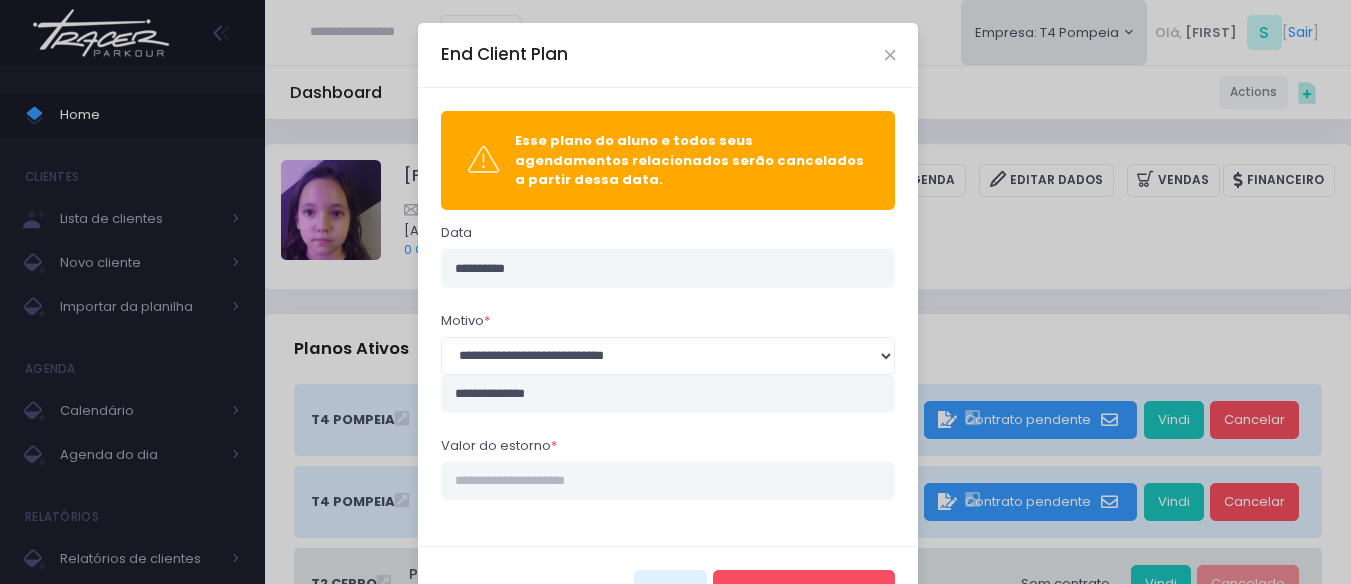 click on "**********" at bounding box center (668, 317) 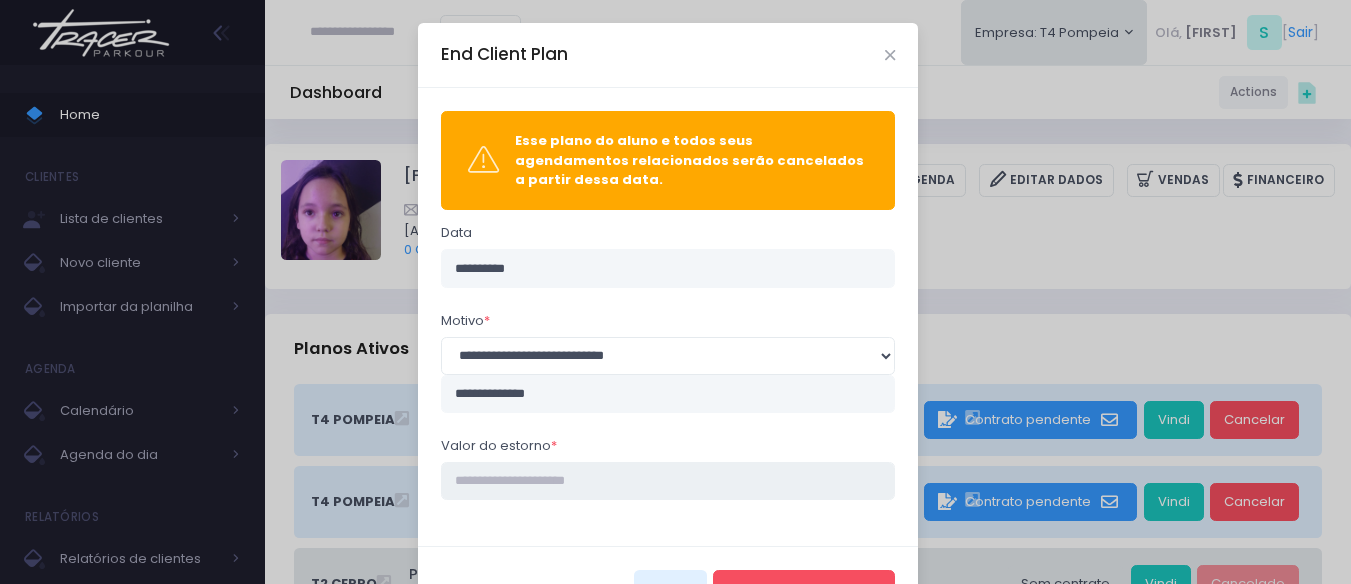click on "Valor do estorno  *" at bounding box center (668, 481) 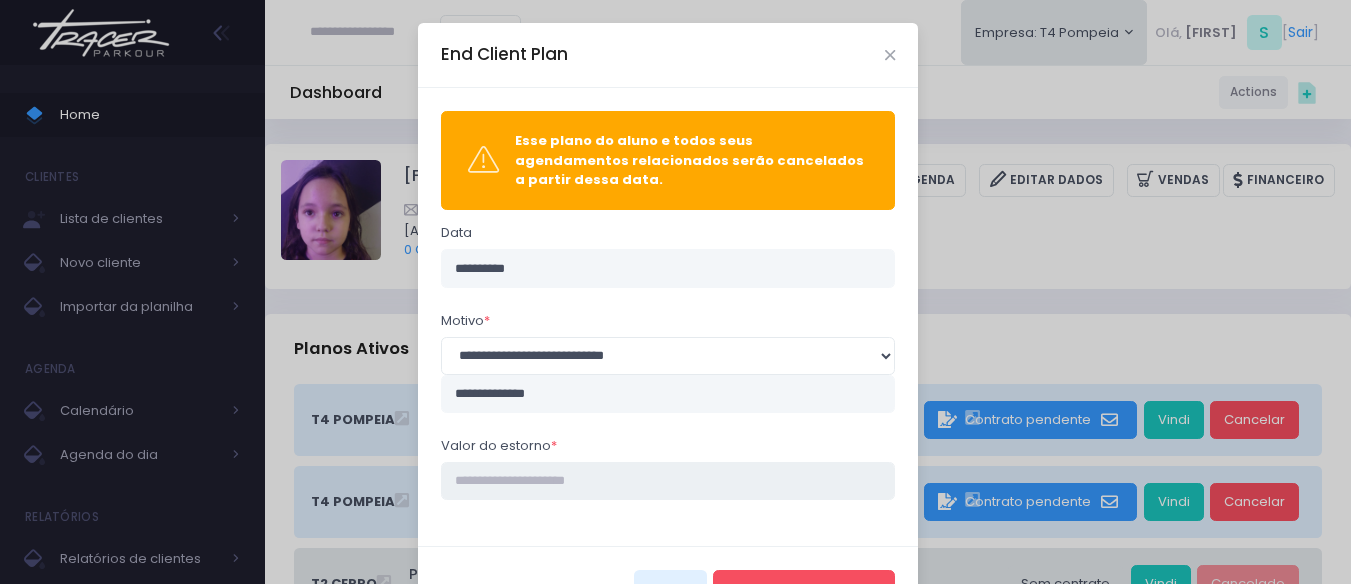 scroll, scrollTop: 58, scrollLeft: 0, axis: vertical 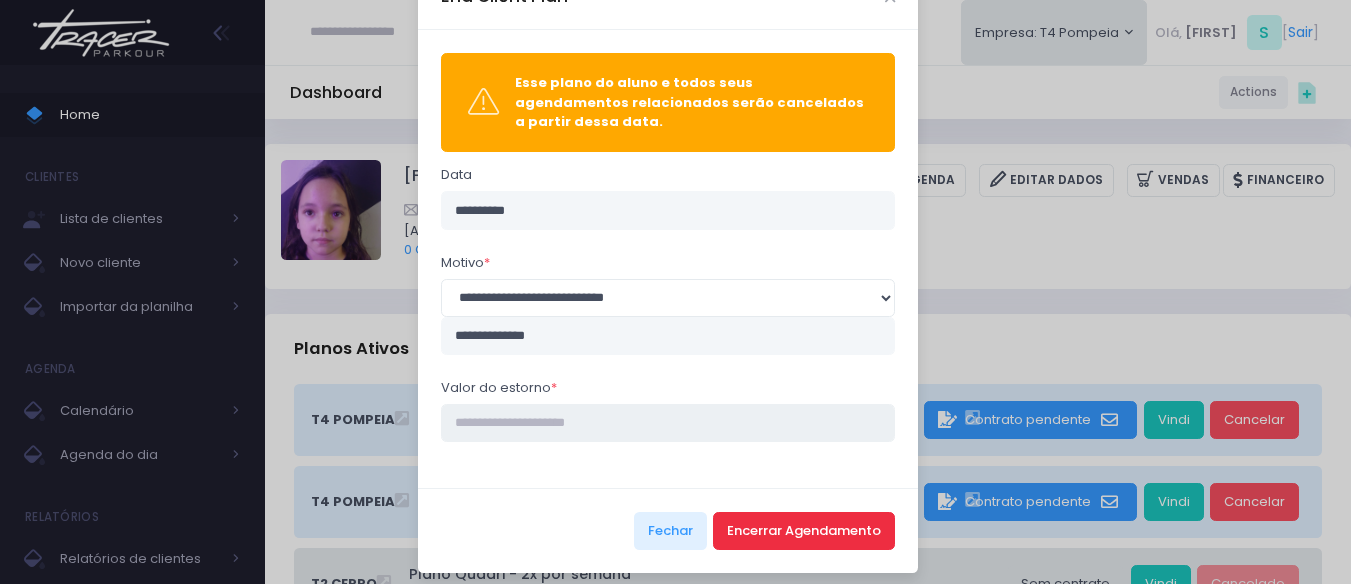 type on "****" 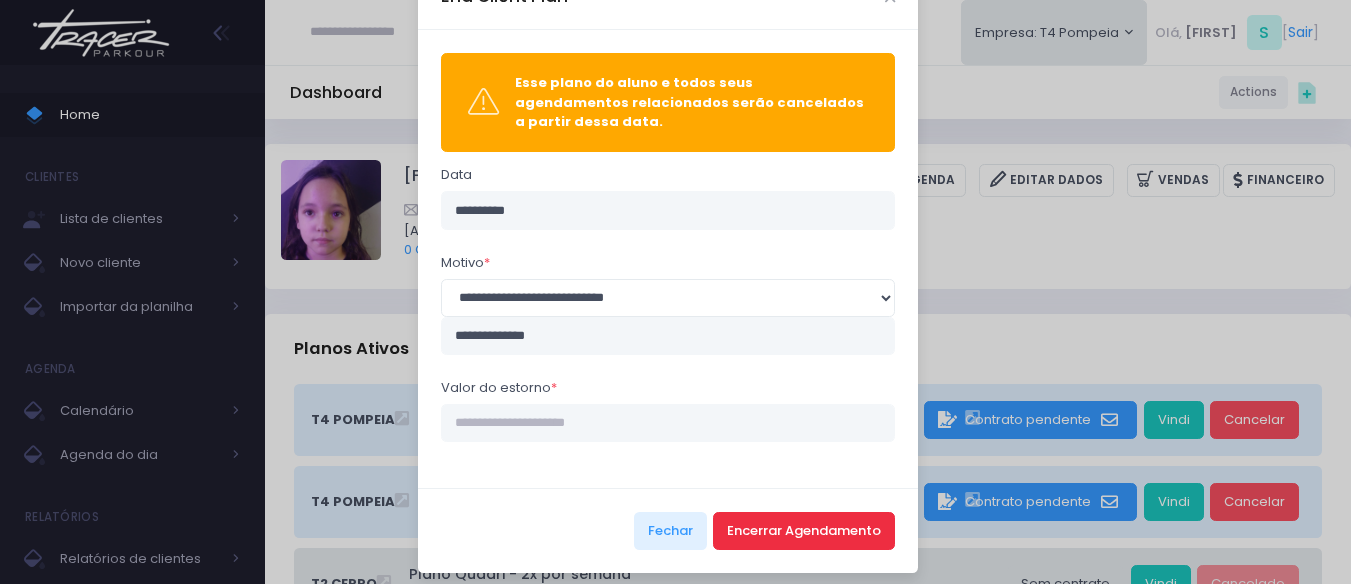click on "Encerrar Agendamento" at bounding box center [804, 531] 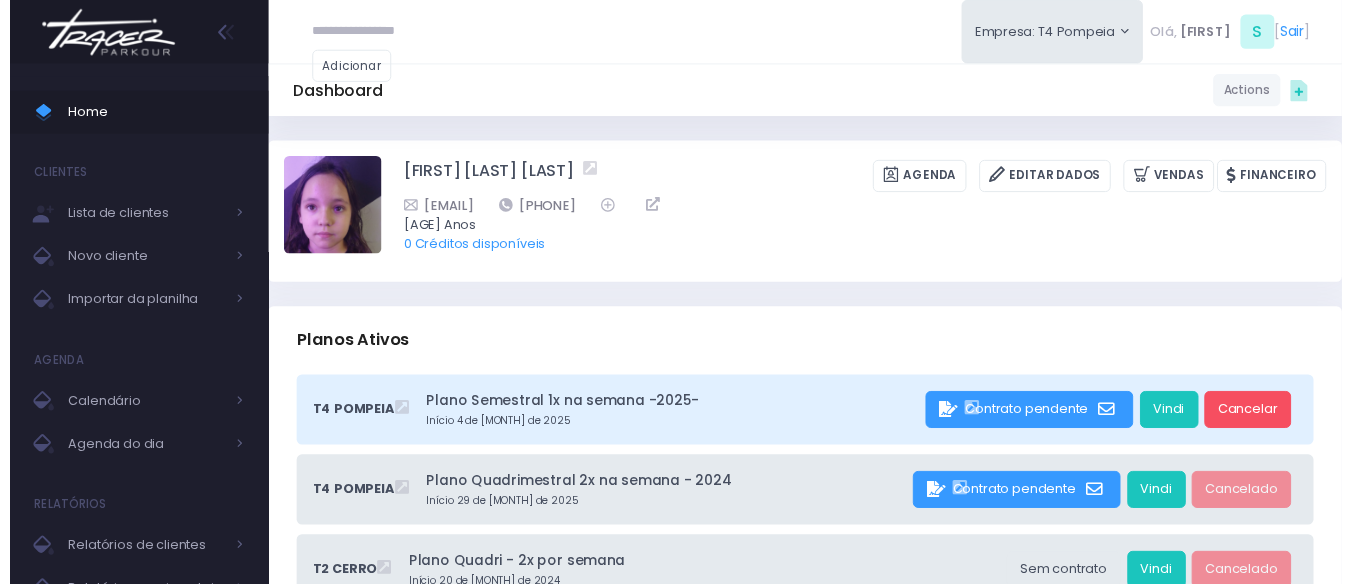 scroll, scrollTop: 0, scrollLeft: 0, axis: both 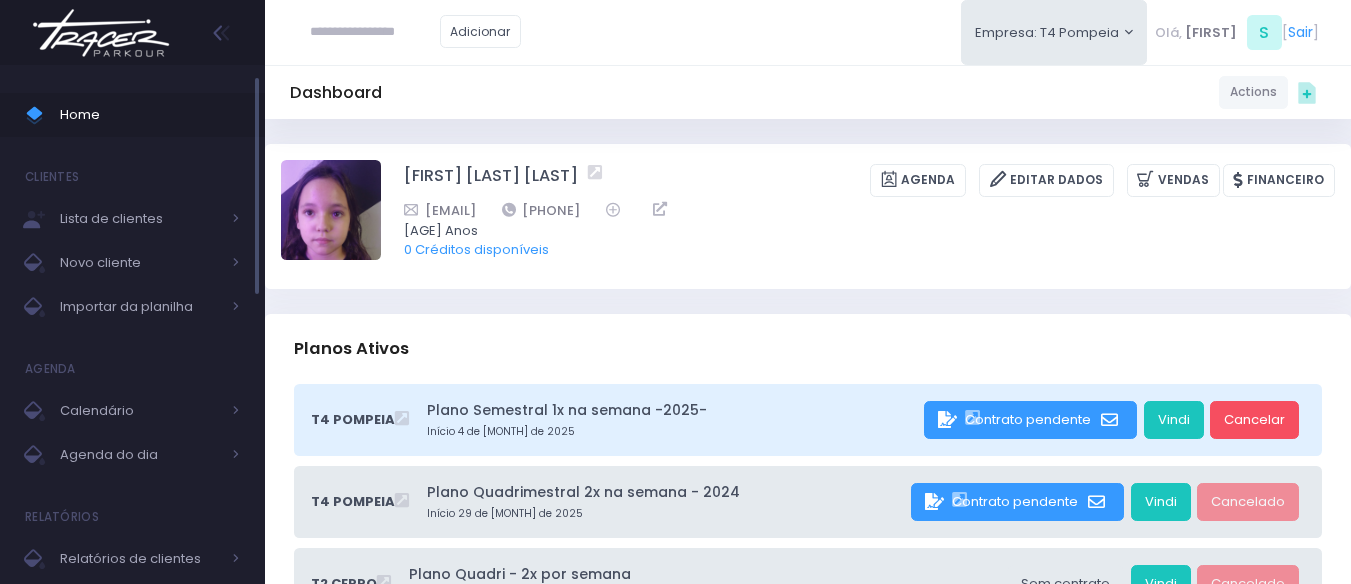 click on "Home" at bounding box center [150, 115] 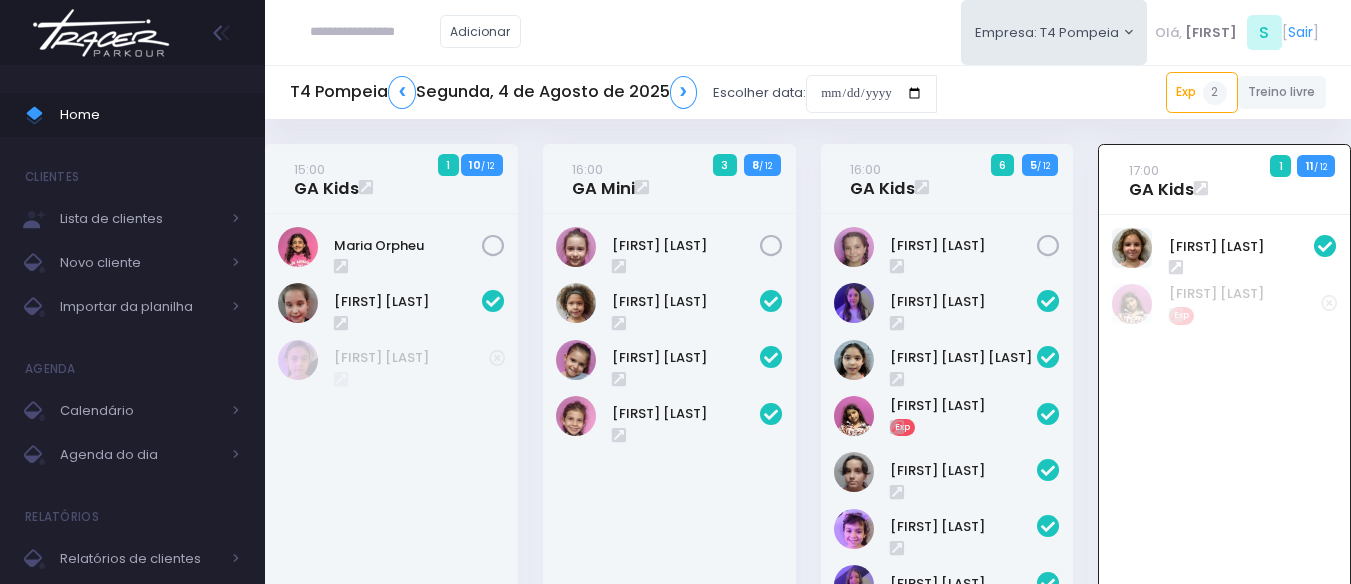 scroll, scrollTop: 144, scrollLeft: 0, axis: vertical 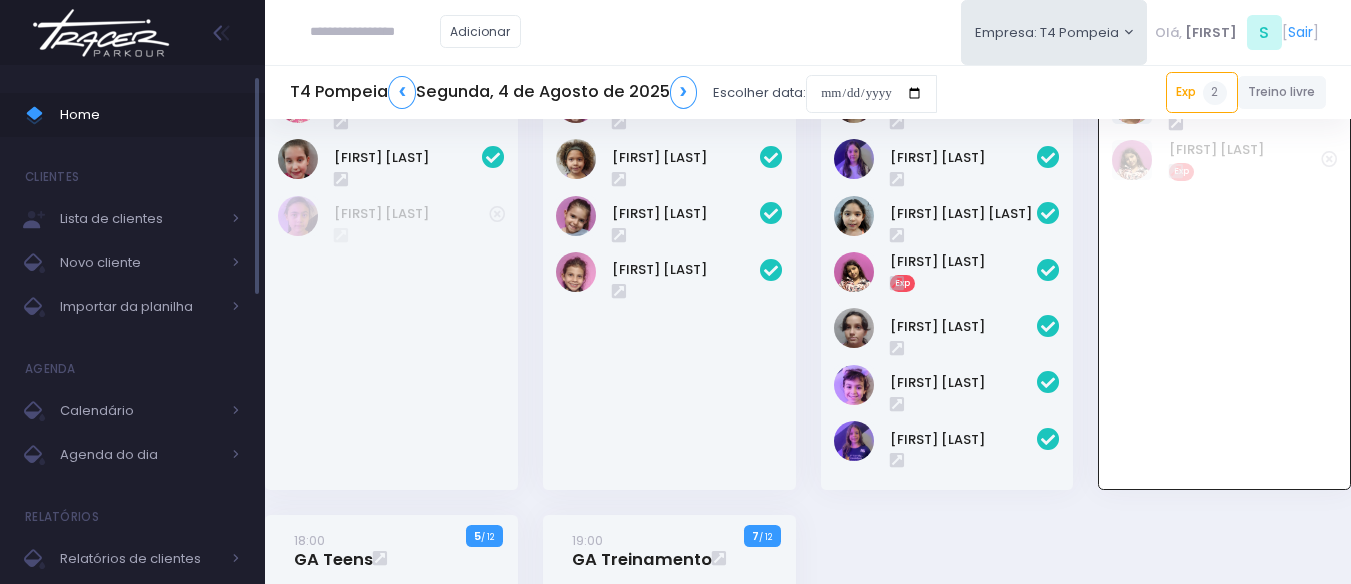 click on "Home" at bounding box center (132, 115) 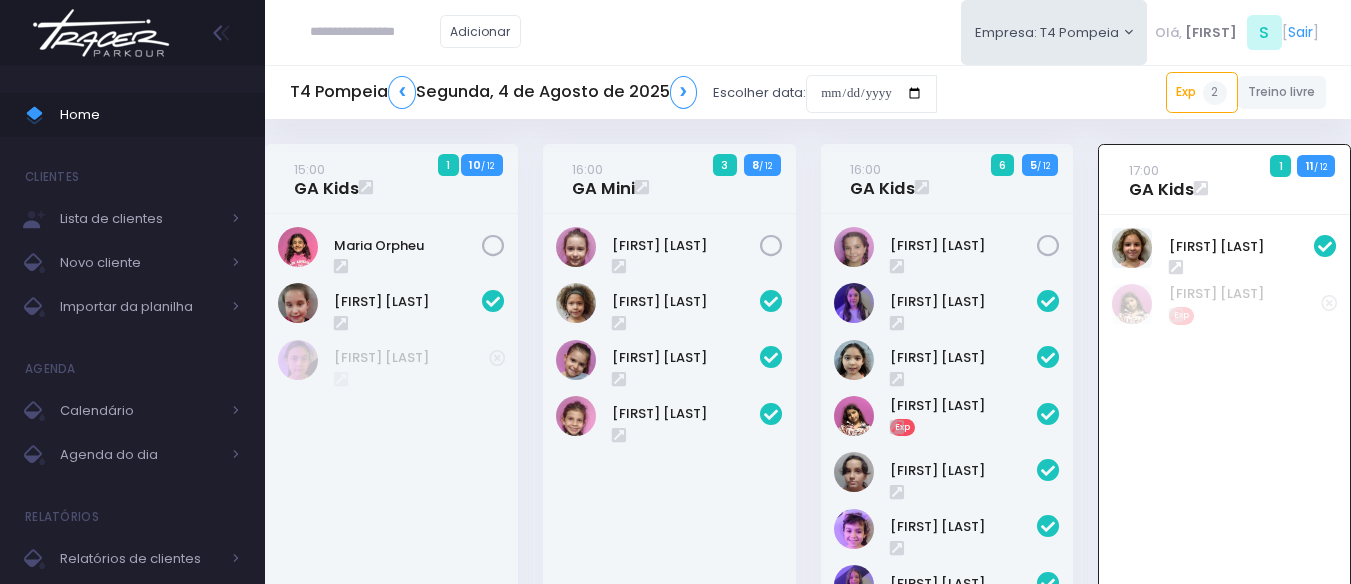 scroll, scrollTop: 144, scrollLeft: 0, axis: vertical 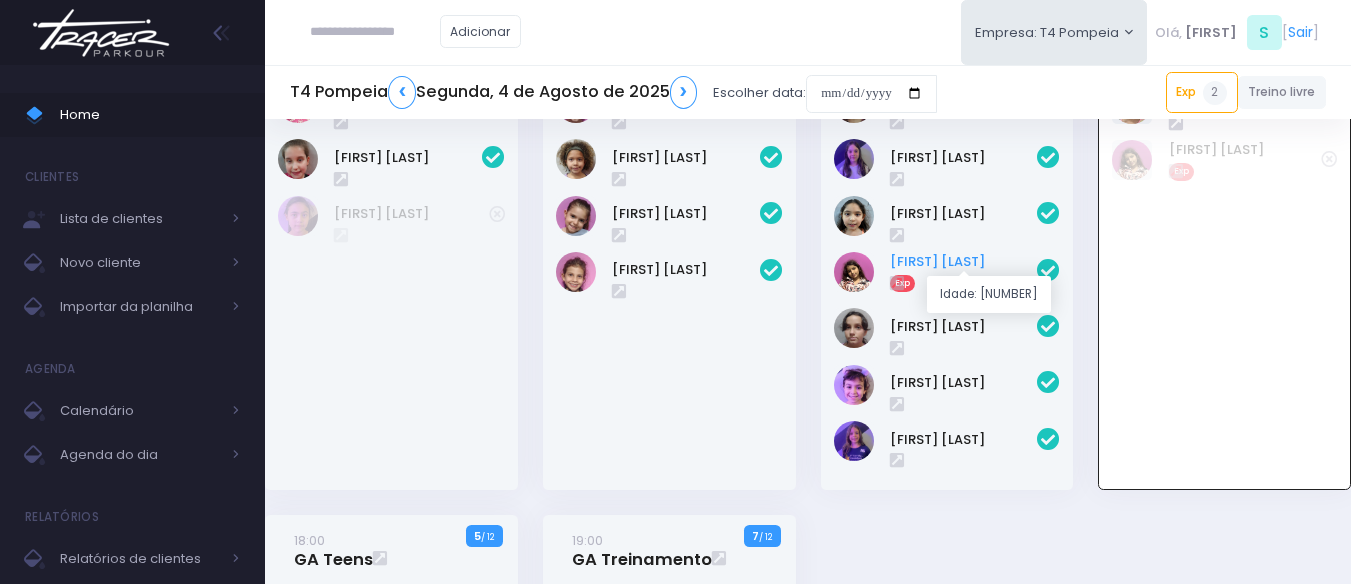 click on "[FIRST] [LAST]" at bounding box center (964, 262) 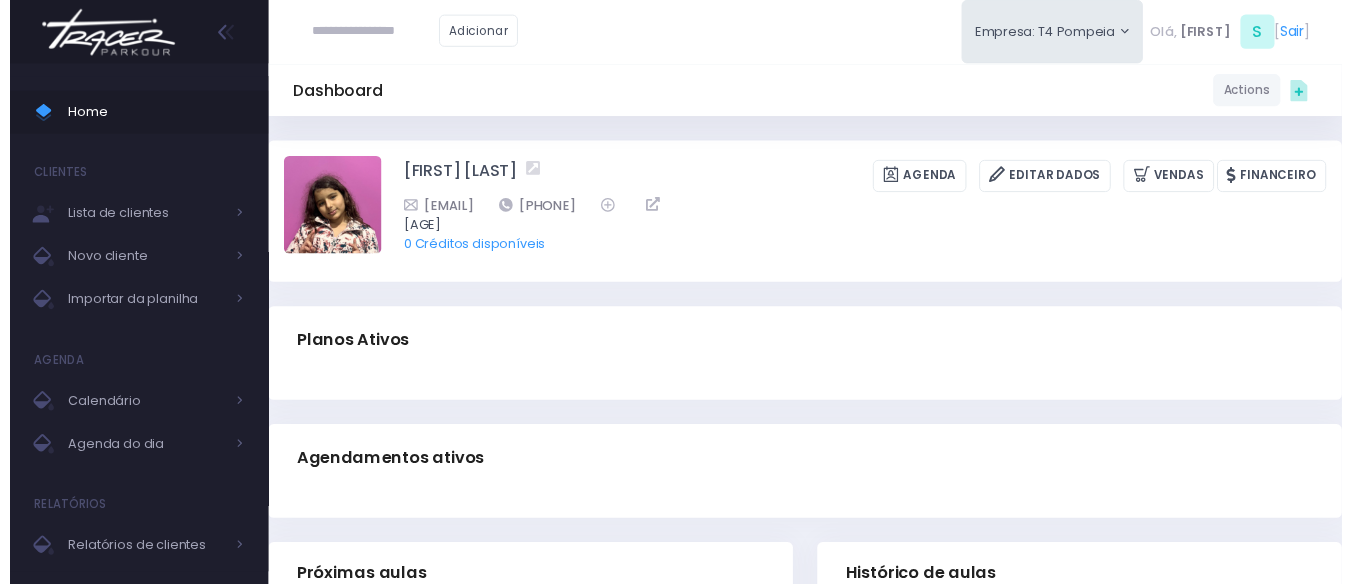 scroll, scrollTop: 0, scrollLeft: 0, axis: both 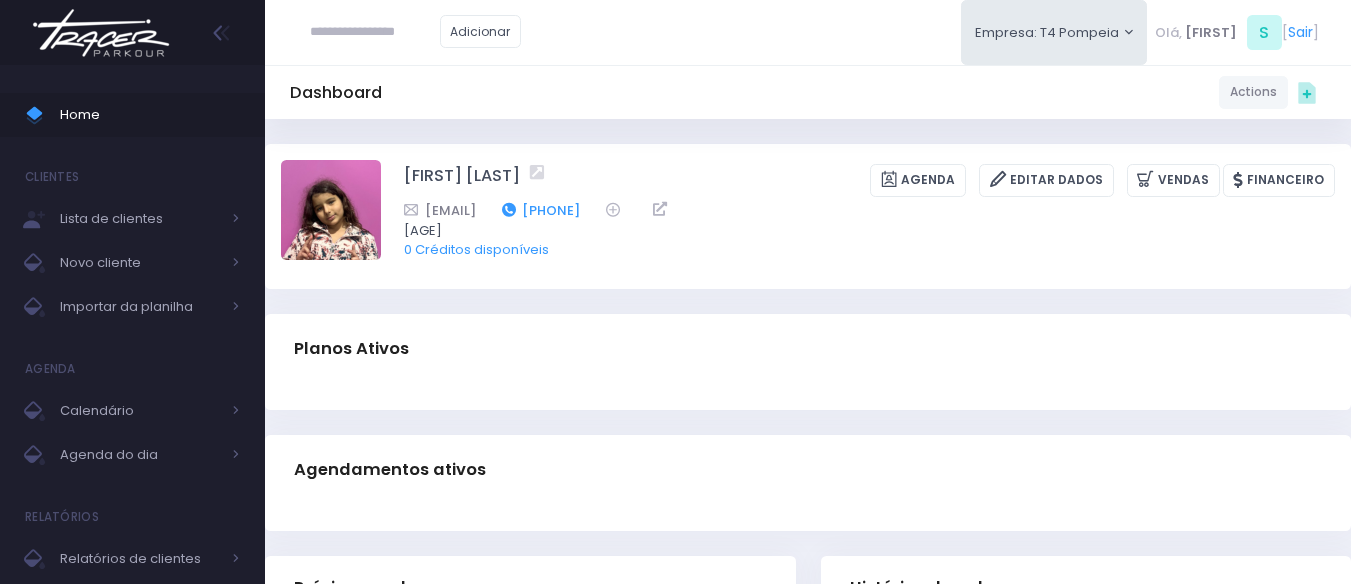 drag, startPoint x: 708, startPoint y: 204, endPoint x: 612, endPoint y: 207, distance: 96.04687 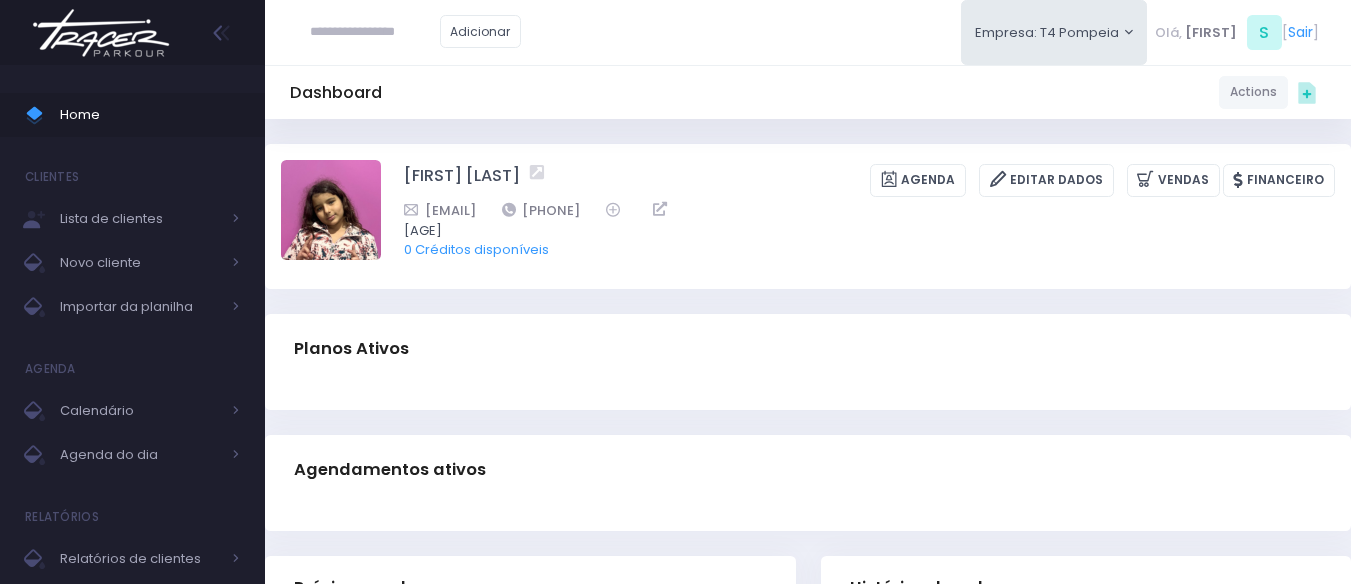 copy on "[PHONE]" 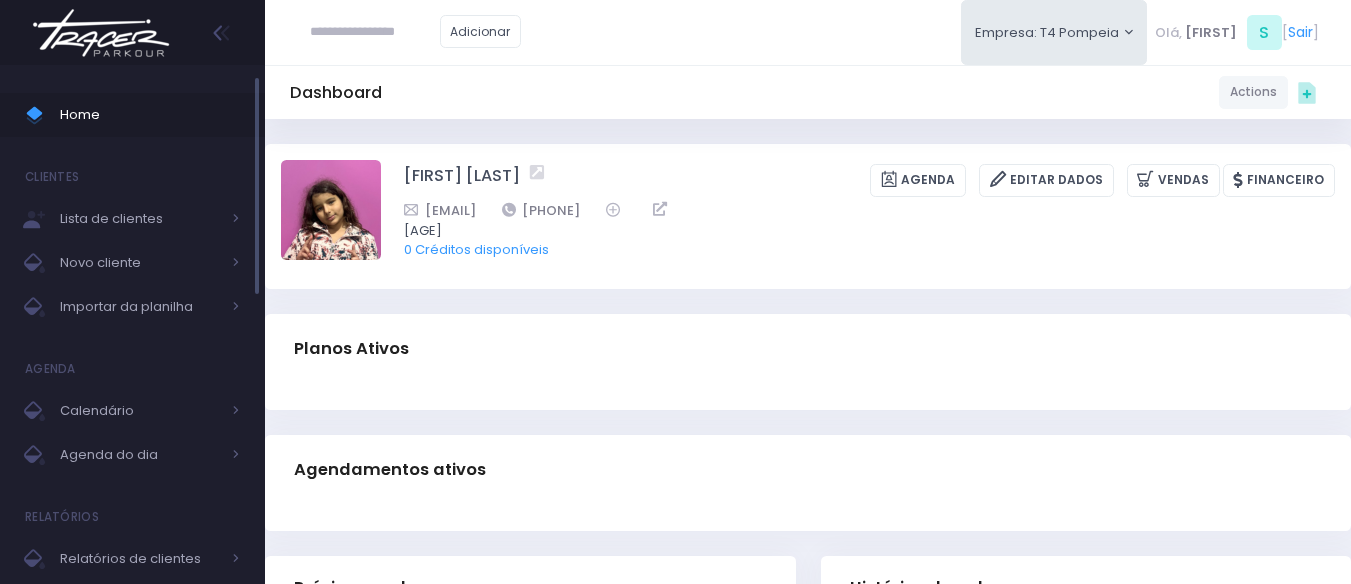 click on "Home" at bounding box center (150, 115) 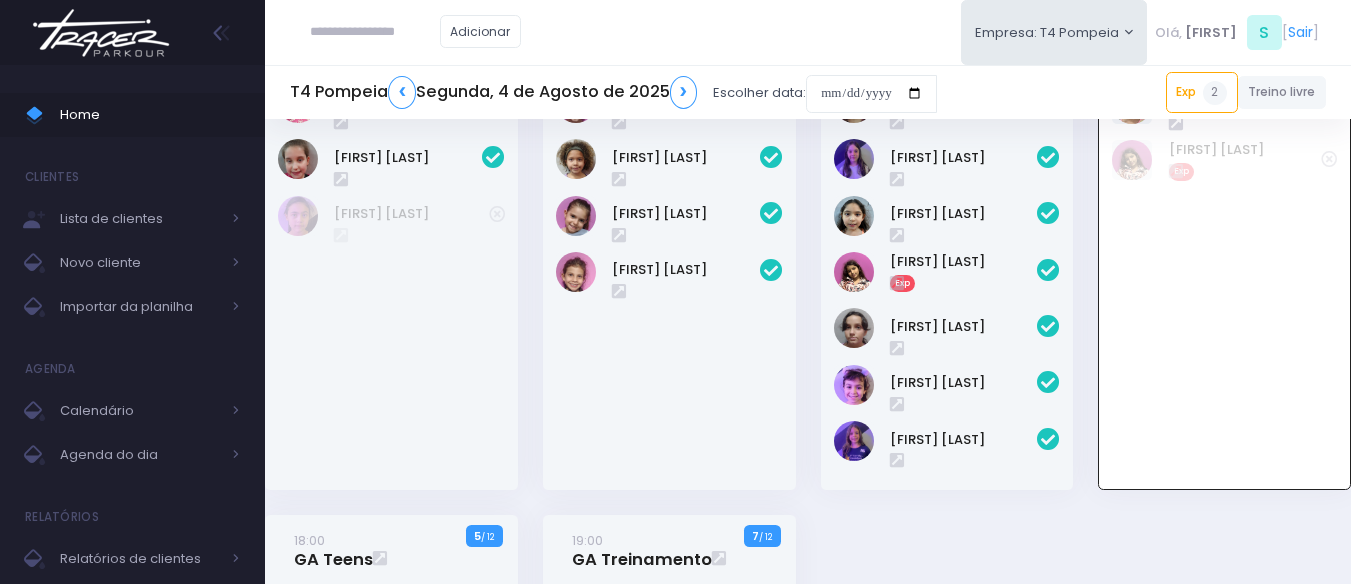 scroll, scrollTop: 144, scrollLeft: 0, axis: vertical 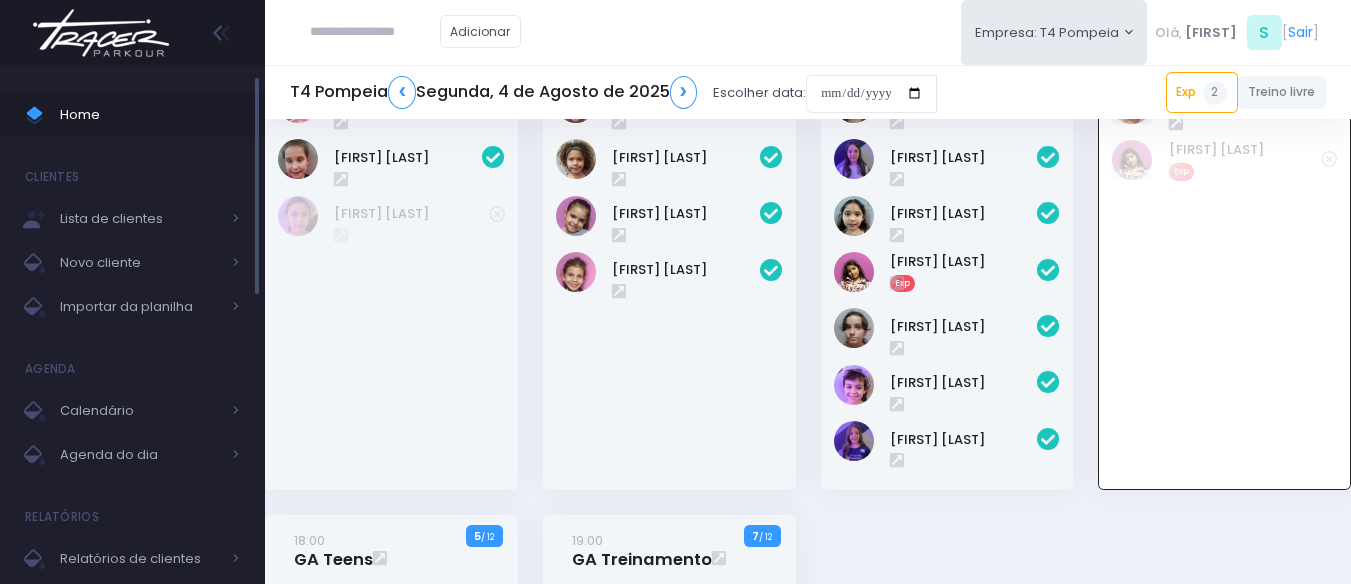 click on "Home" at bounding box center [150, 115] 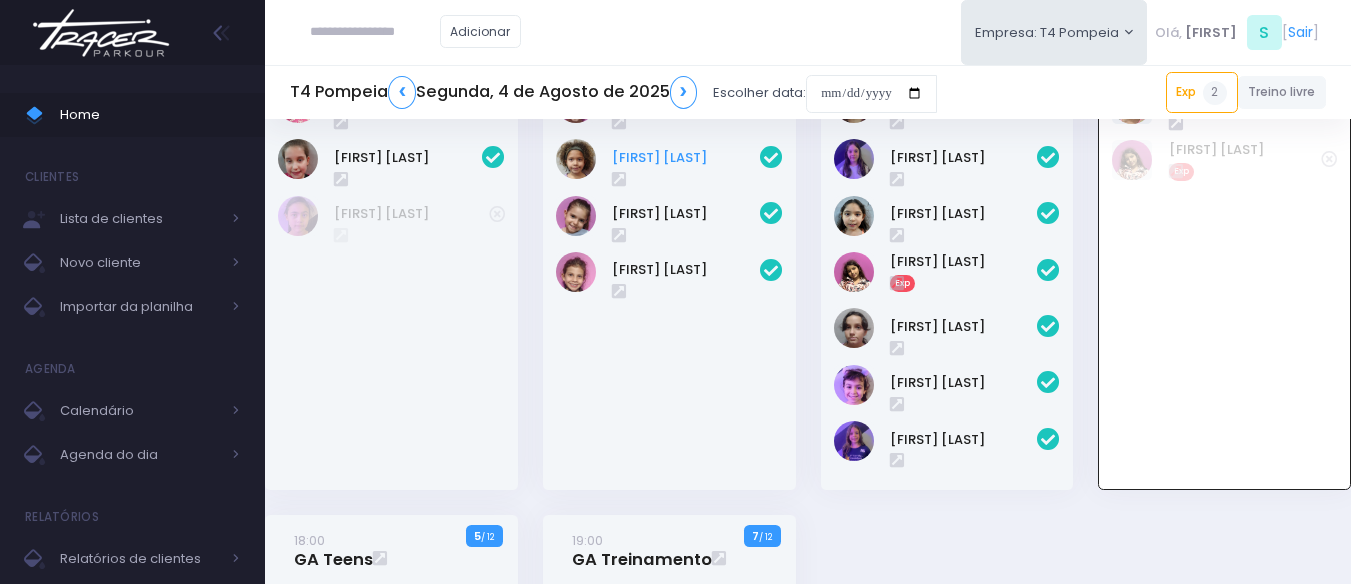 scroll, scrollTop: 44, scrollLeft: 0, axis: vertical 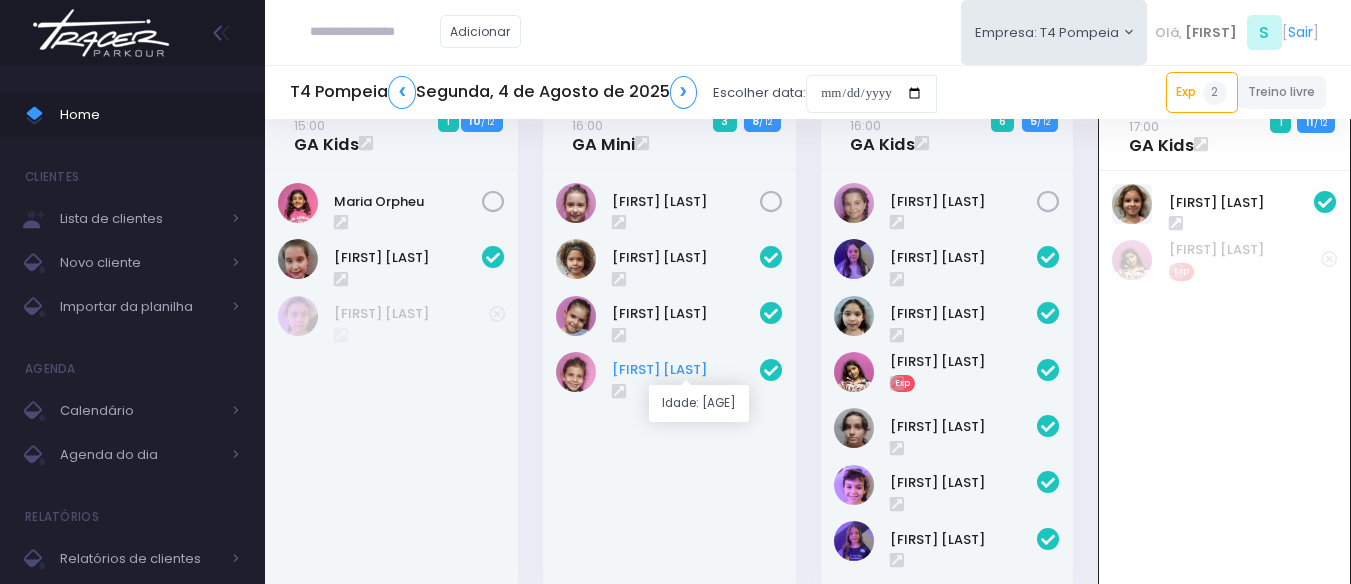 click on "[FIRST] [LAST]" at bounding box center [686, 370] 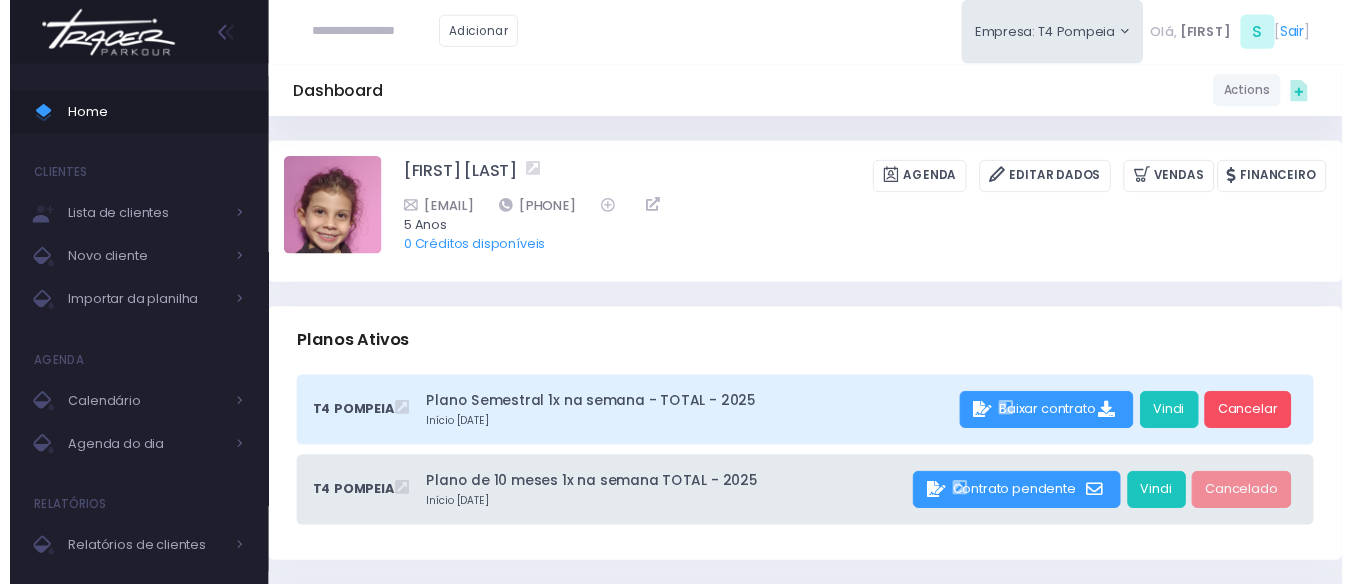 scroll, scrollTop: 0, scrollLeft: 0, axis: both 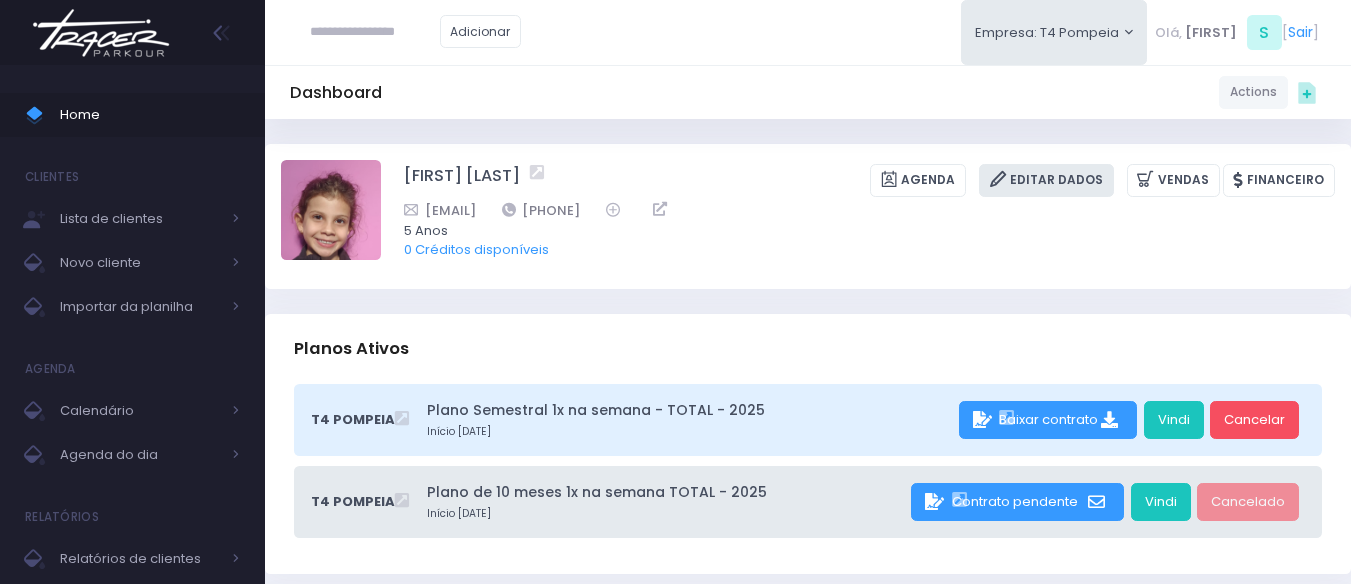 click at bounding box center (1000, 179) 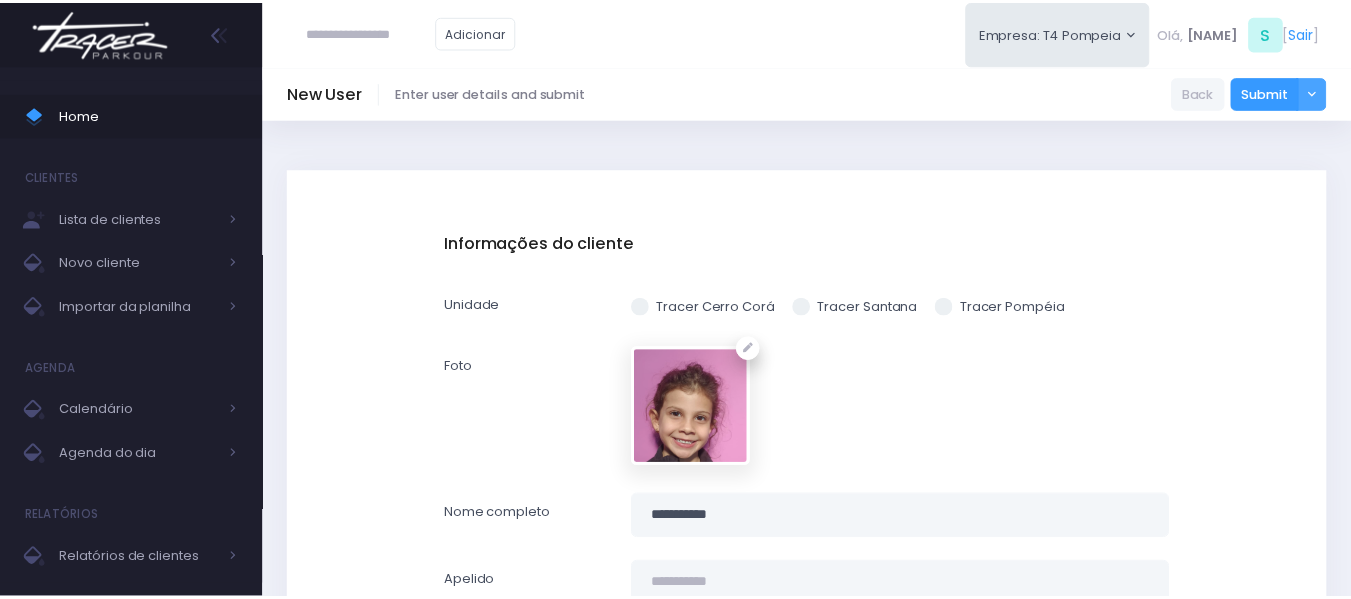 scroll, scrollTop: 100, scrollLeft: 0, axis: vertical 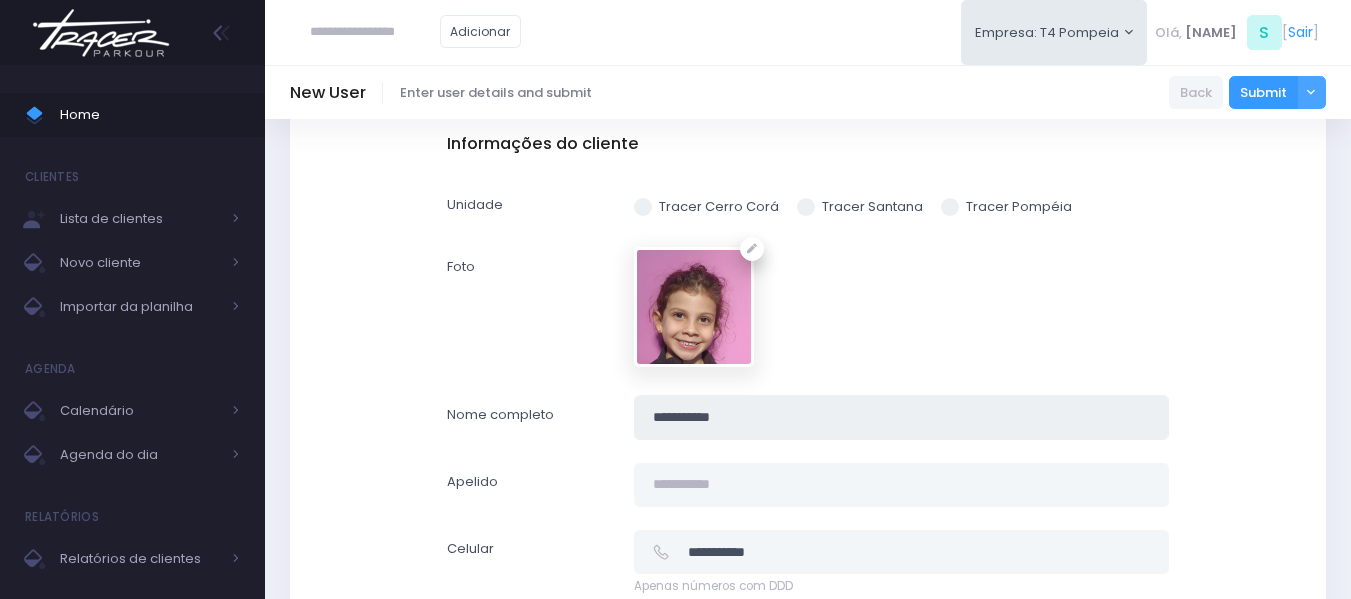 drag, startPoint x: 777, startPoint y: 405, endPoint x: 592, endPoint y: 408, distance: 185.02432 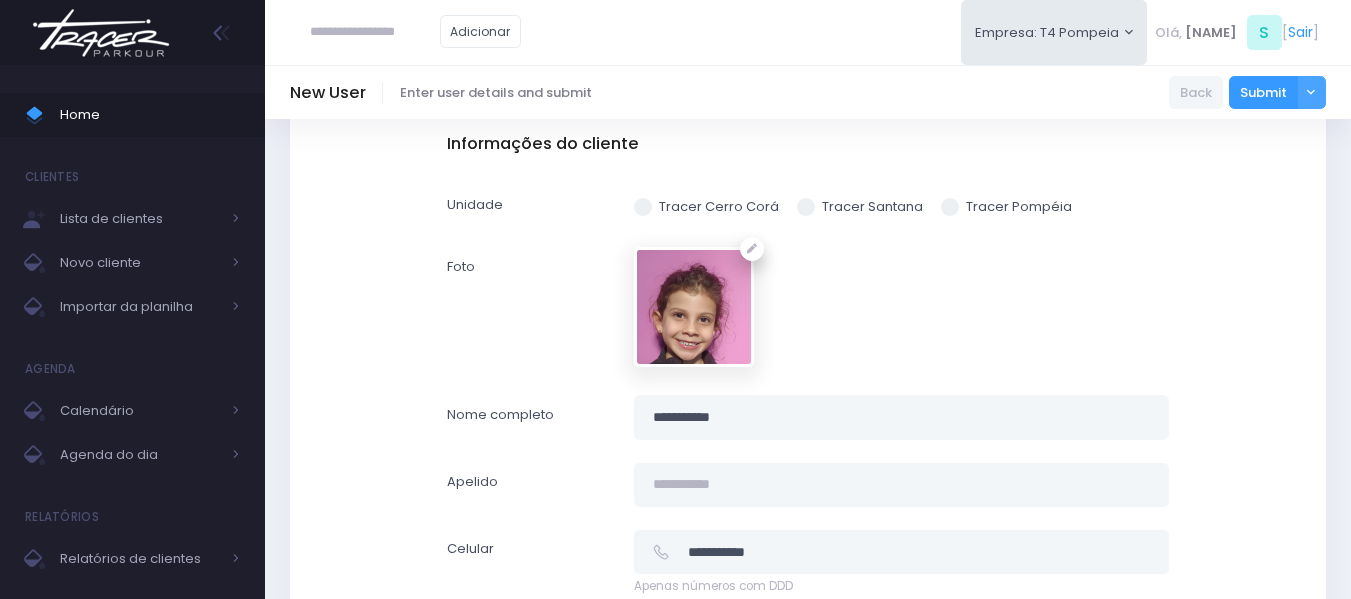 click at bounding box center [375, 32] 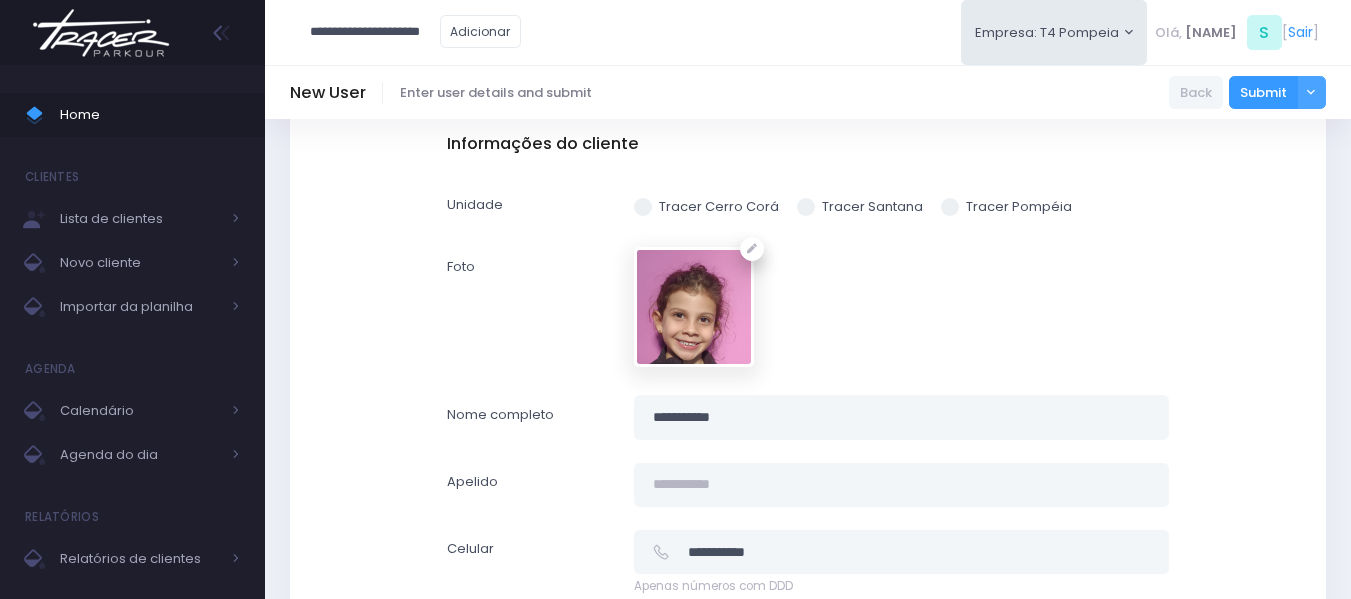 scroll, scrollTop: 0, scrollLeft: 9, axis: horizontal 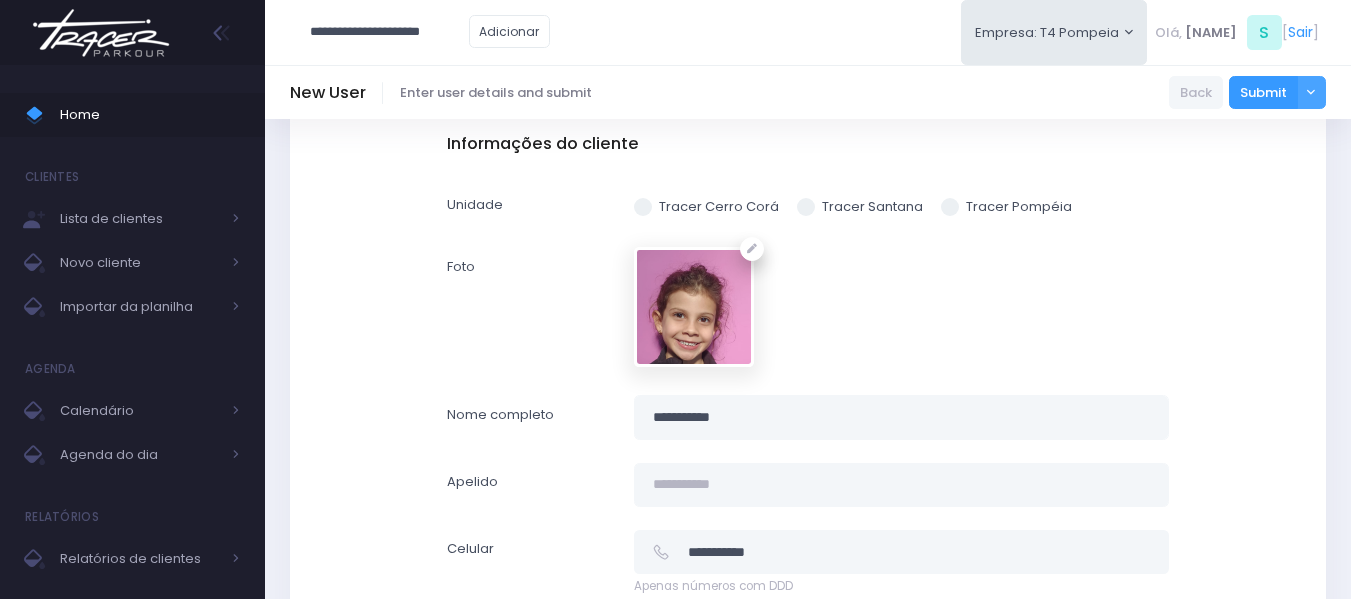 type on "**********" 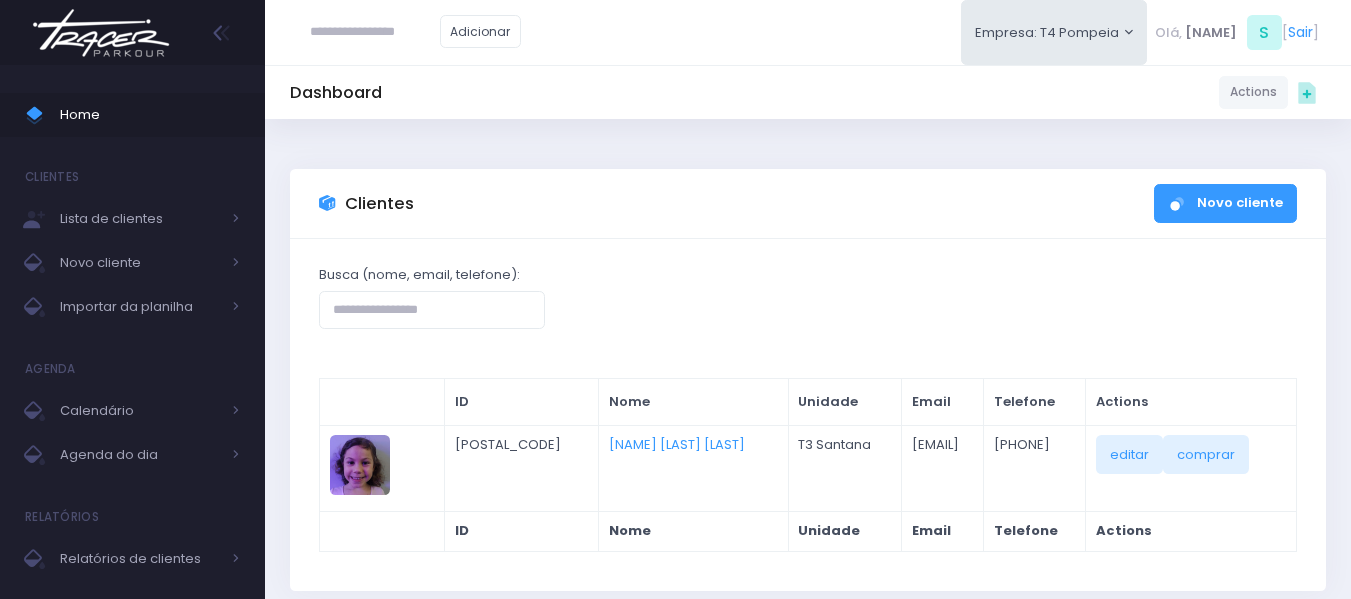 scroll, scrollTop: 0, scrollLeft: 0, axis: both 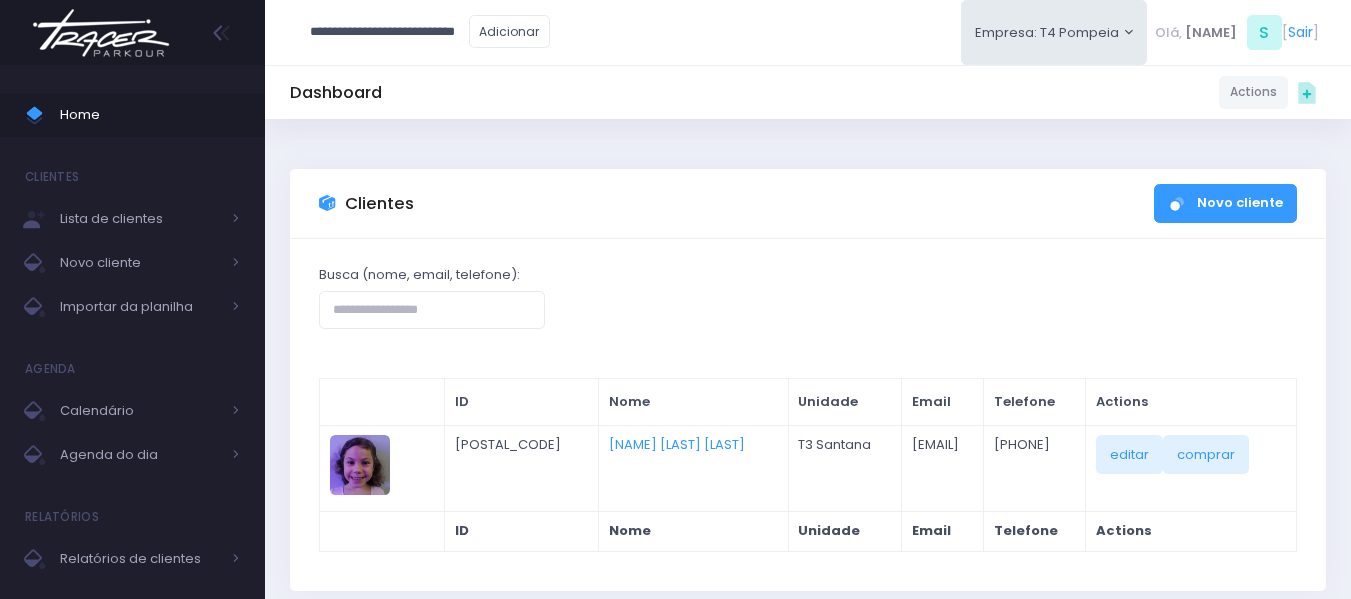 type on "**********" 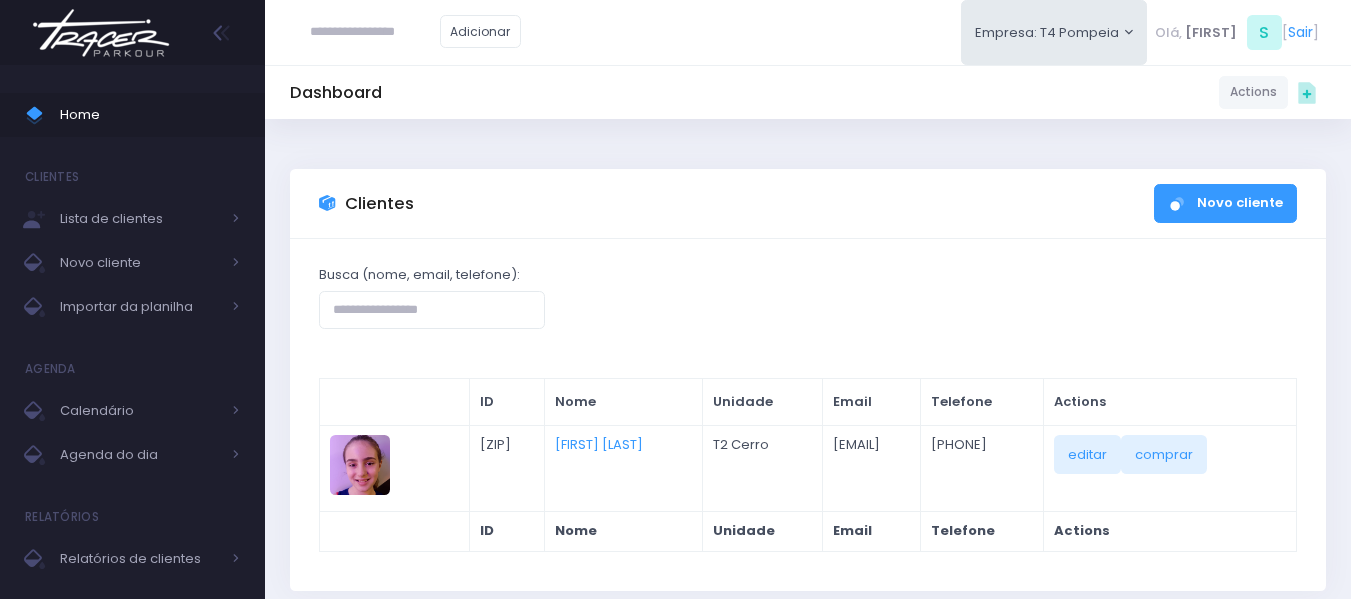 scroll, scrollTop: 0, scrollLeft: 0, axis: both 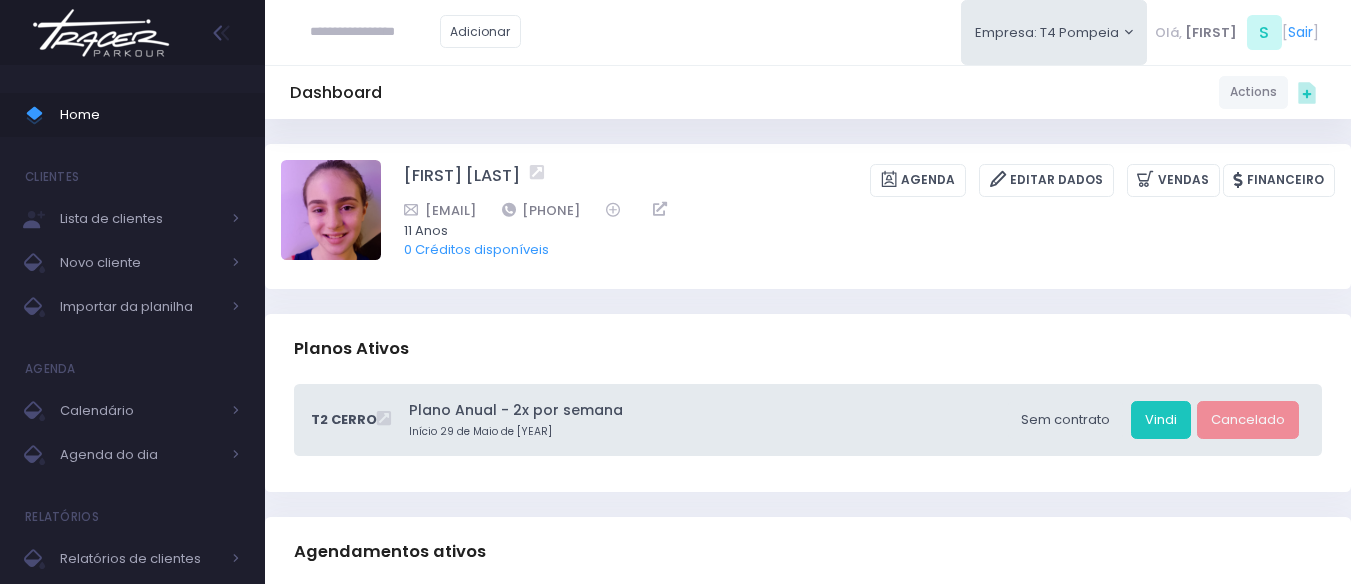 paste on "**********" 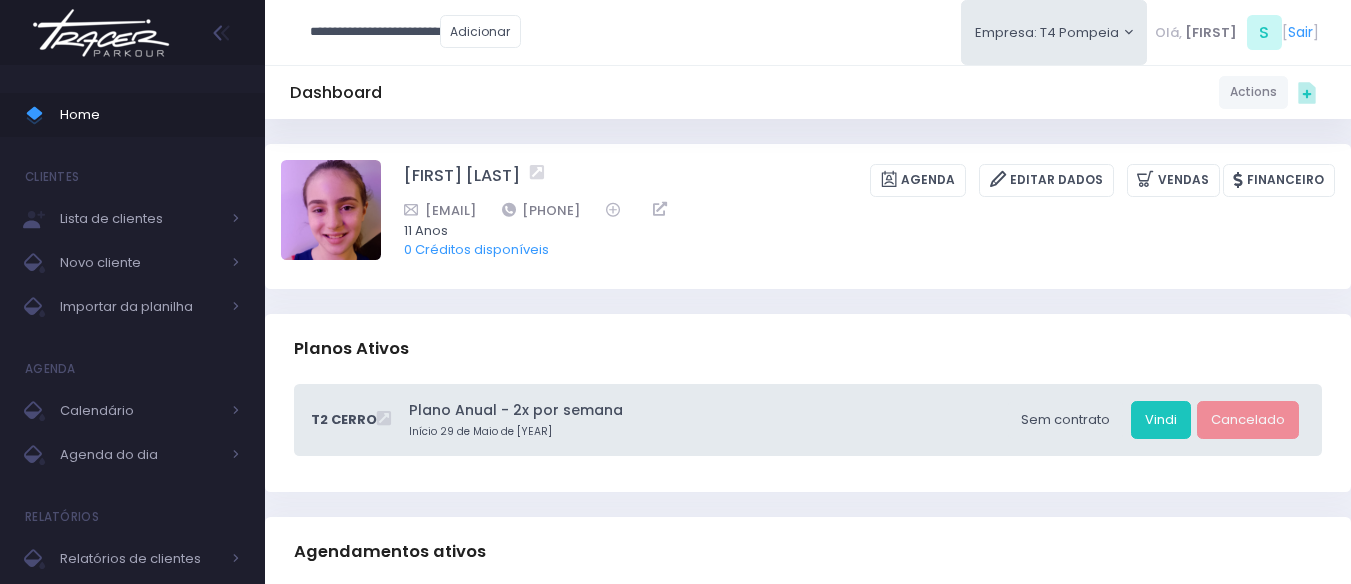scroll, scrollTop: 0, scrollLeft: 36, axis: horizontal 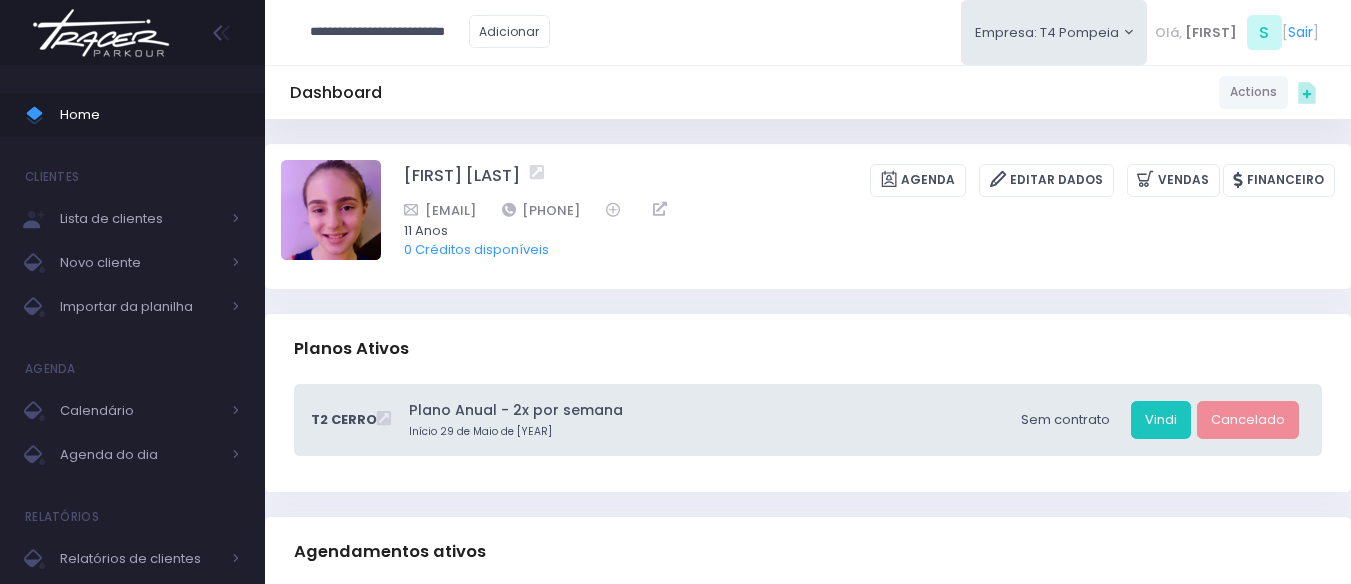 type on "**********" 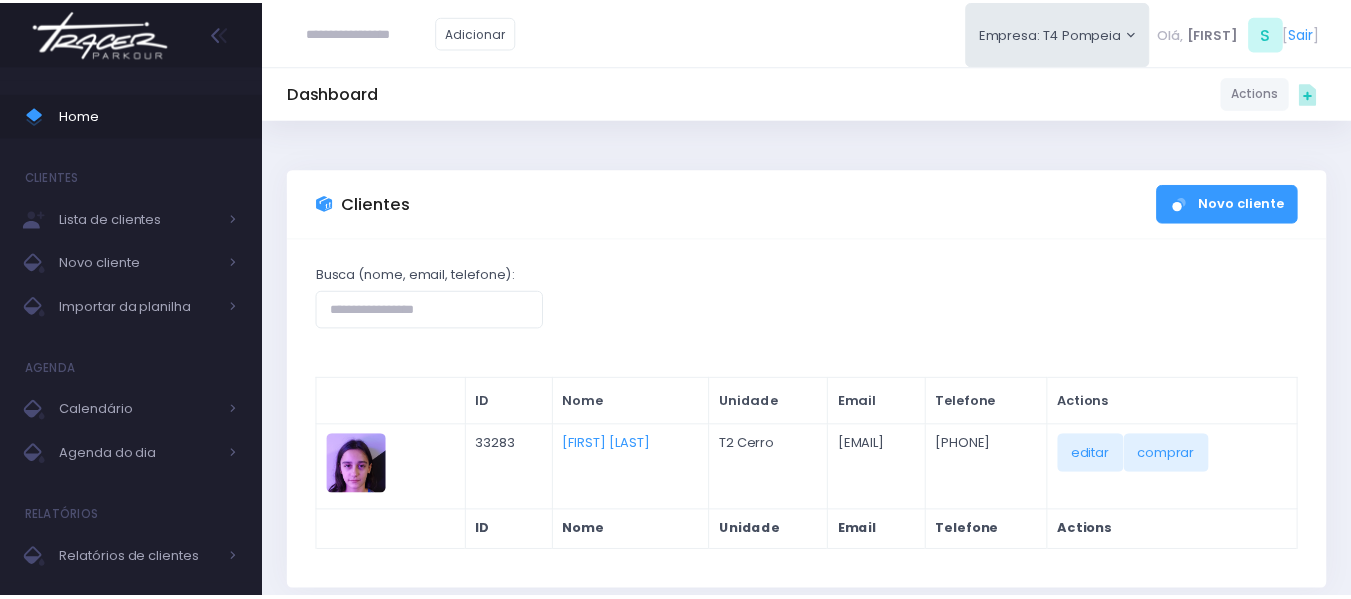scroll, scrollTop: 0, scrollLeft: 0, axis: both 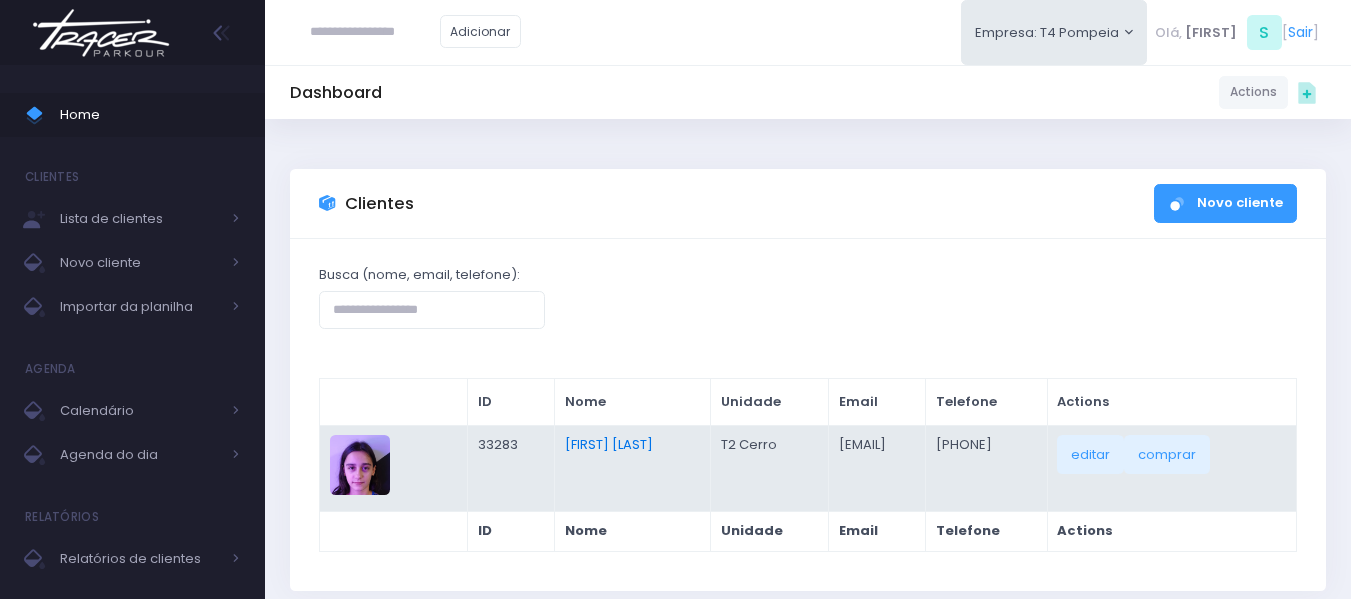 click on "[FIRST] [LAST]" at bounding box center (609, 444) 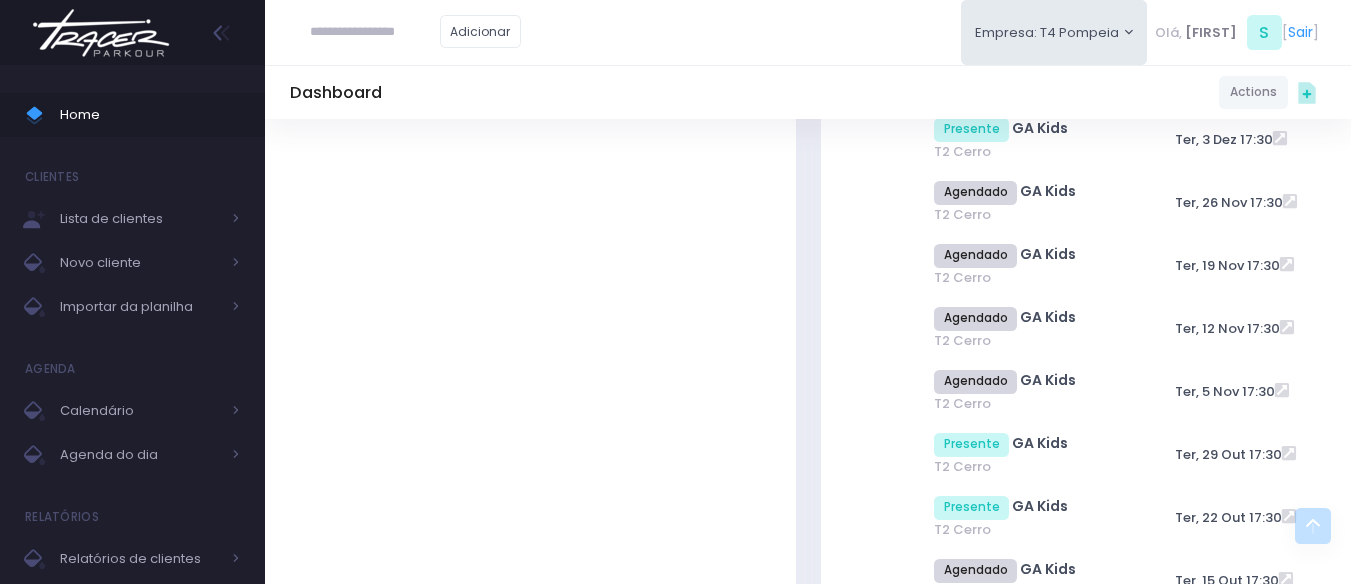 scroll, scrollTop: 1200, scrollLeft: 0, axis: vertical 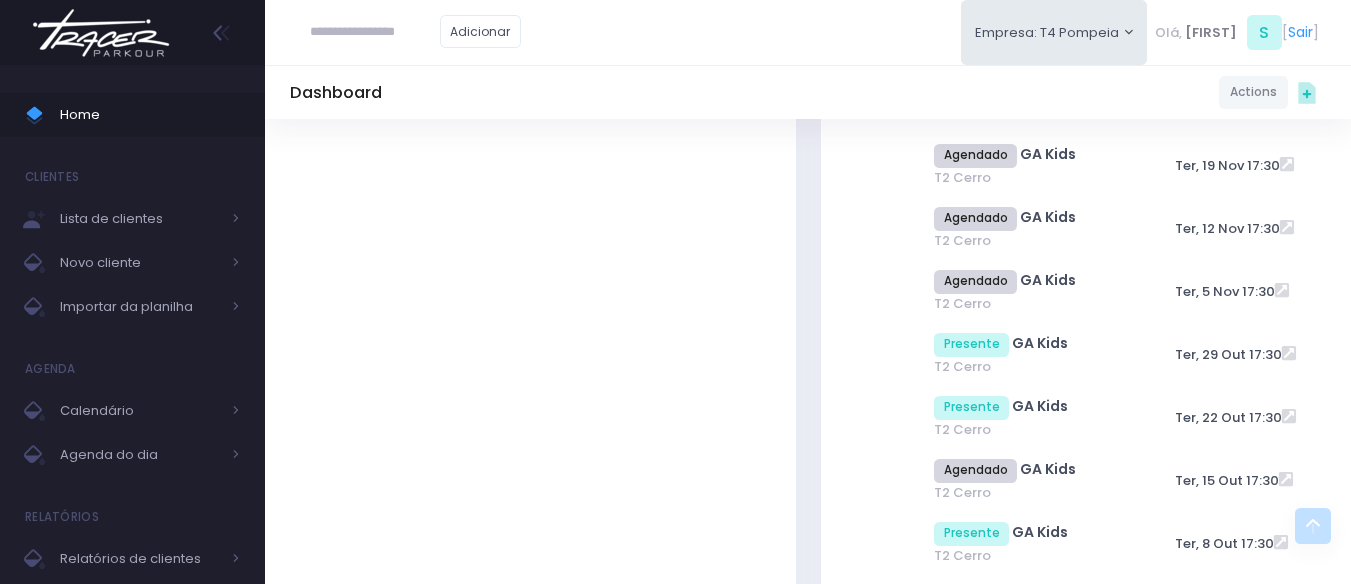 click at bounding box center (375, 32) 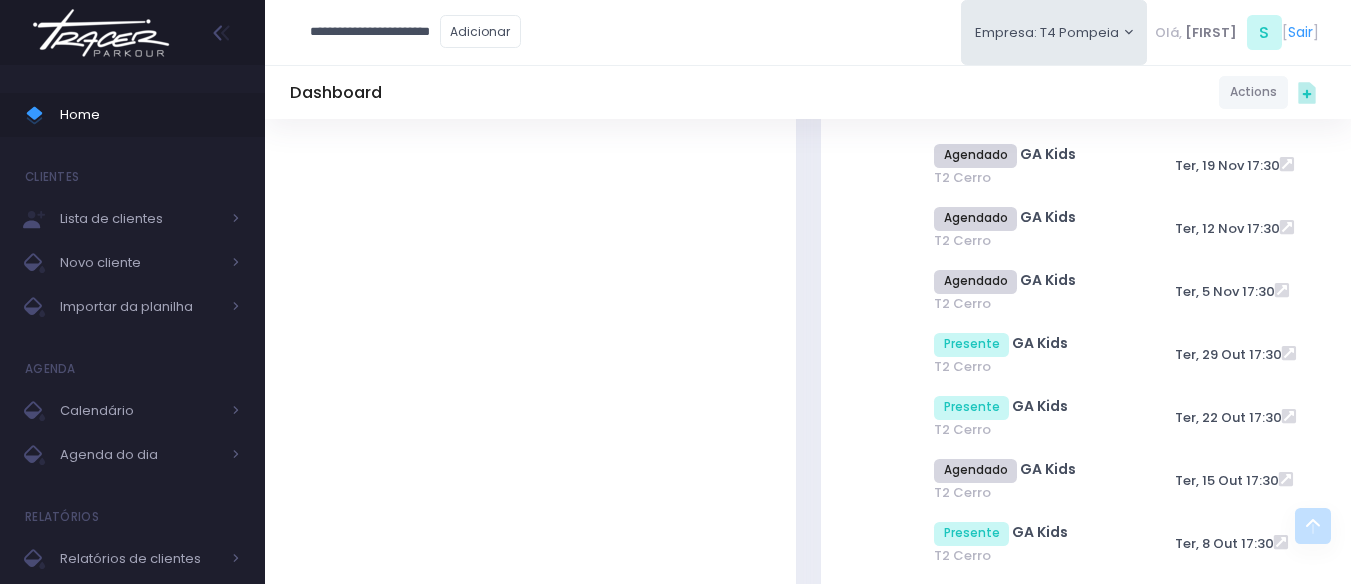 scroll, scrollTop: 0, scrollLeft: 31, axis: horizontal 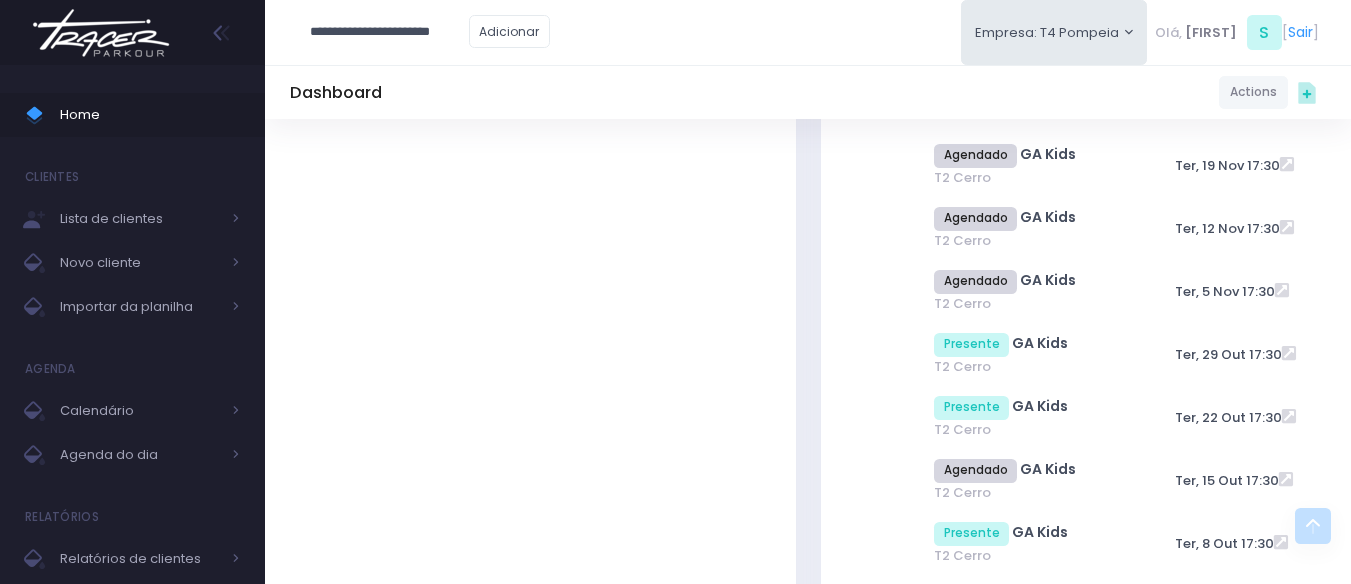type on "**********" 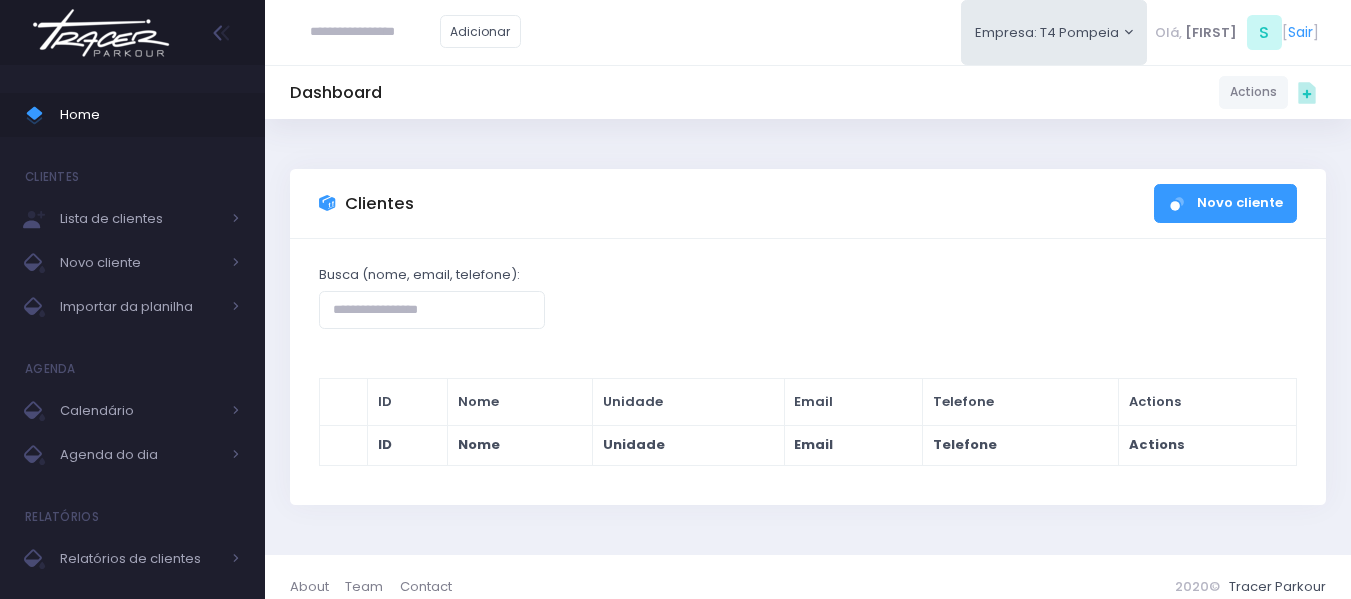scroll, scrollTop: 0, scrollLeft: 0, axis: both 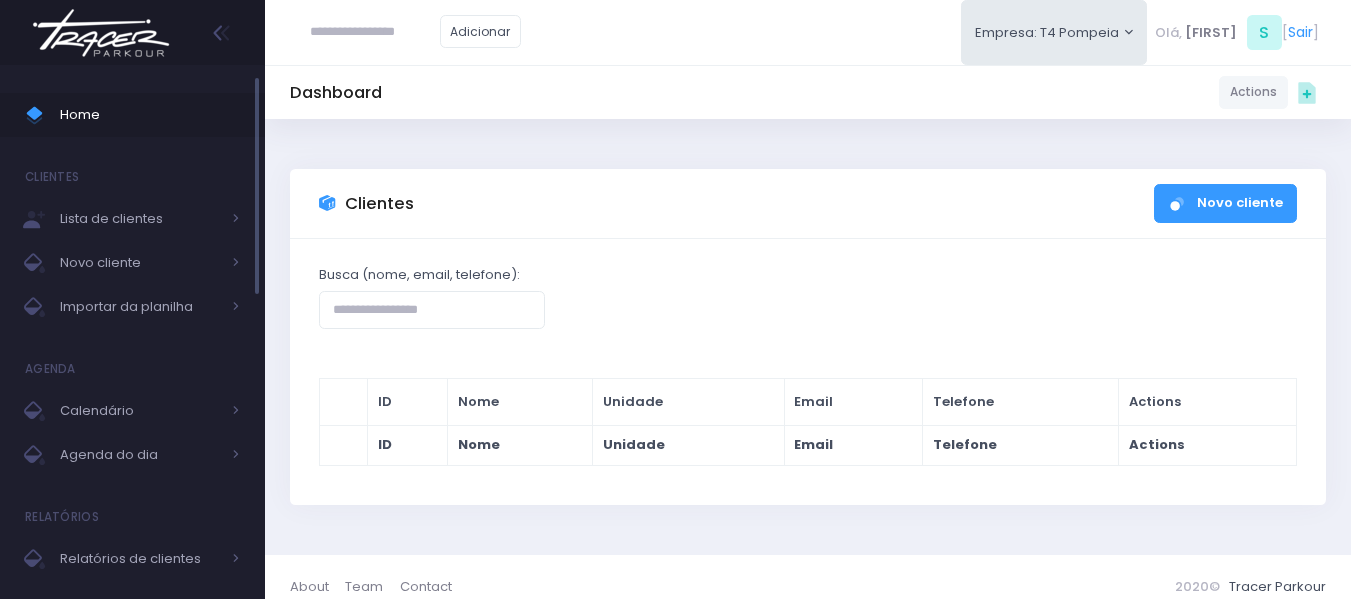 click on "Home" at bounding box center [150, 115] 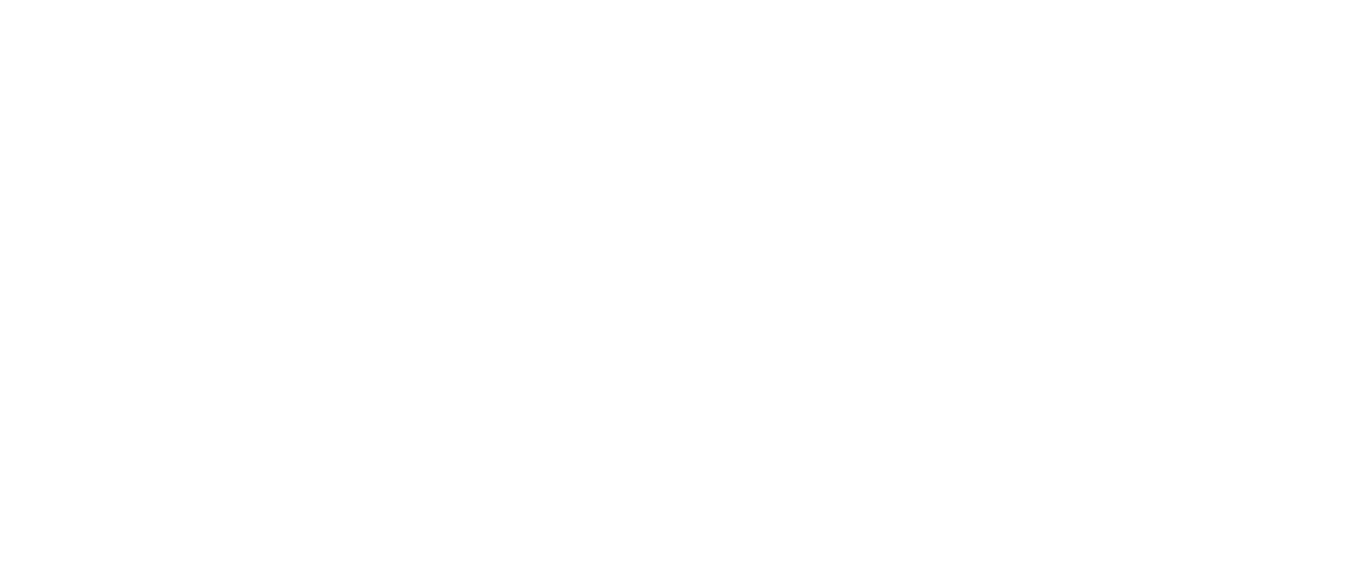 scroll, scrollTop: 144, scrollLeft: 0, axis: vertical 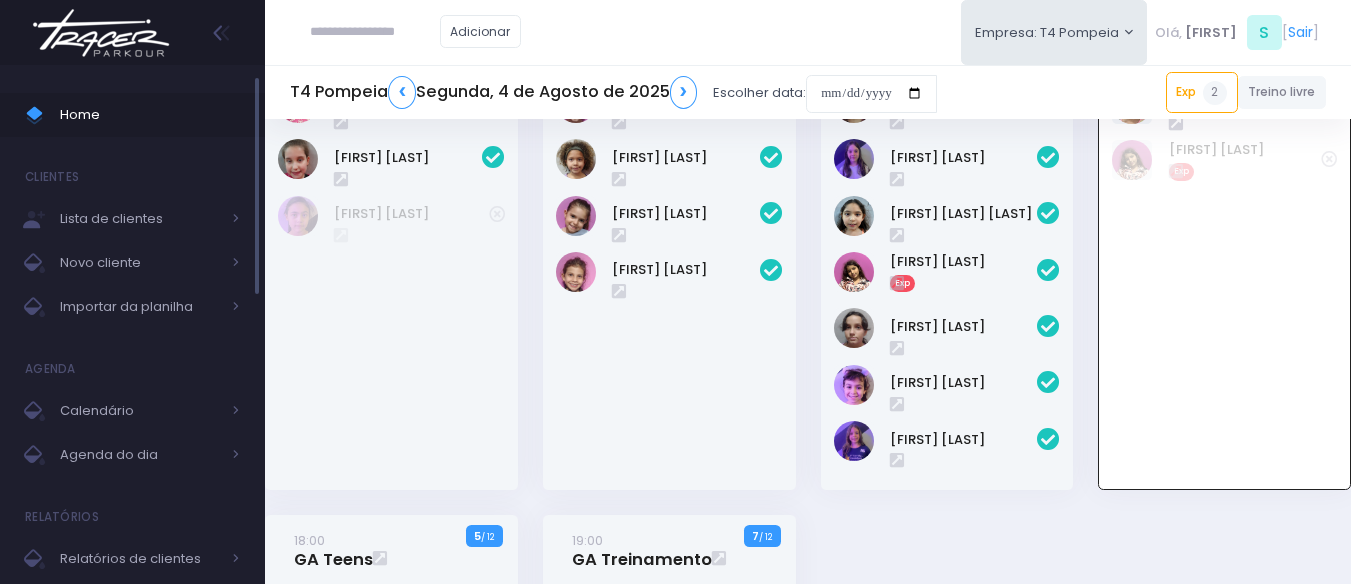 click on "Home" at bounding box center [150, 115] 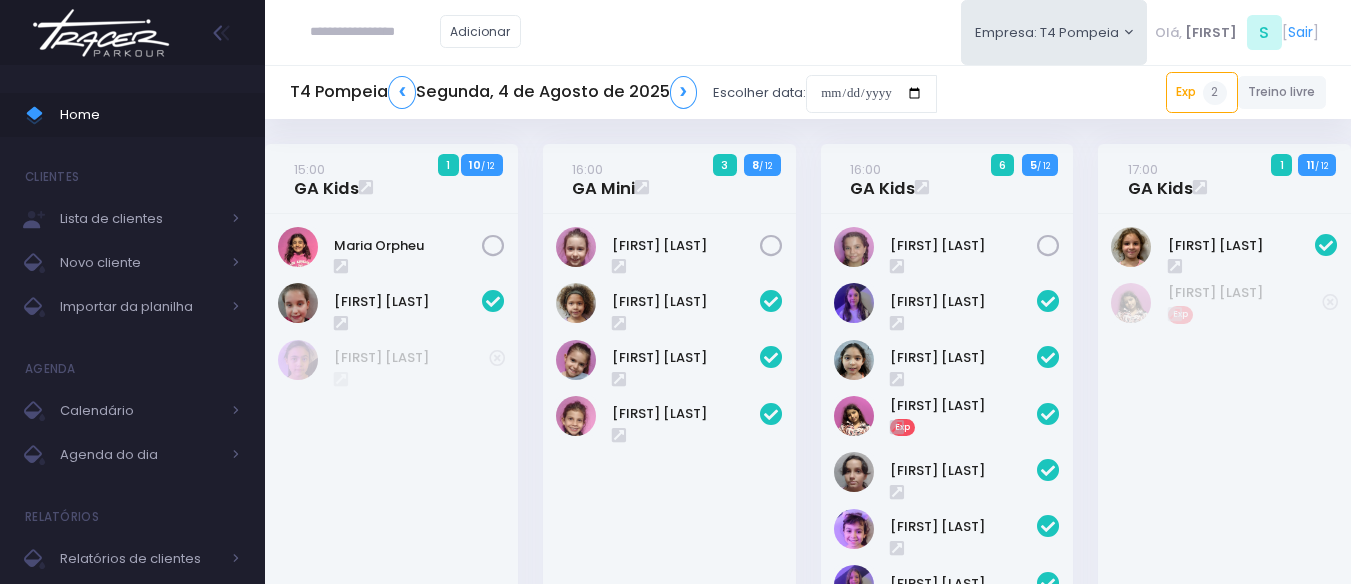 scroll, scrollTop: 0, scrollLeft: 0, axis: both 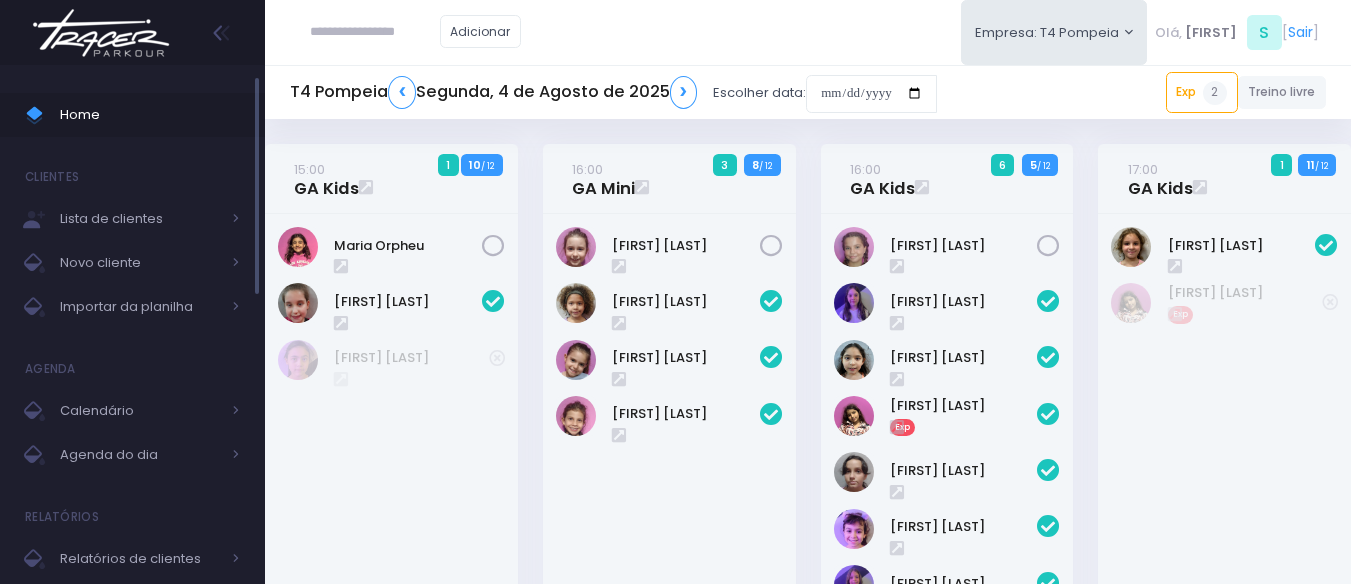 click on "Home" at bounding box center (150, 115) 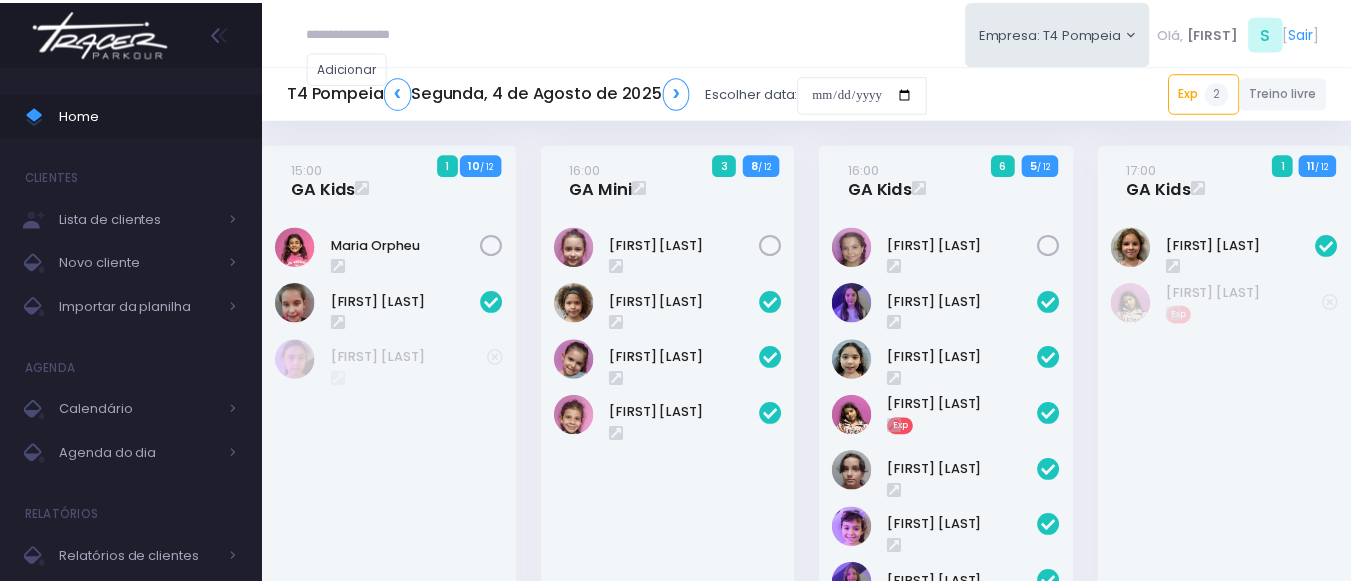 scroll, scrollTop: 659, scrollLeft: 0, axis: vertical 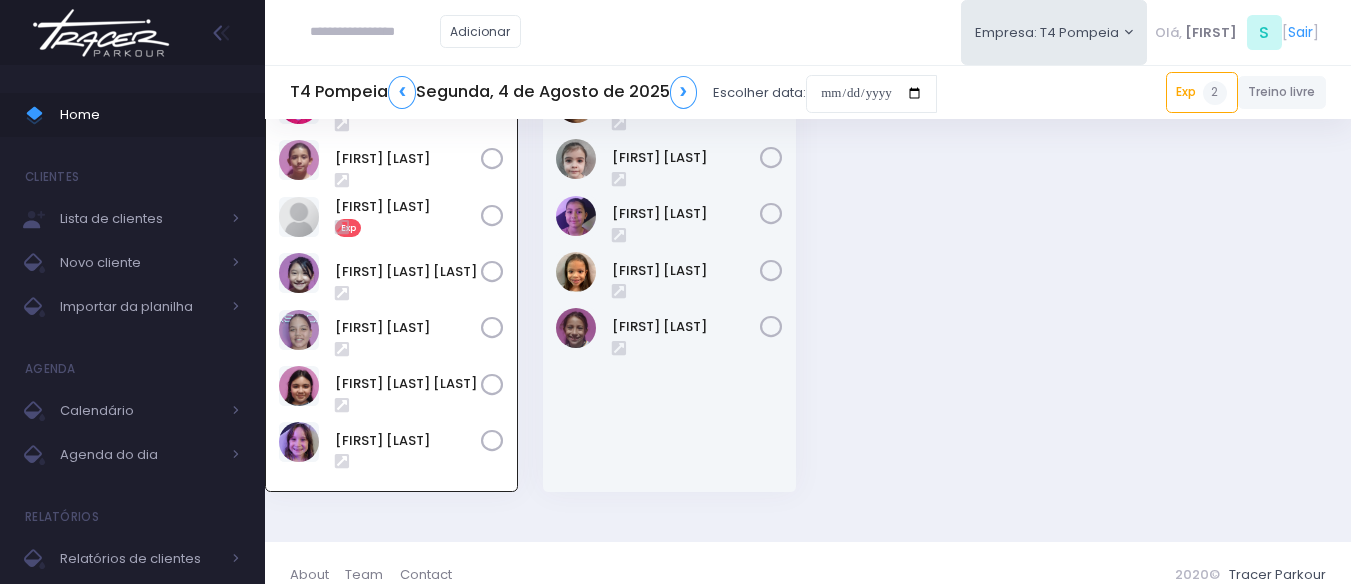 click on "[TIME] GA Treinamento
7  / 12" at bounding box center (669, 258) 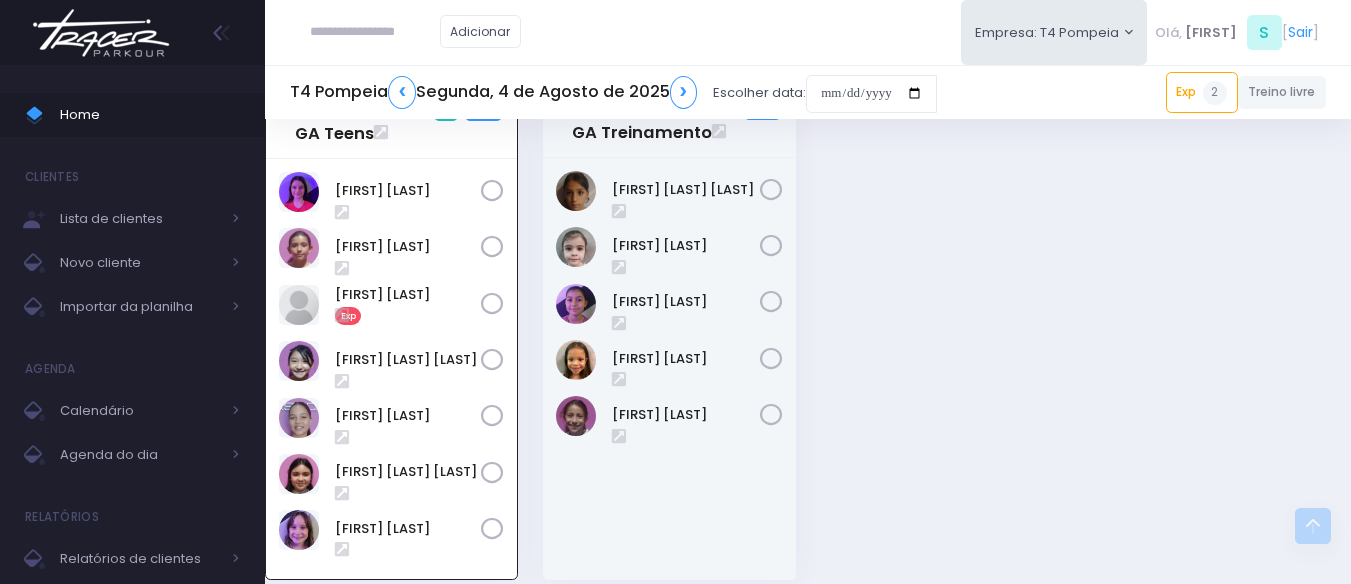scroll, scrollTop: 471, scrollLeft: 0, axis: vertical 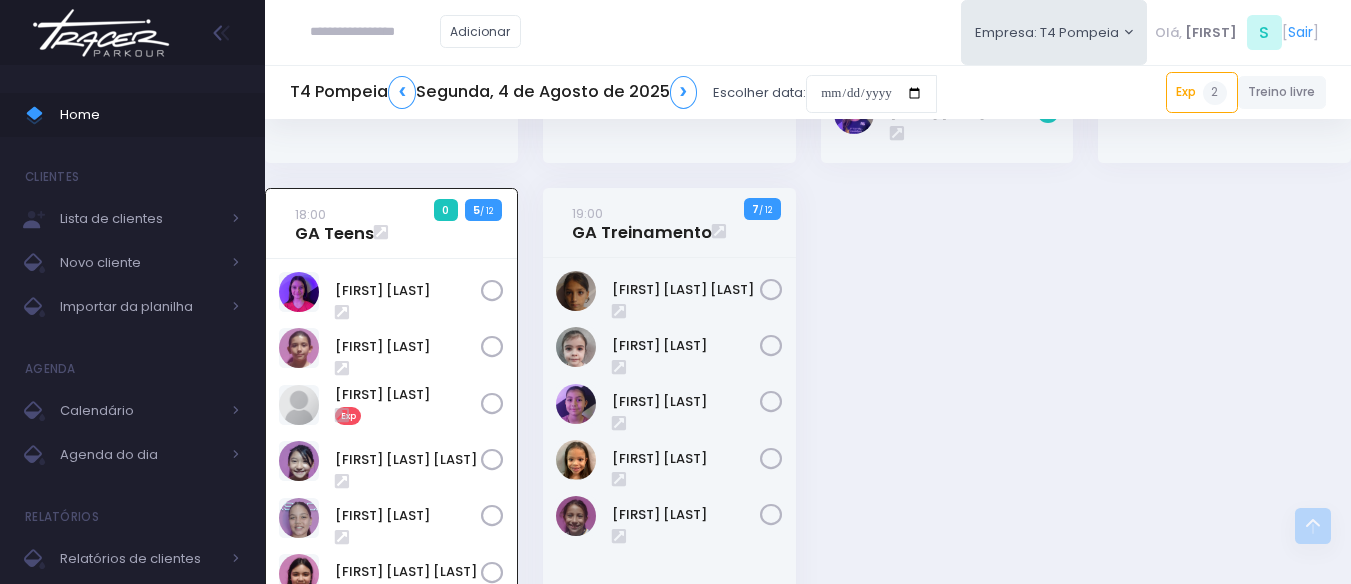 click on "[TIME] GA Treinamento
7  / 12" at bounding box center [669, 446] 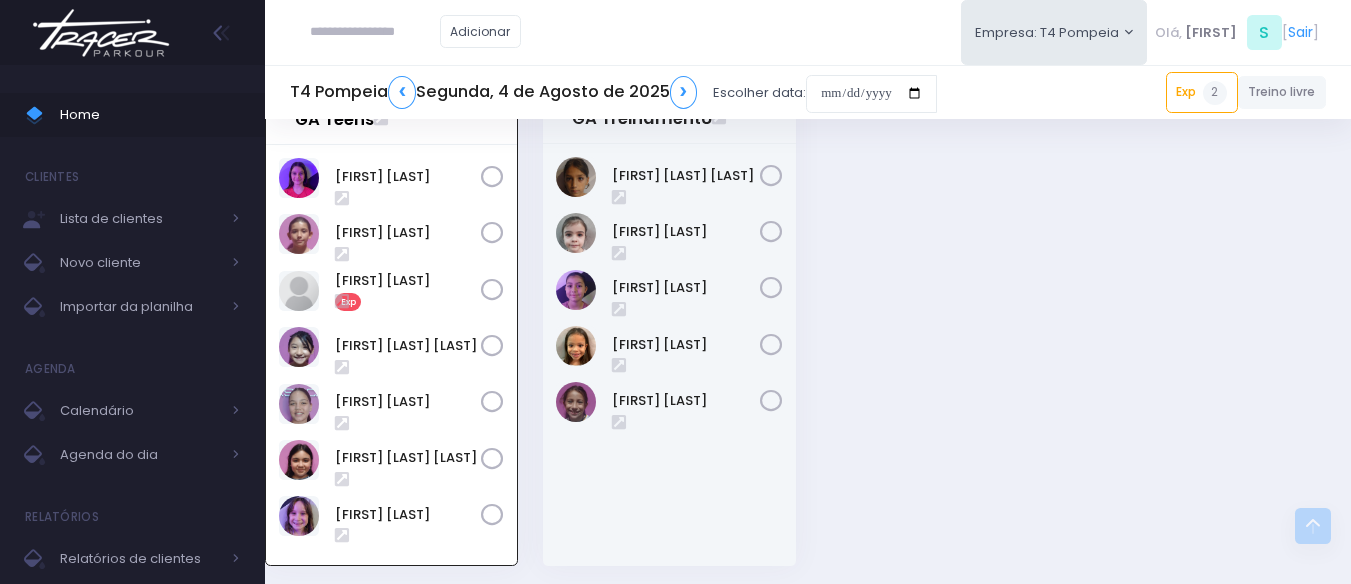 scroll, scrollTop: 485, scrollLeft: 0, axis: vertical 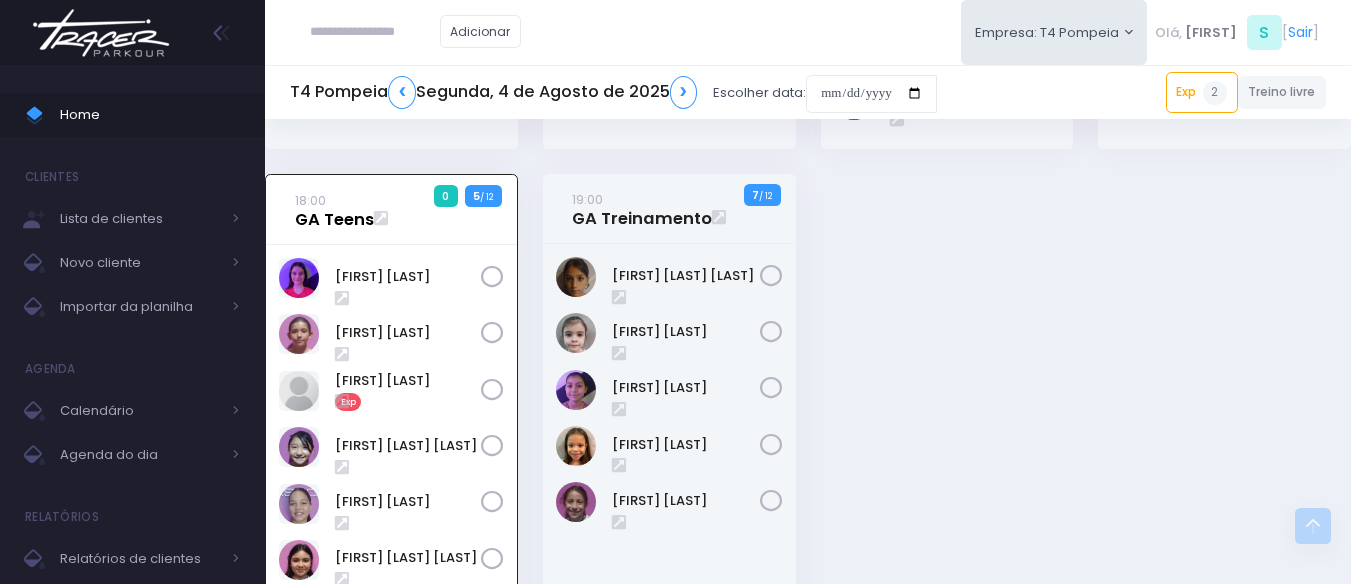 click on "[TIME] GA Teens" at bounding box center [334, 210] 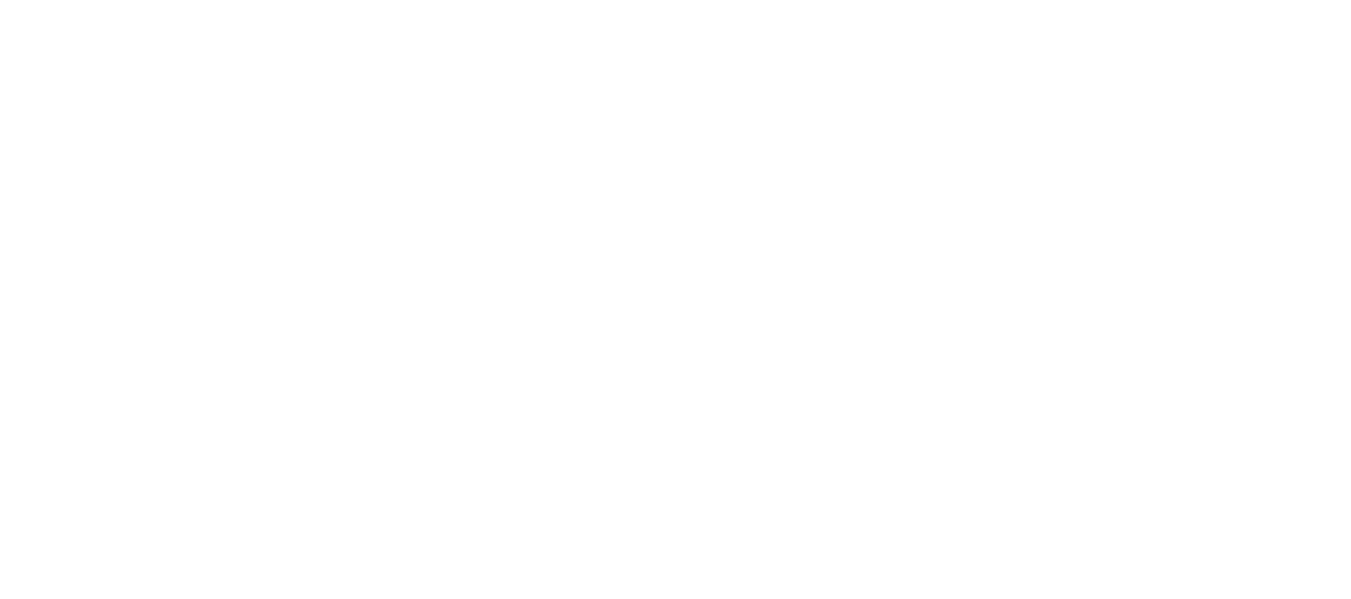 scroll, scrollTop: 0, scrollLeft: 0, axis: both 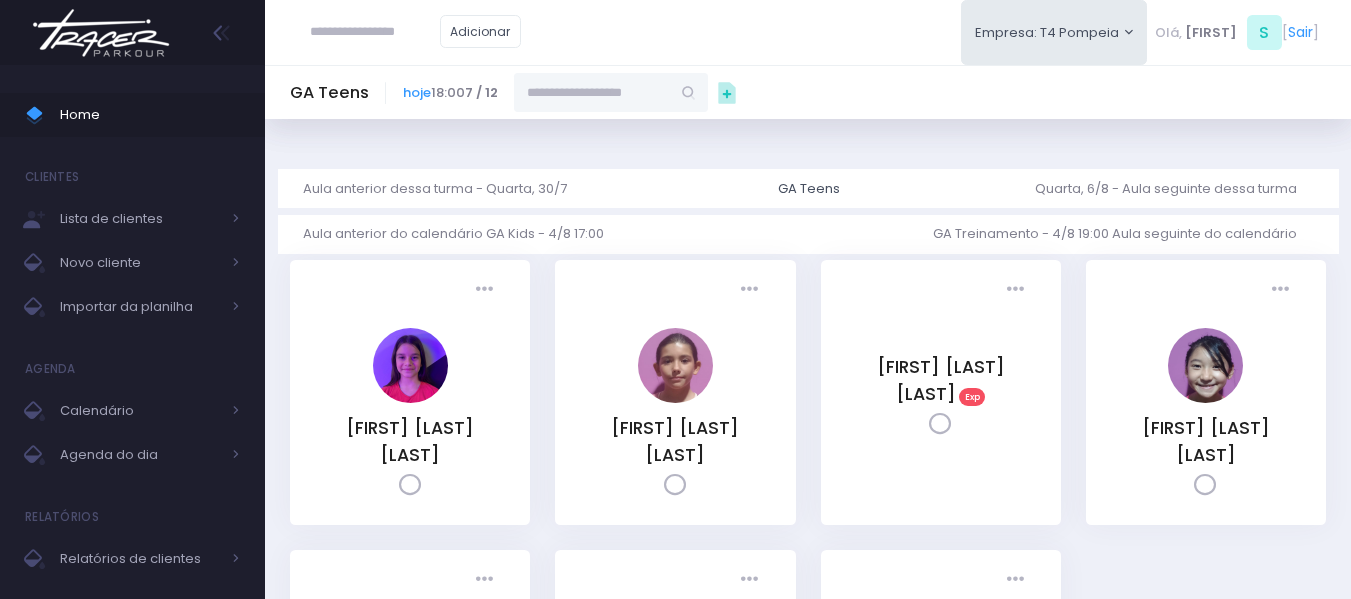 click at bounding box center (592, 92) 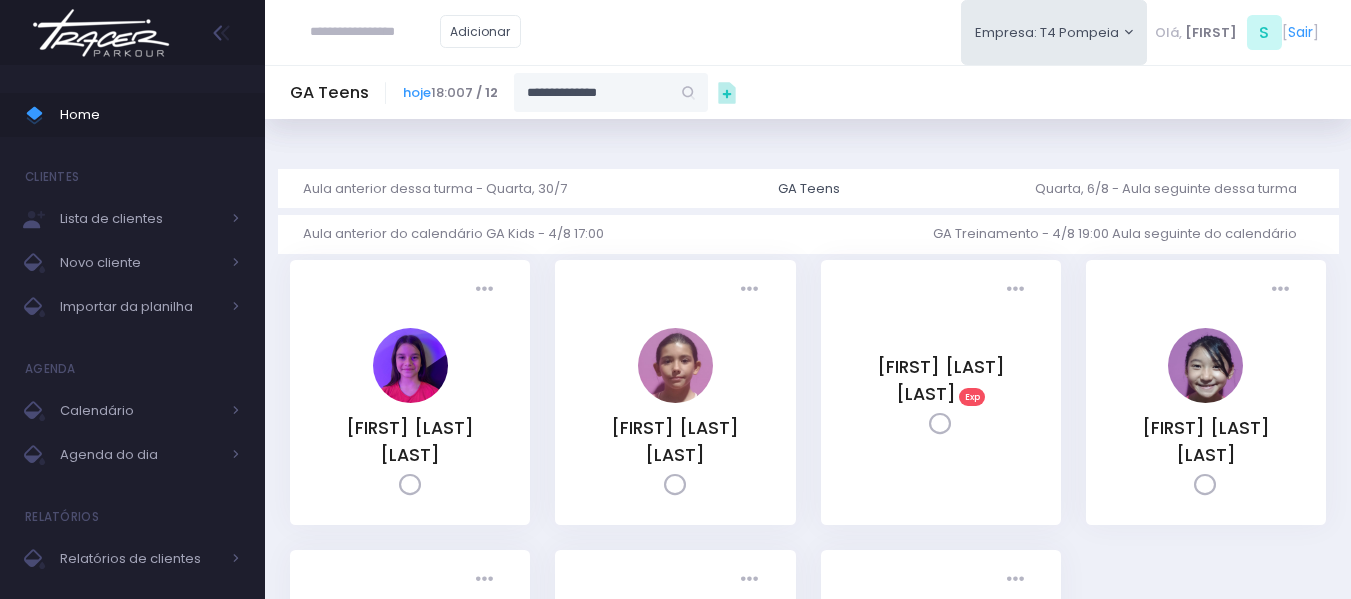 type on "**********" 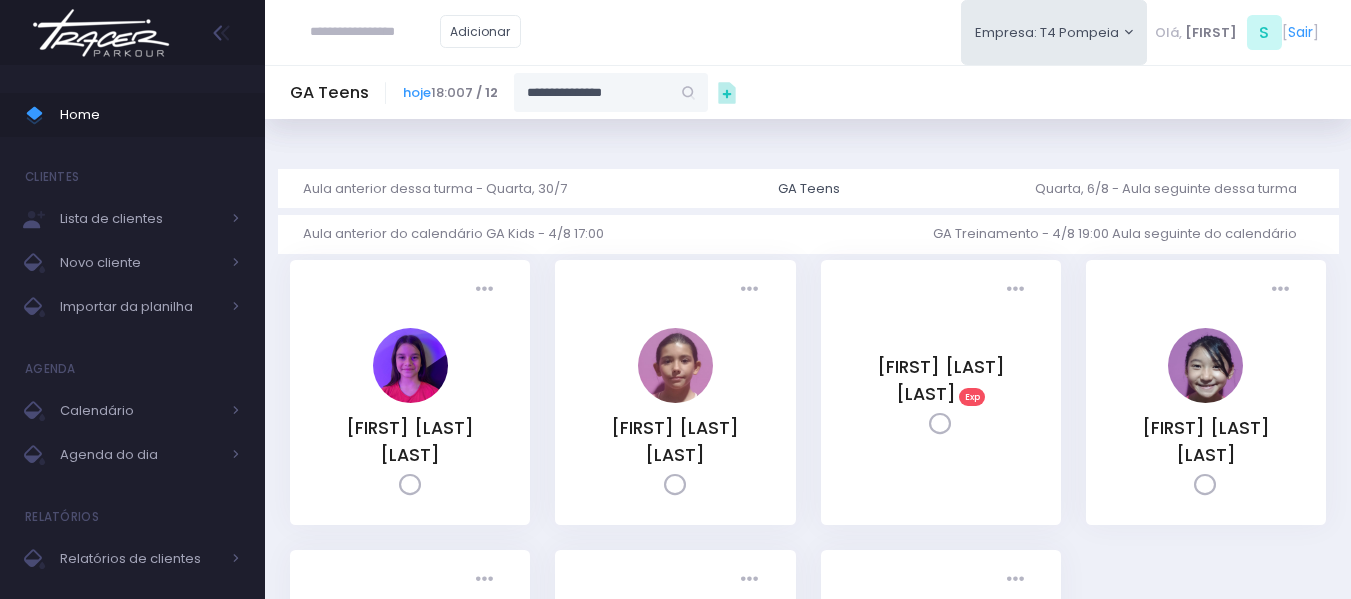 type on "**********" 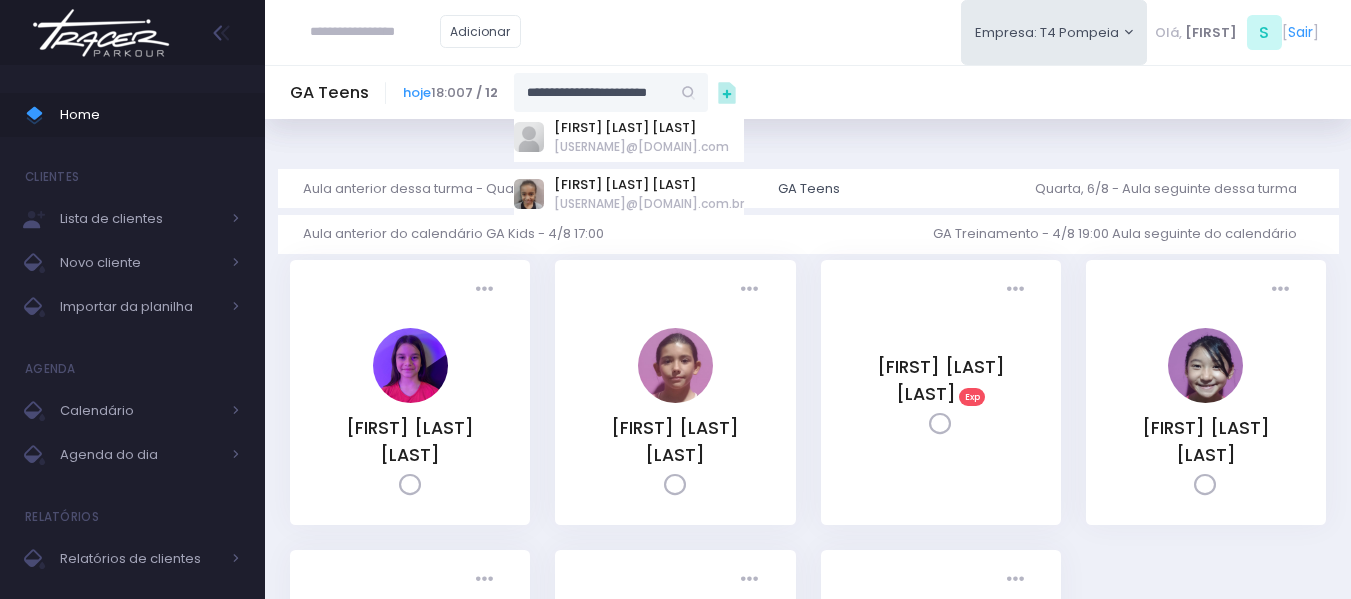 click on "fernanda_marques1987@yahoo.com.br" at bounding box center (649, 204) 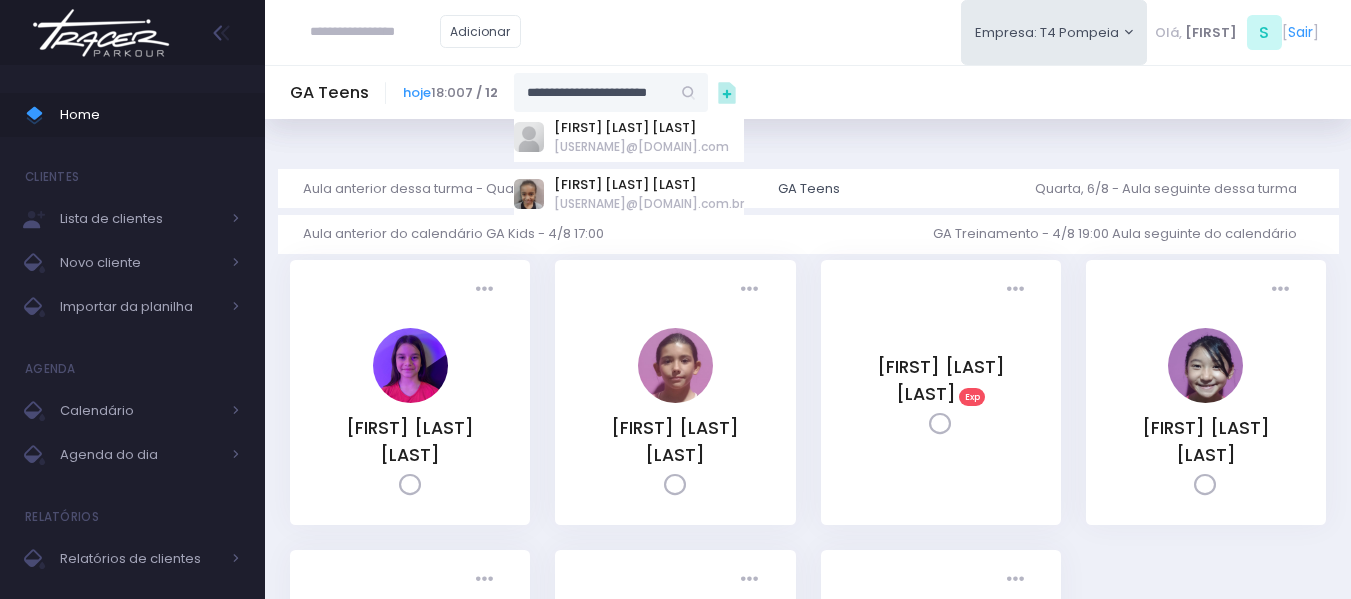 type on "**********" 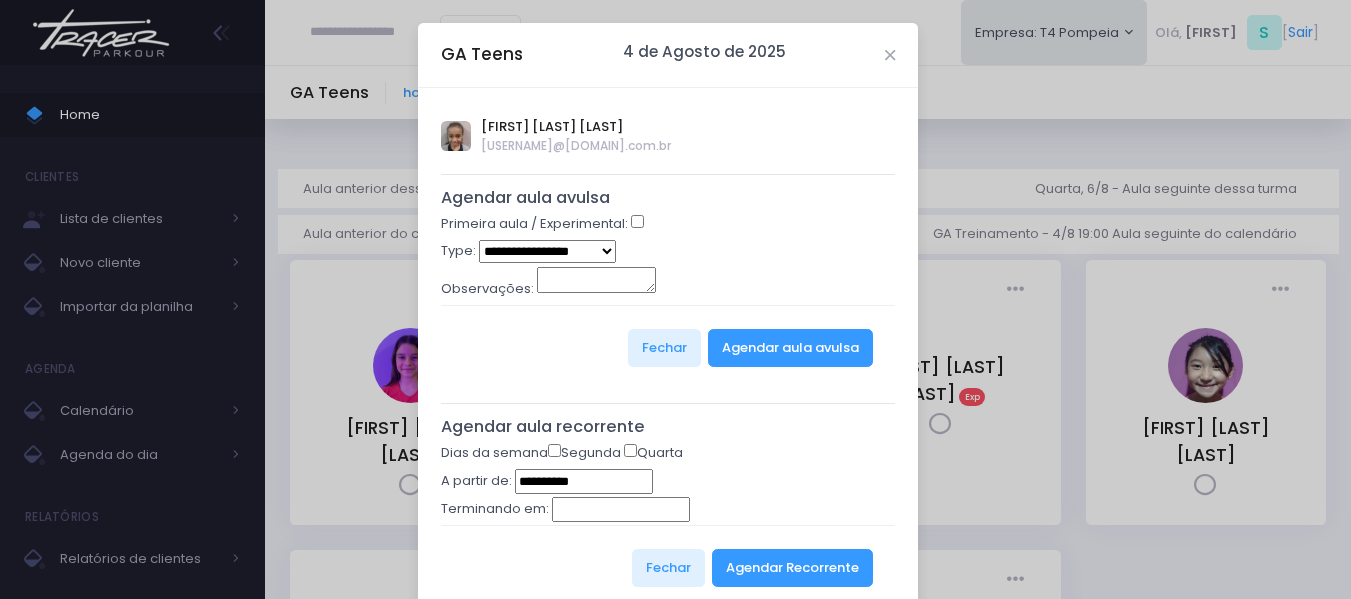click on "**********" at bounding box center (547, 251) 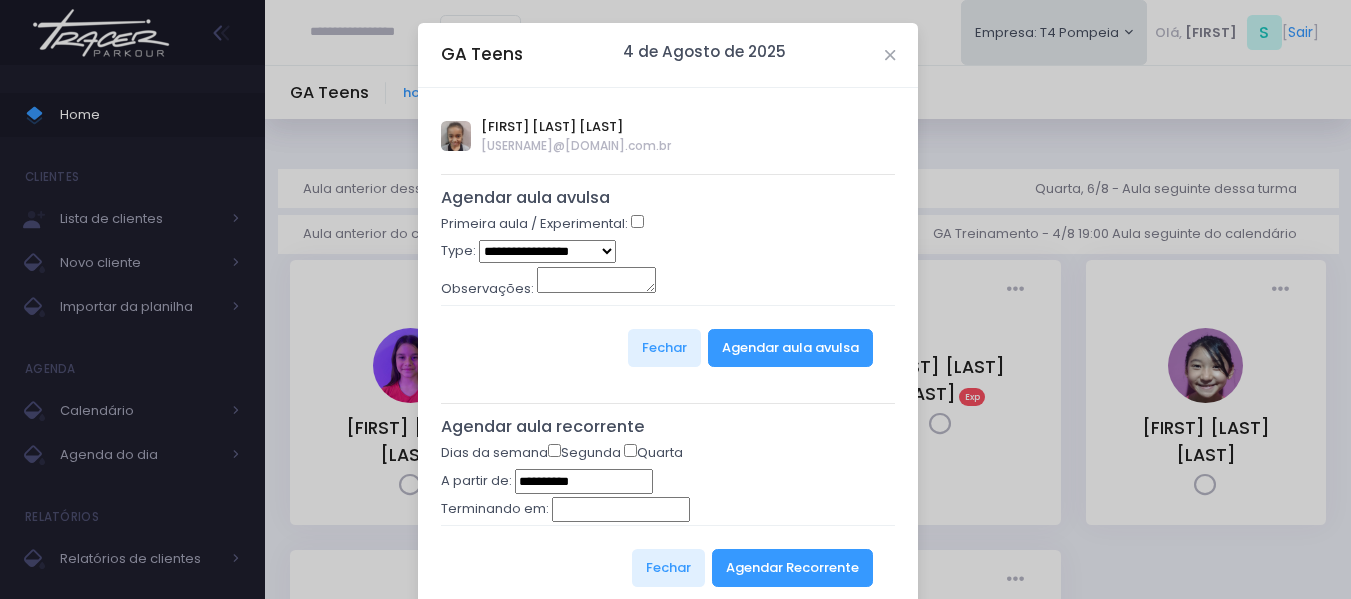 click on "Quarta" at bounding box center [653, 453] 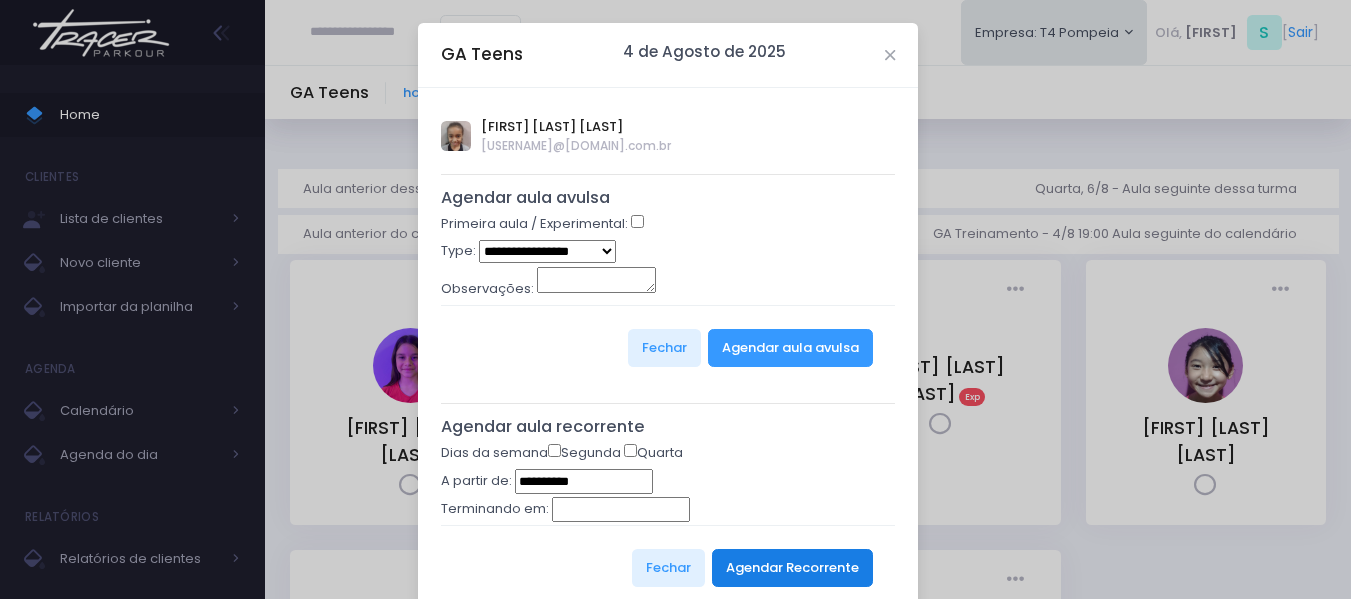 click on "Agendar Recorrente" at bounding box center [792, 568] 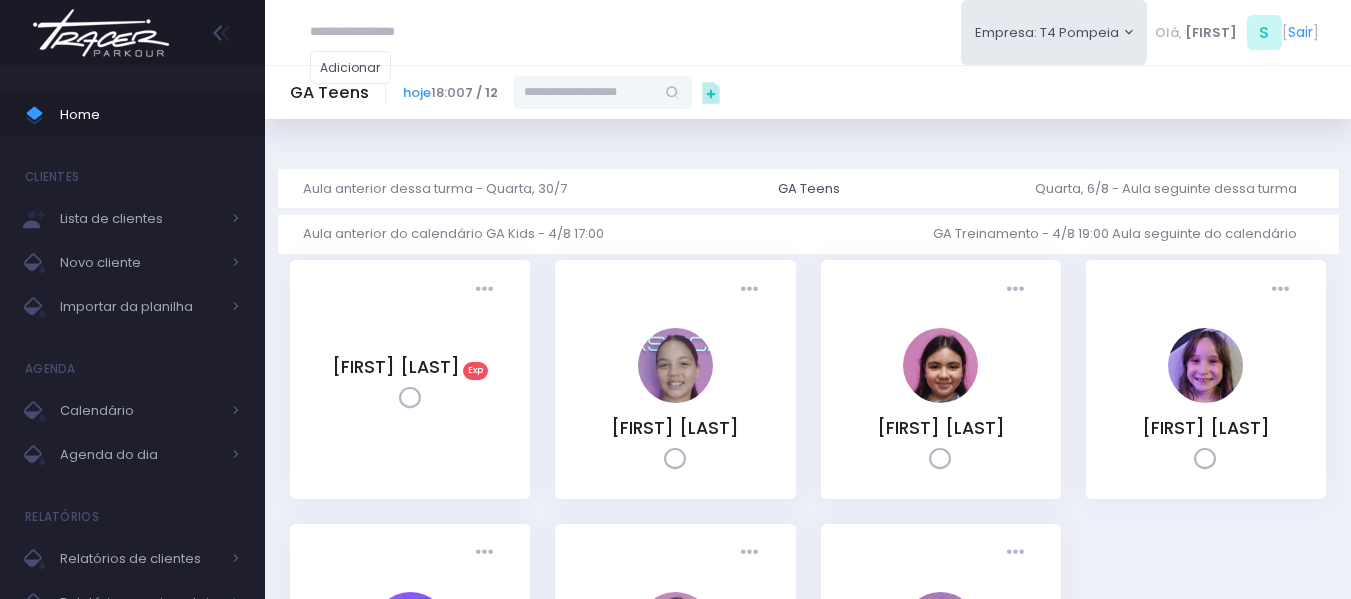 scroll, scrollTop: 0, scrollLeft: 0, axis: both 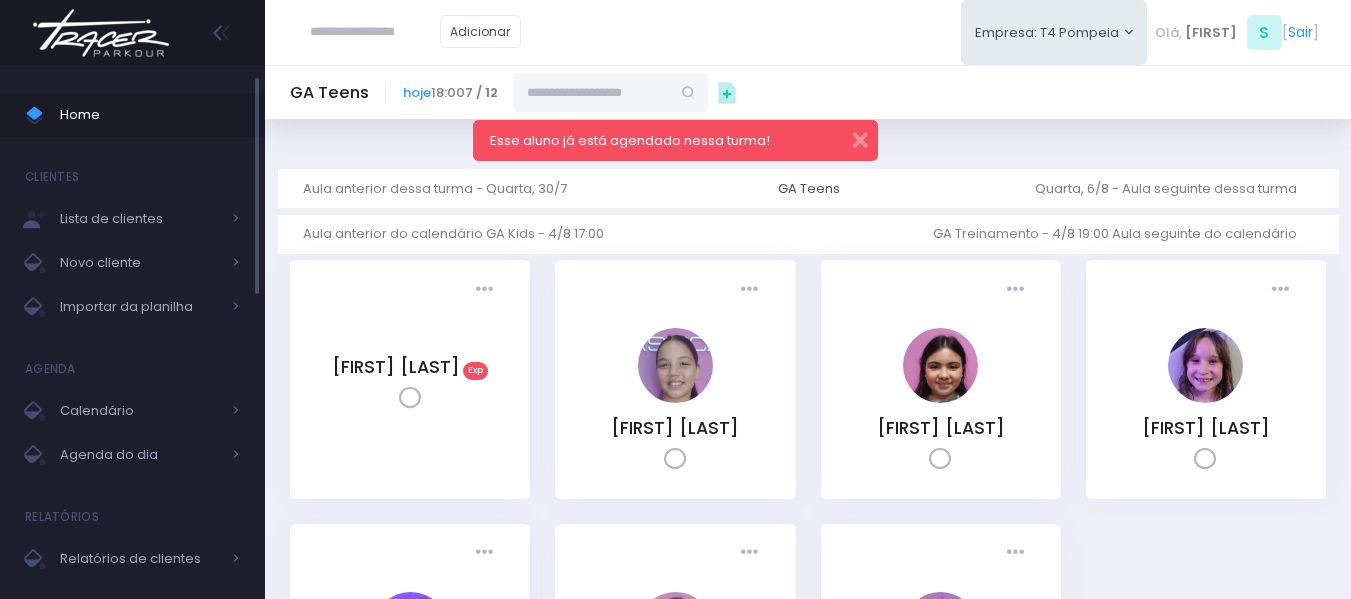 click on "Home" at bounding box center (150, 115) 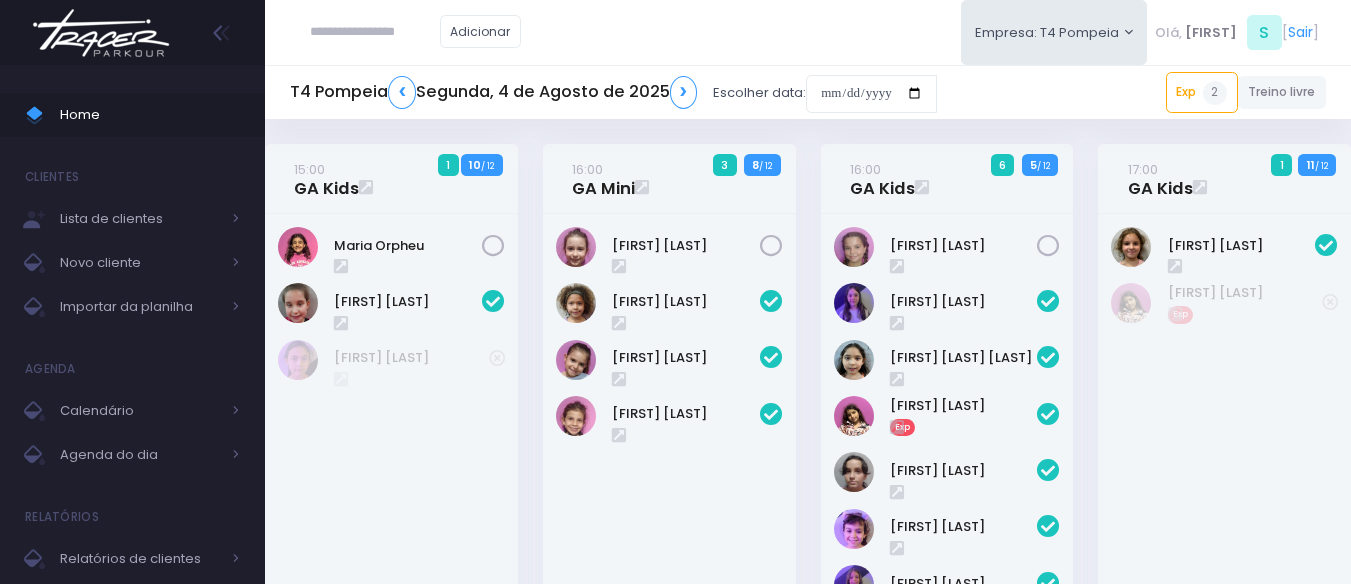 scroll, scrollTop: 659, scrollLeft: 0, axis: vertical 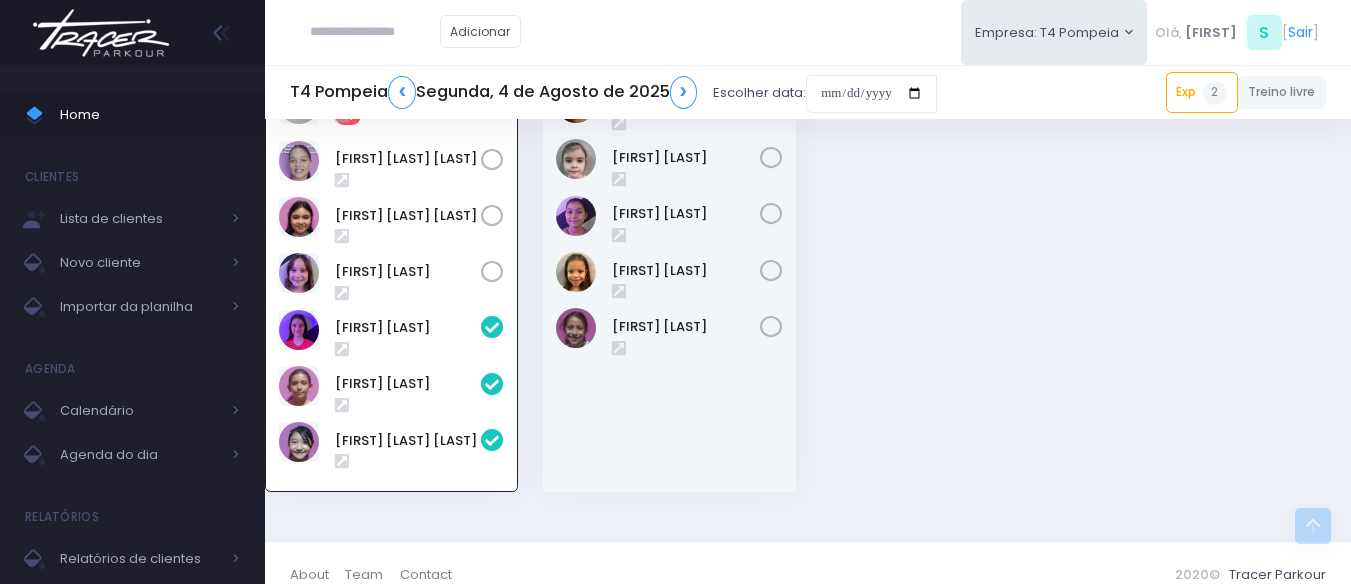 click on "[TIME] [EVENT]" at bounding box center (669, 258) 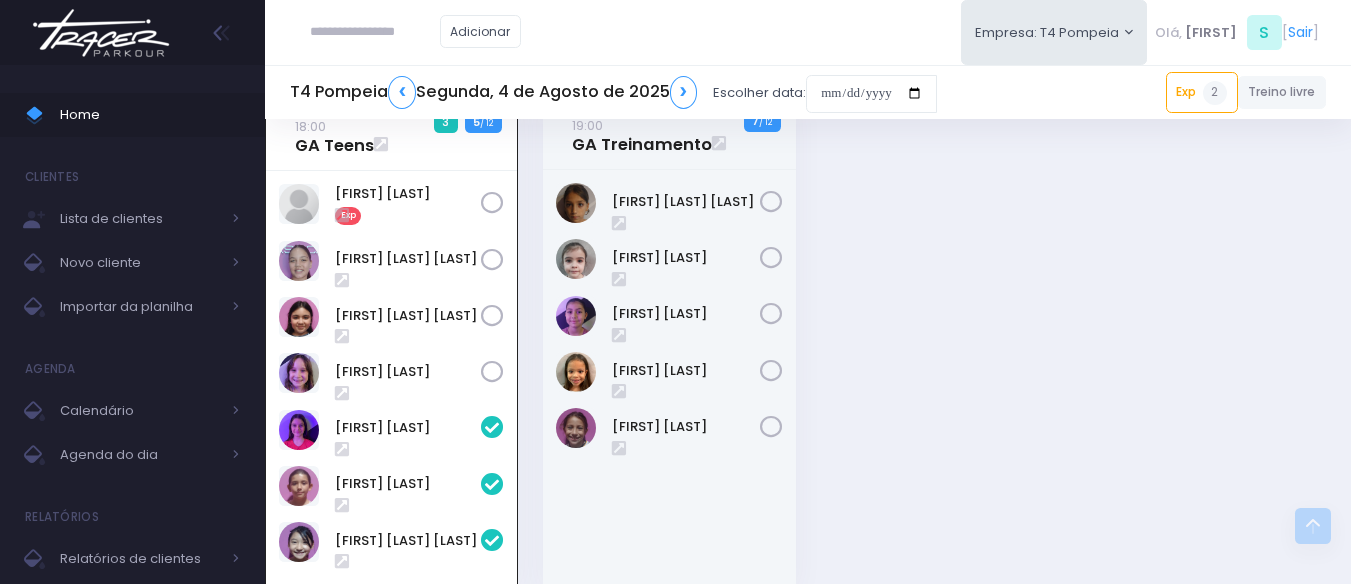 click at bounding box center (375, 32) 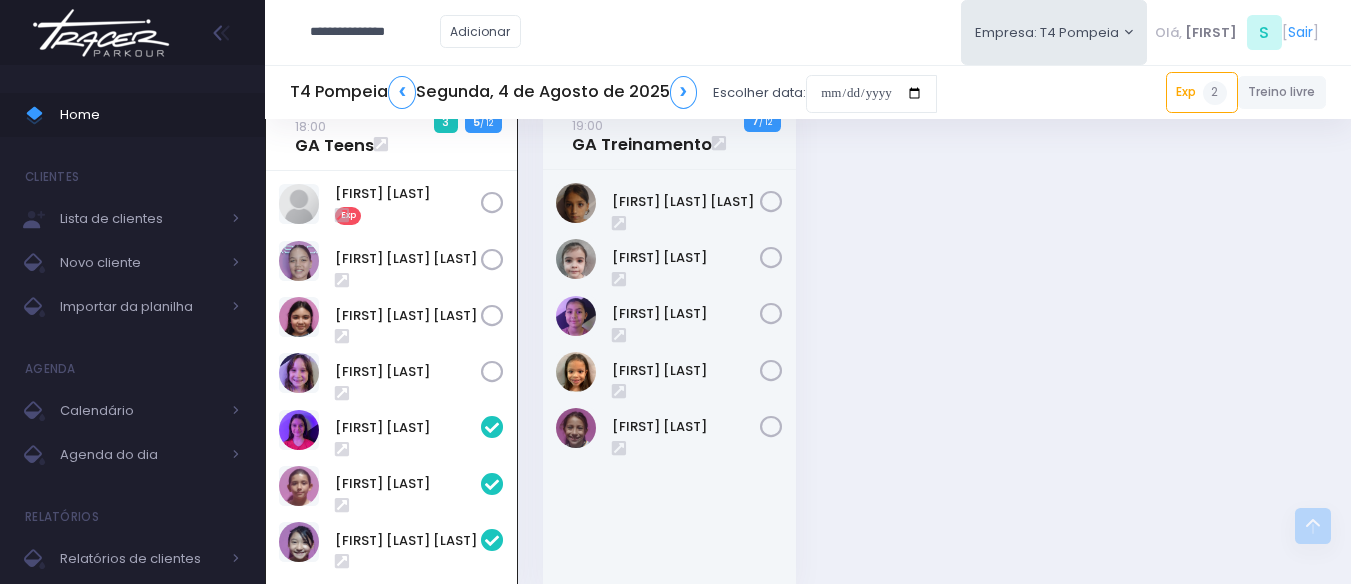 type on "**********" 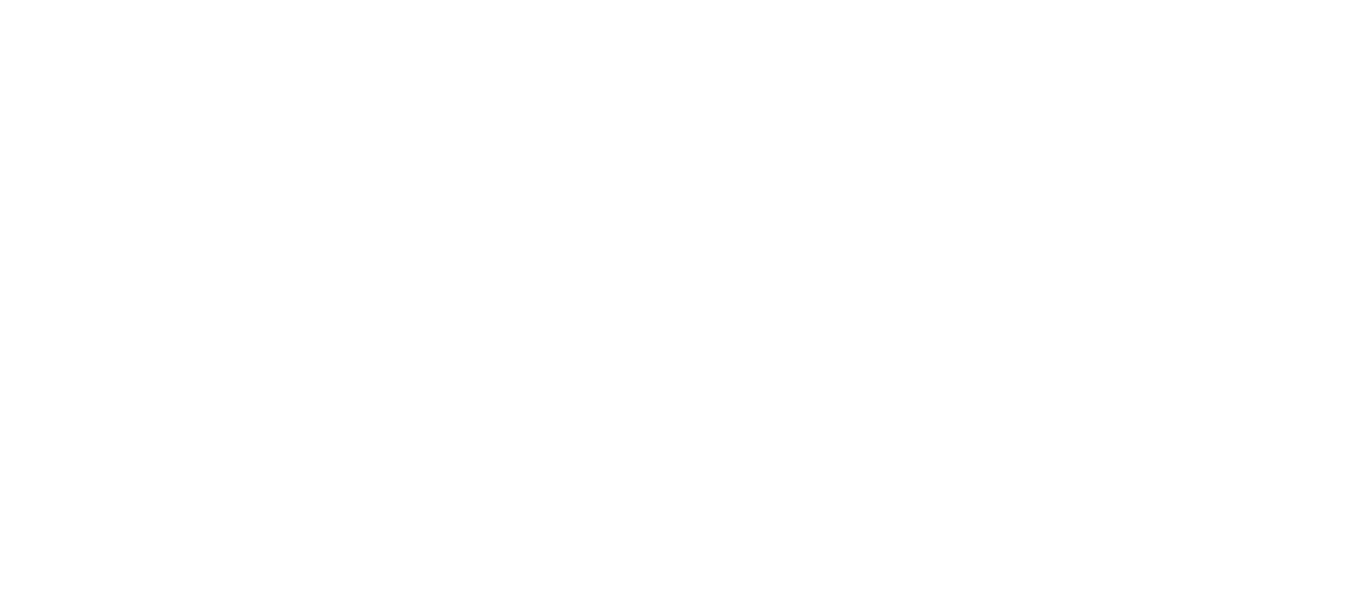 scroll, scrollTop: 0, scrollLeft: 0, axis: both 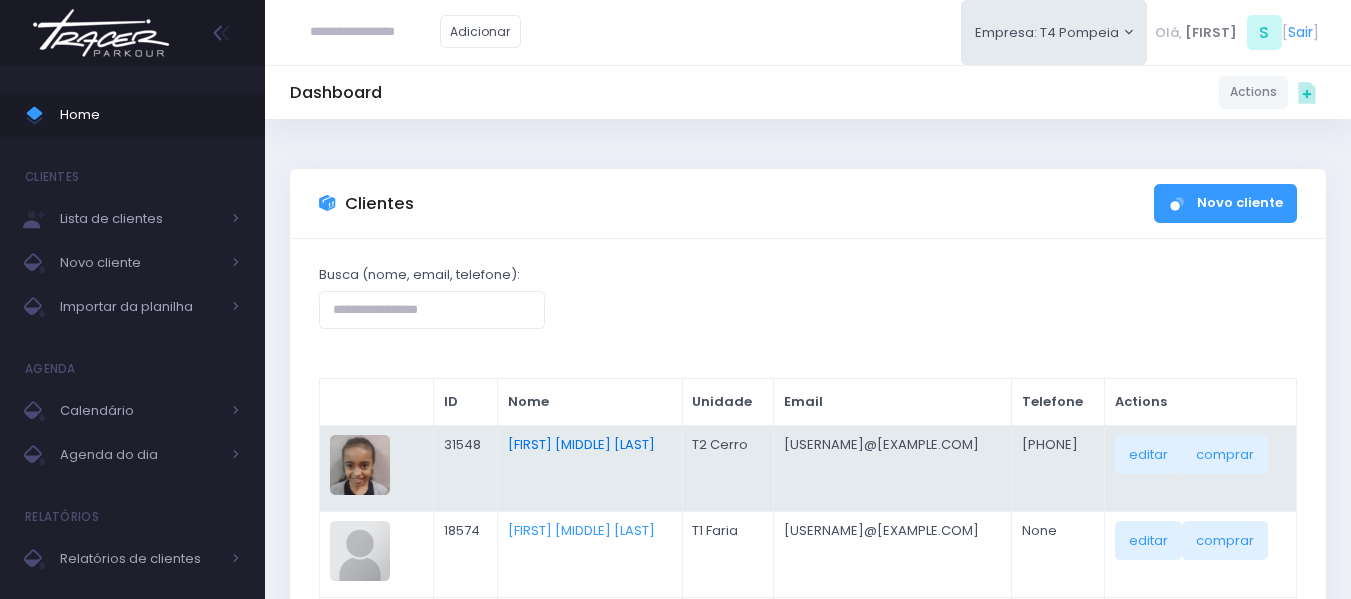 click on "[FIRST] [MIDDLE] [LAST]" at bounding box center [581, 444] 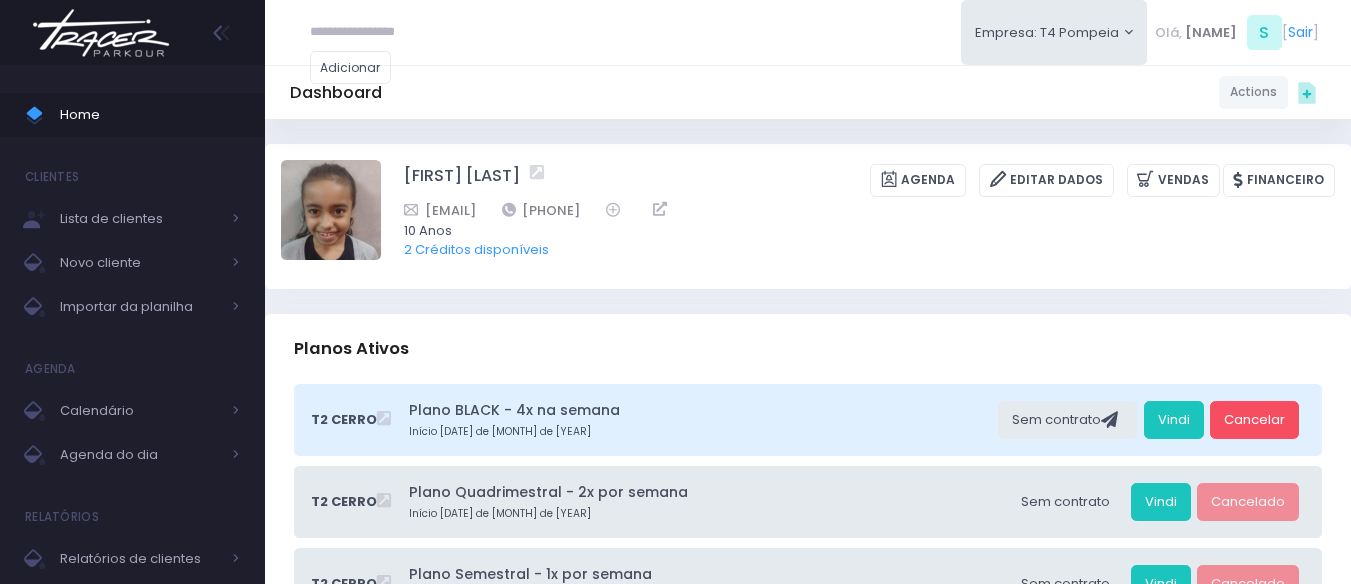 scroll, scrollTop: 0, scrollLeft: 0, axis: both 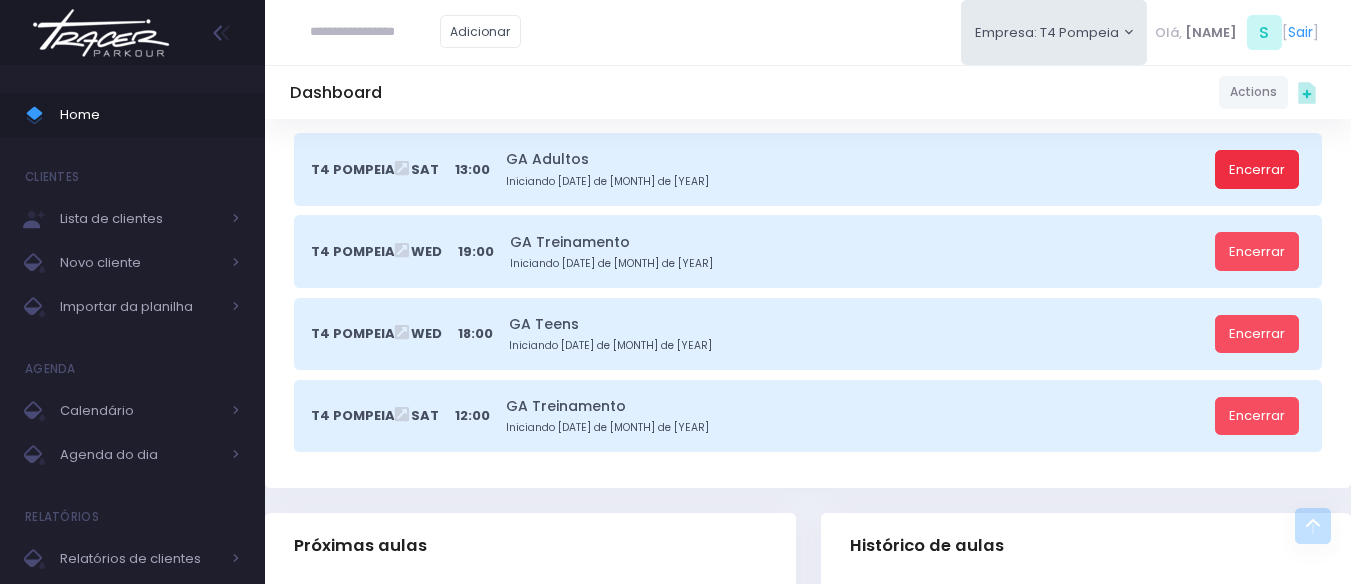 click on "Encerrar" at bounding box center (1257, 169) 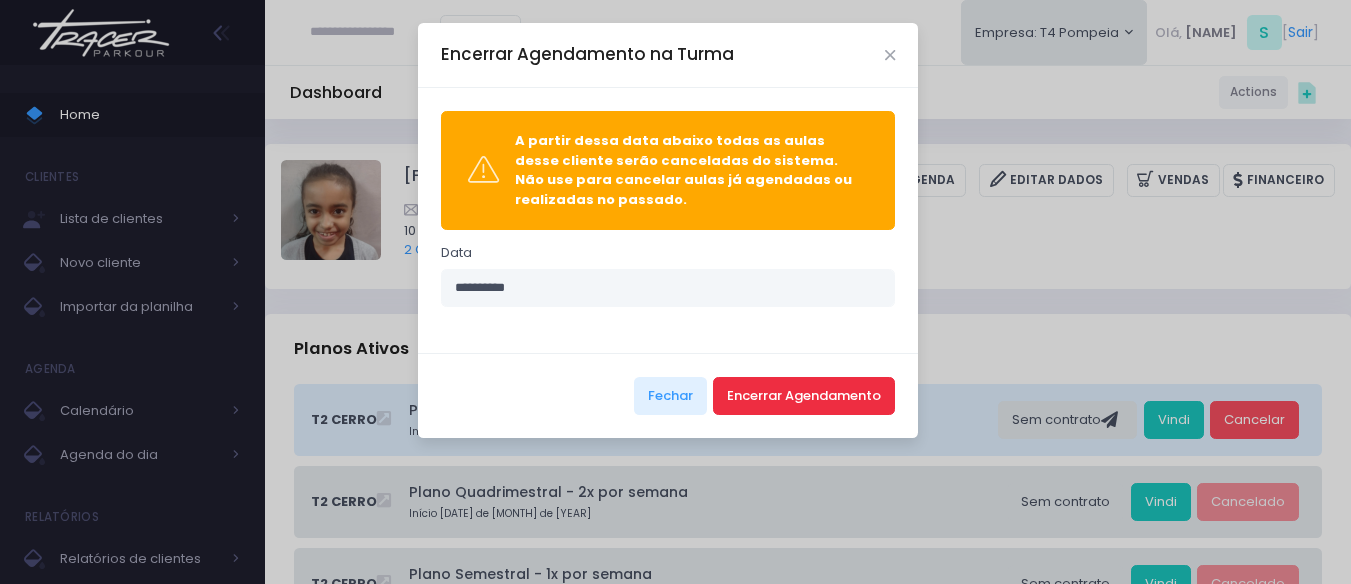 click on "Encerrar Agendamento" at bounding box center [804, 396] 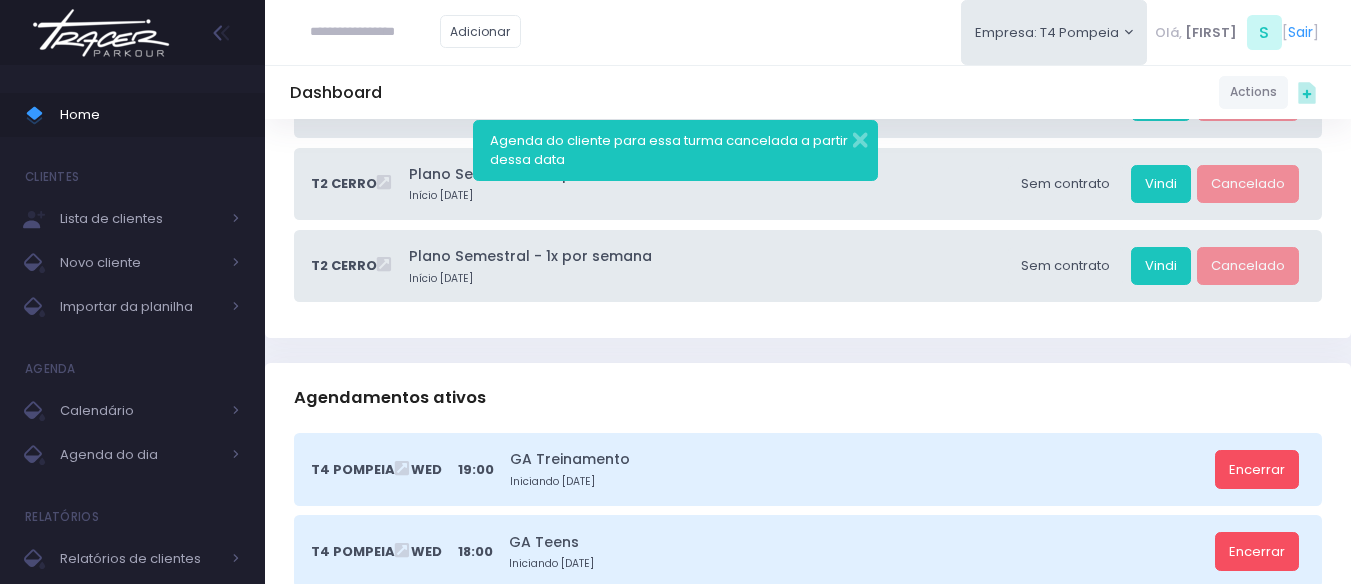 scroll, scrollTop: 600, scrollLeft: 0, axis: vertical 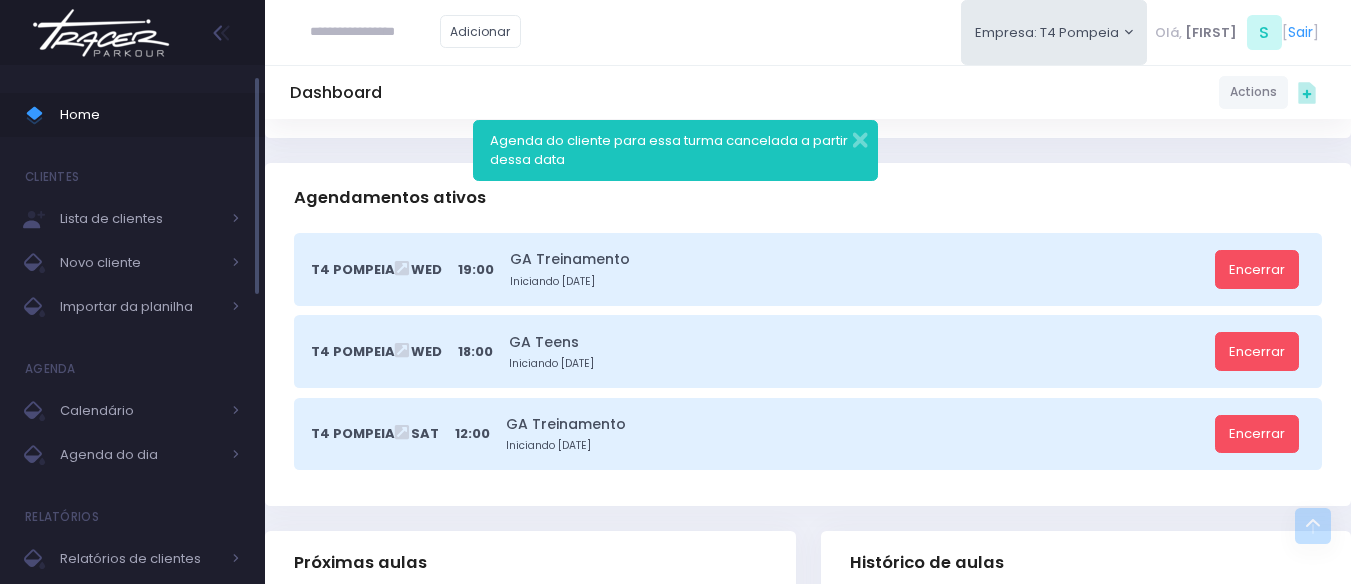 click on "Home" at bounding box center [150, 115] 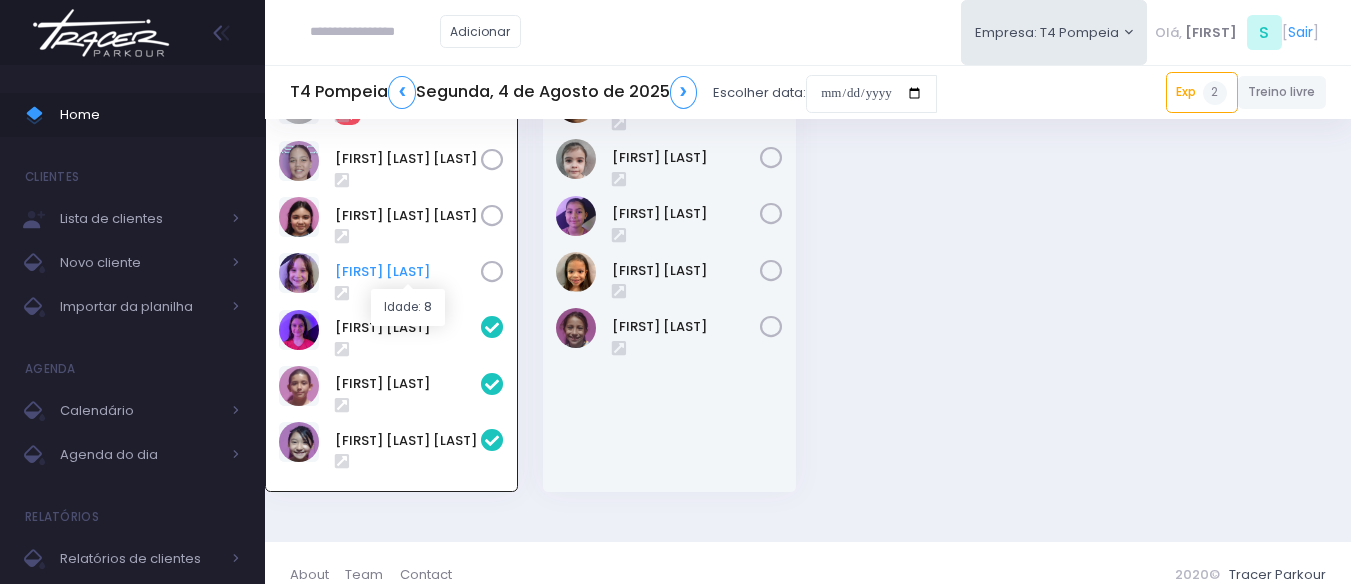 scroll, scrollTop: 559, scrollLeft: 0, axis: vertical 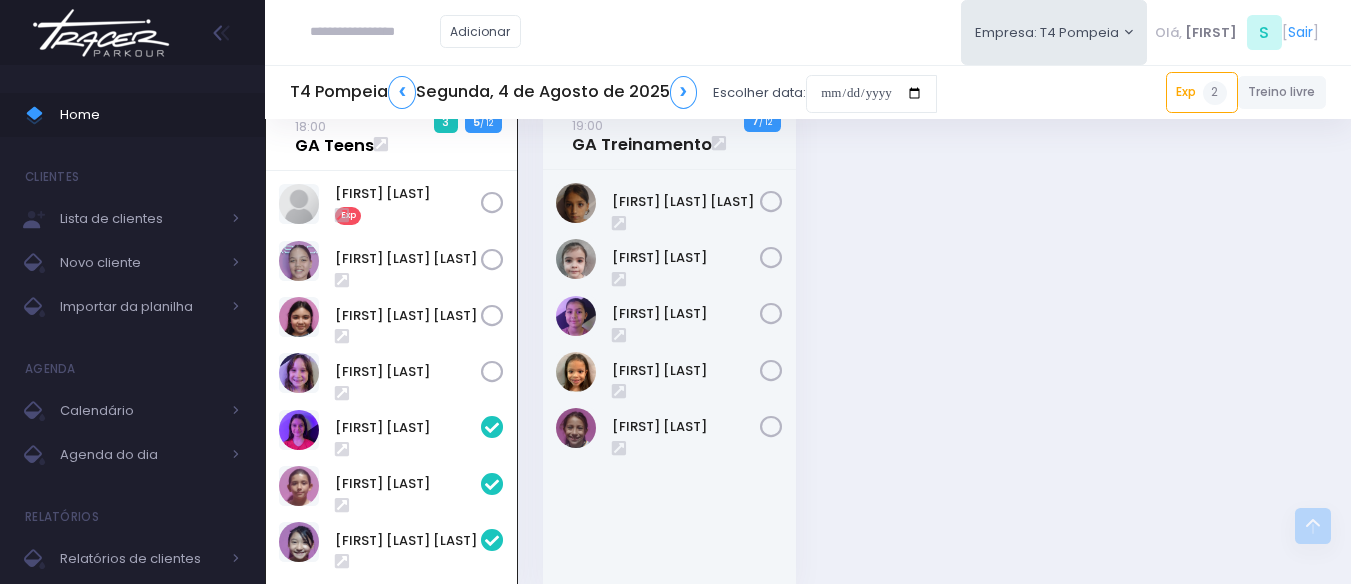 click on "[TIME] GA Teens" at bounding box center (334, 136) 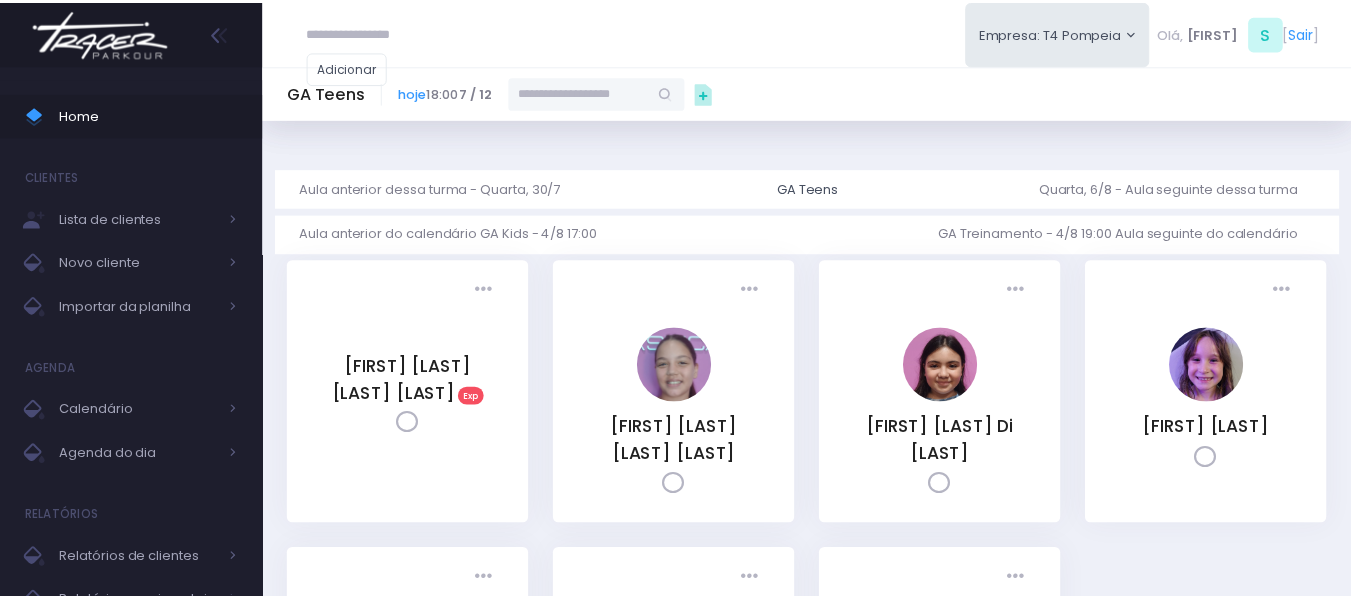 scroll, scrollTop: 0, scrollLeft: 0, axis: both 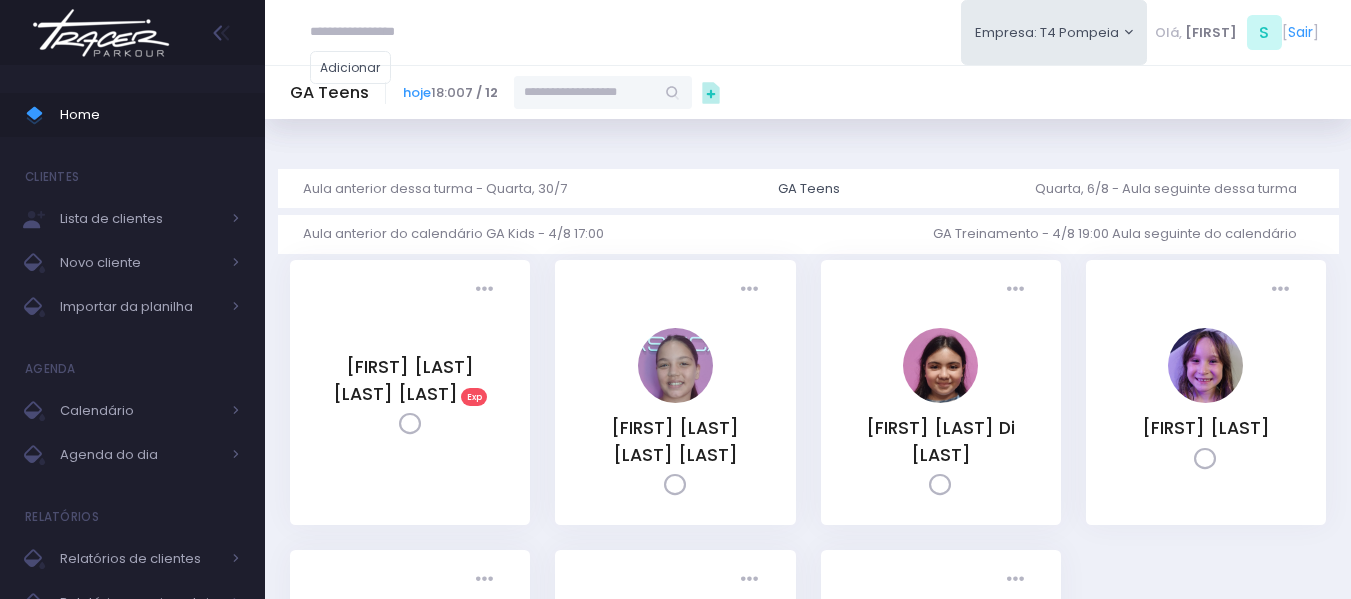 click at bounding box center (584, 92) 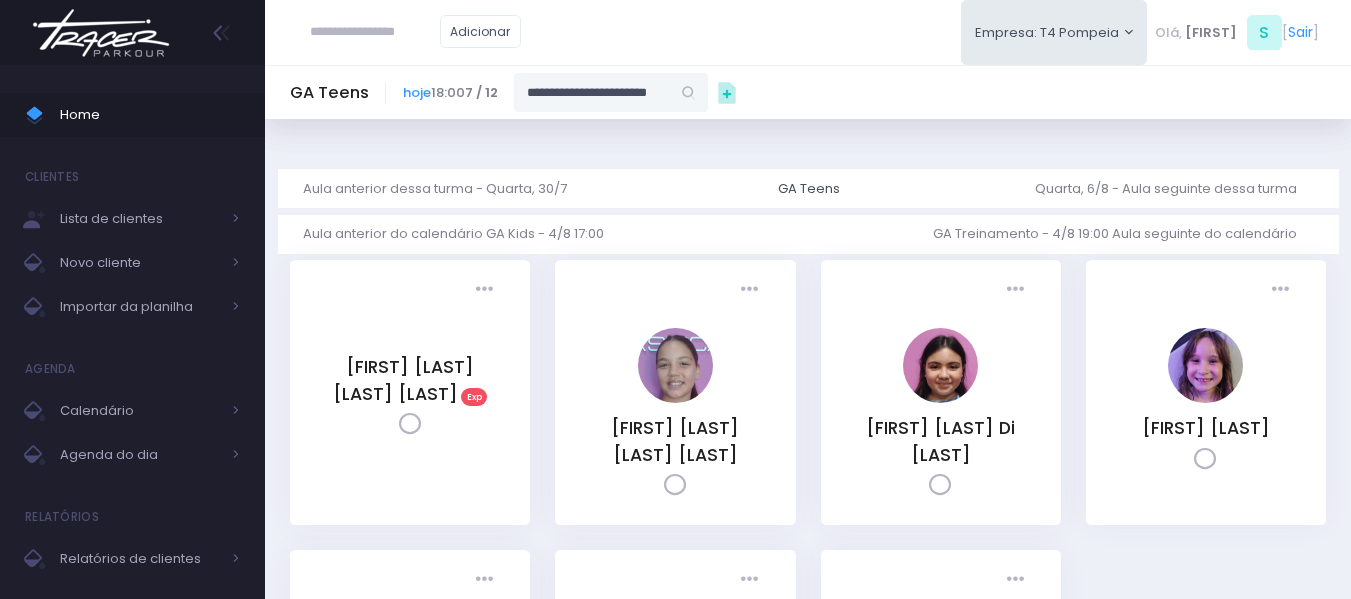 scroll, scrollTop: 0, scrollLeft: 30, axis: horizontal 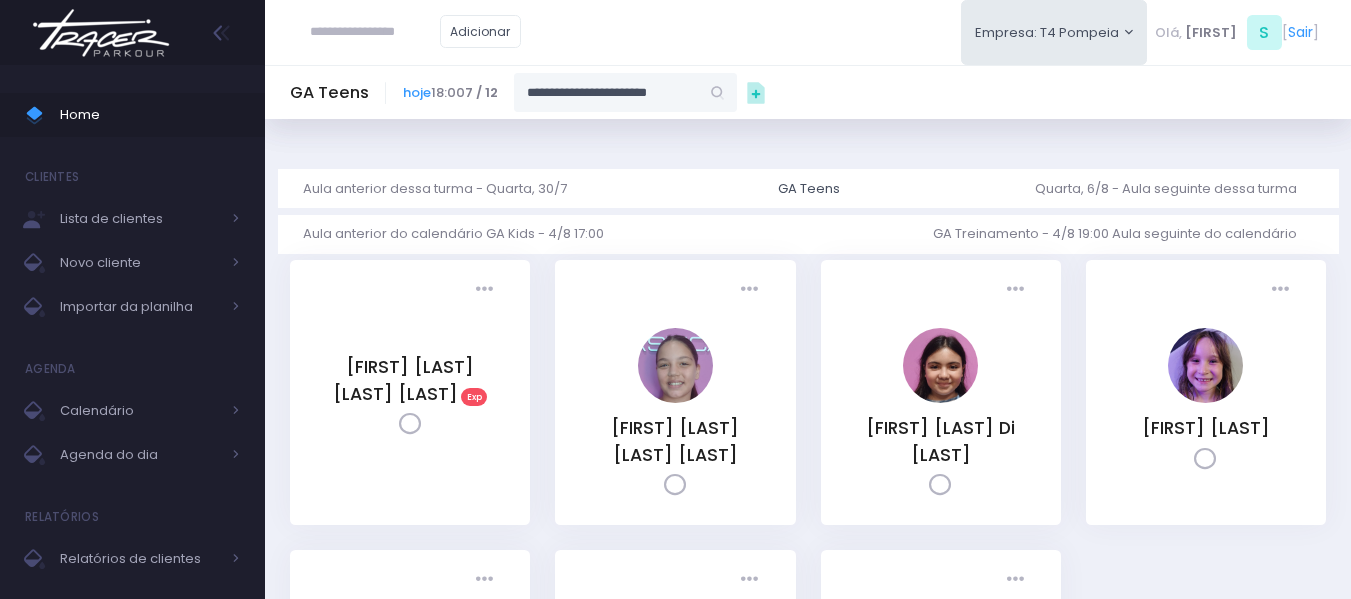 click on "**********" at bounding box center (606, 92) 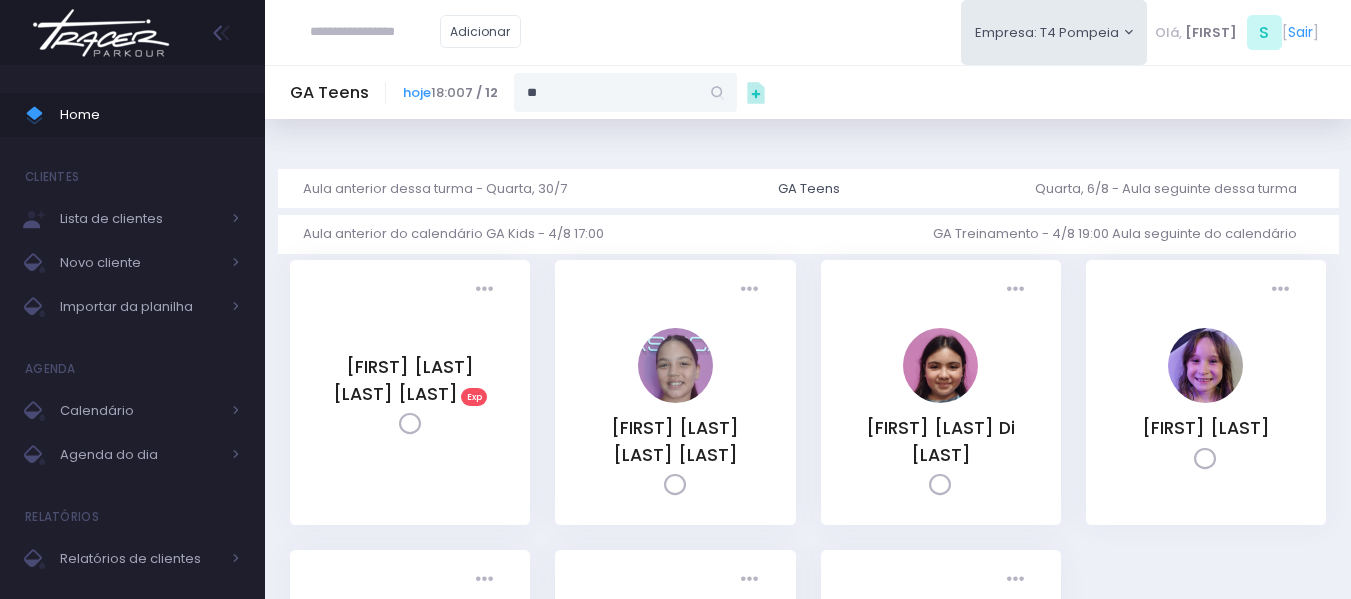 scroll, scrollTop: 0, scrollLeft: 0, axis: both 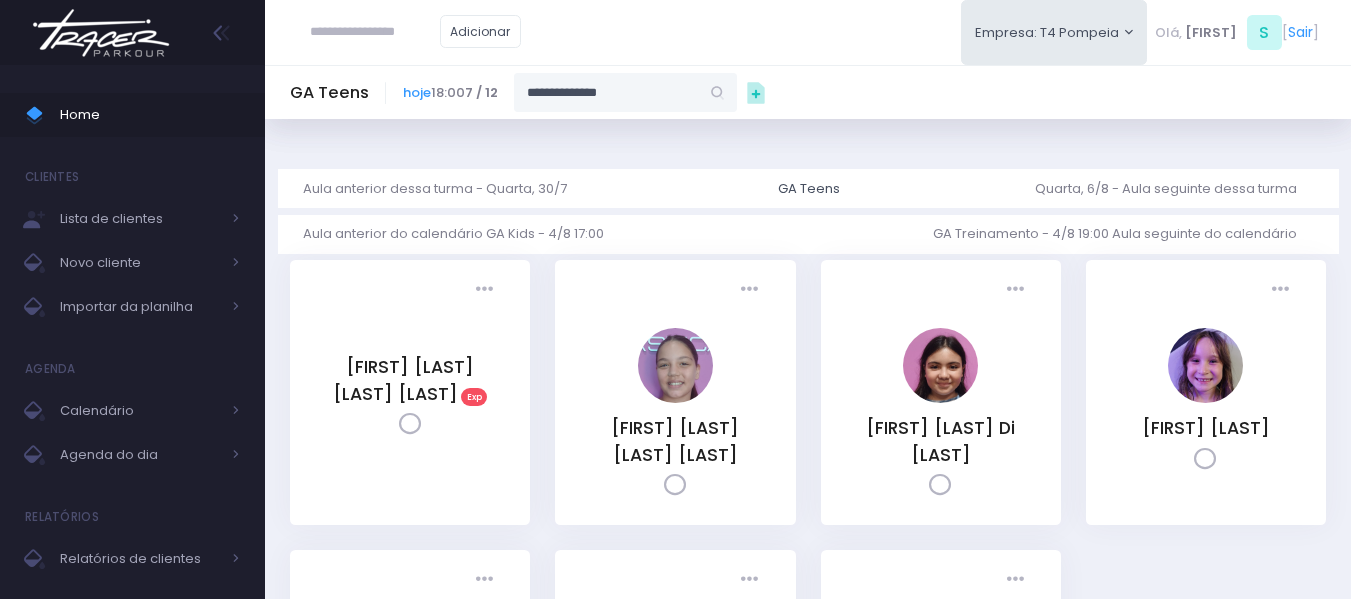 type on "**********" 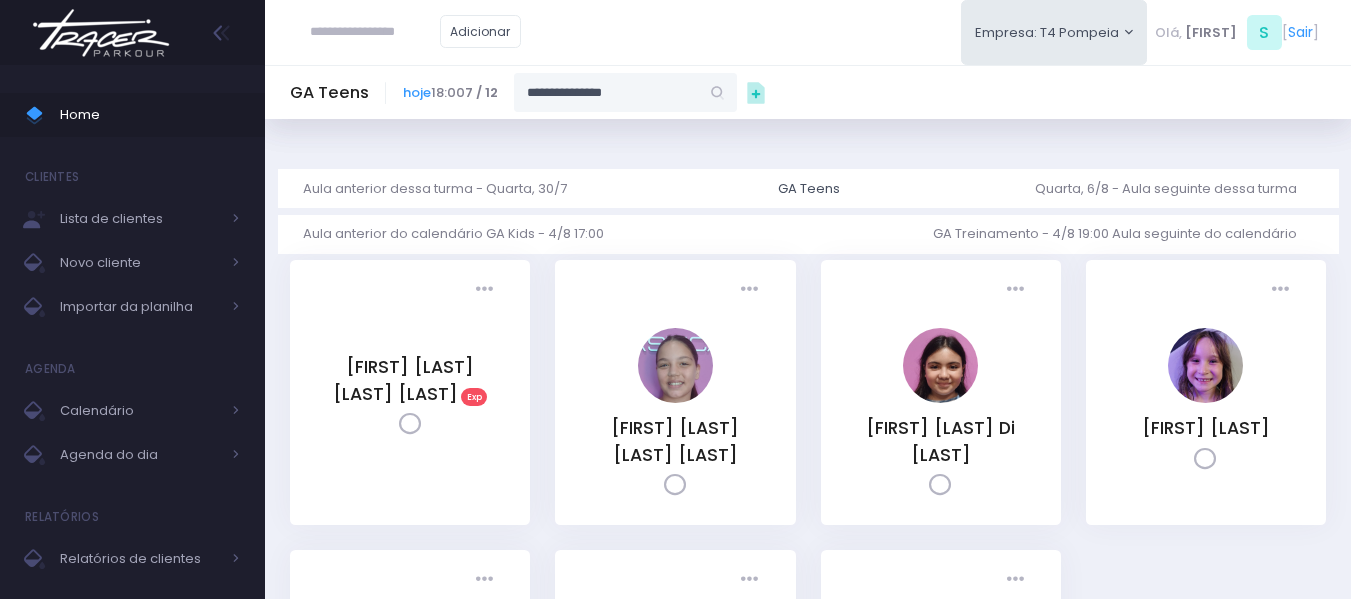 type on "**********" 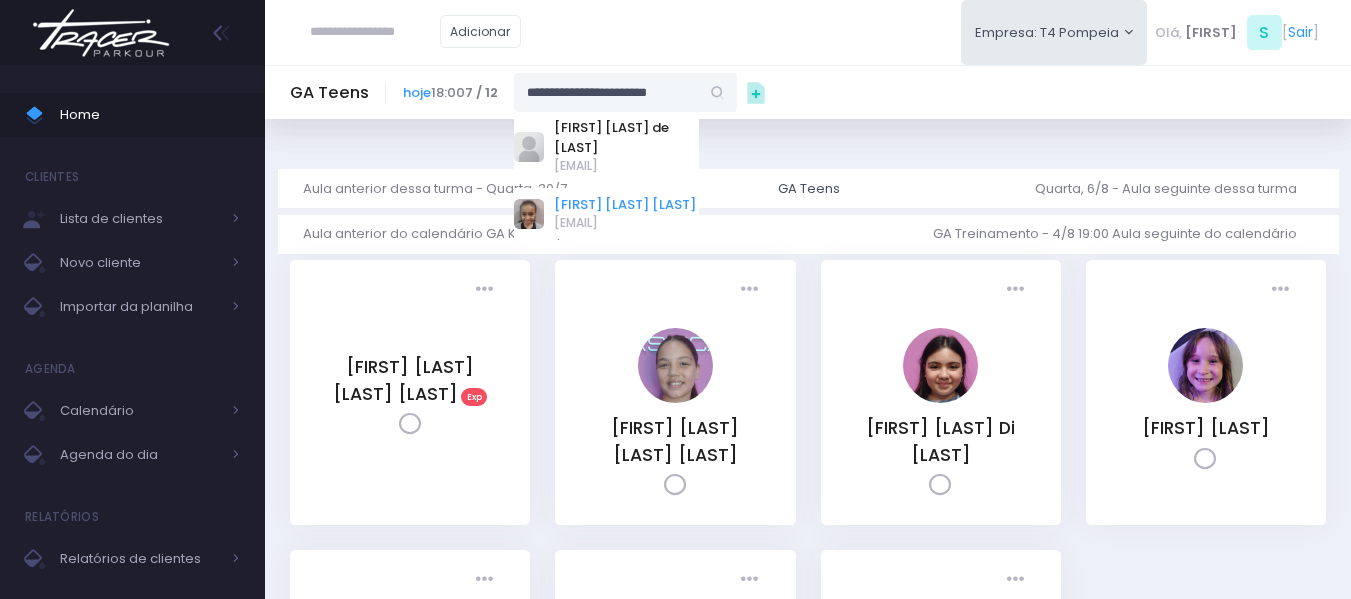 click on "Beatriz Marques Ferreira" at bounding box center (625, 205) 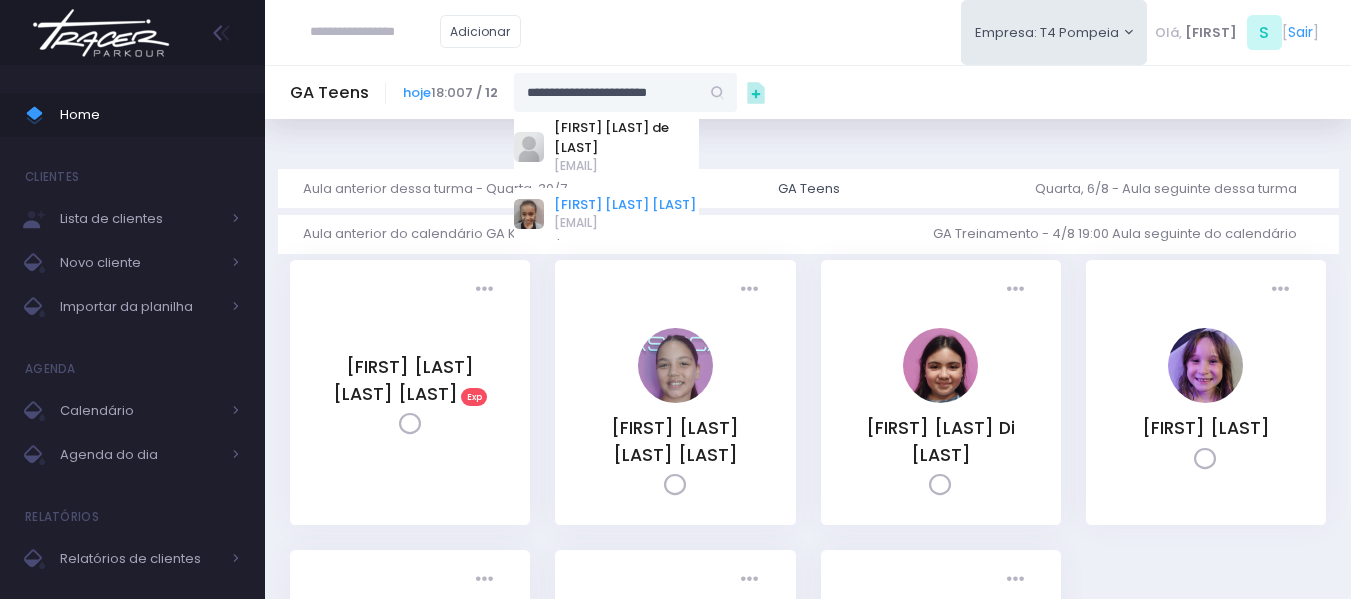 type on "**********" 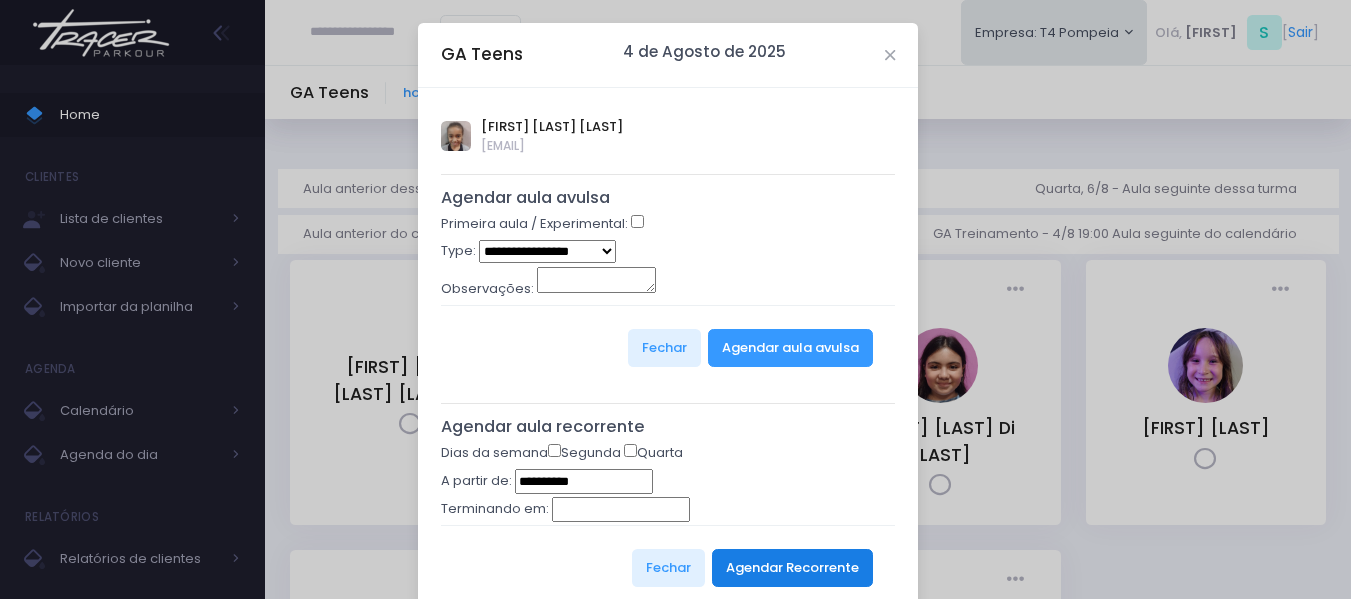 click on "Agendar Recorrente" at bounding box center [792, 568] 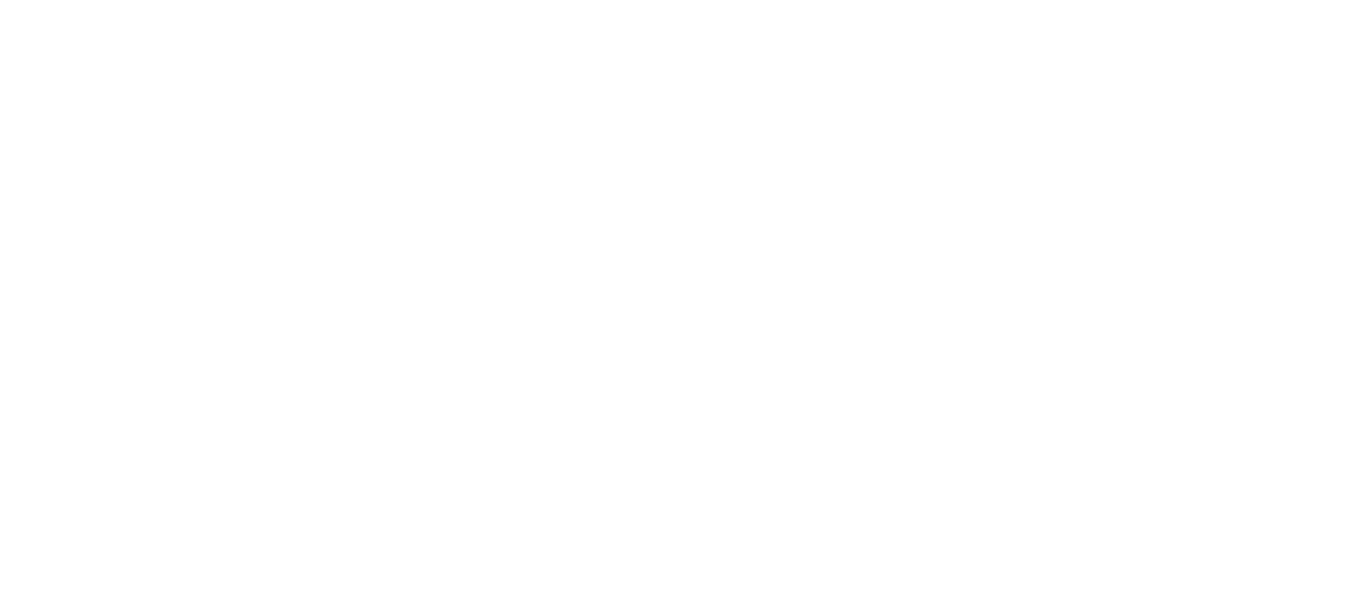 scroll, scrollTop: 0, scrollLeft: 0, axis: both 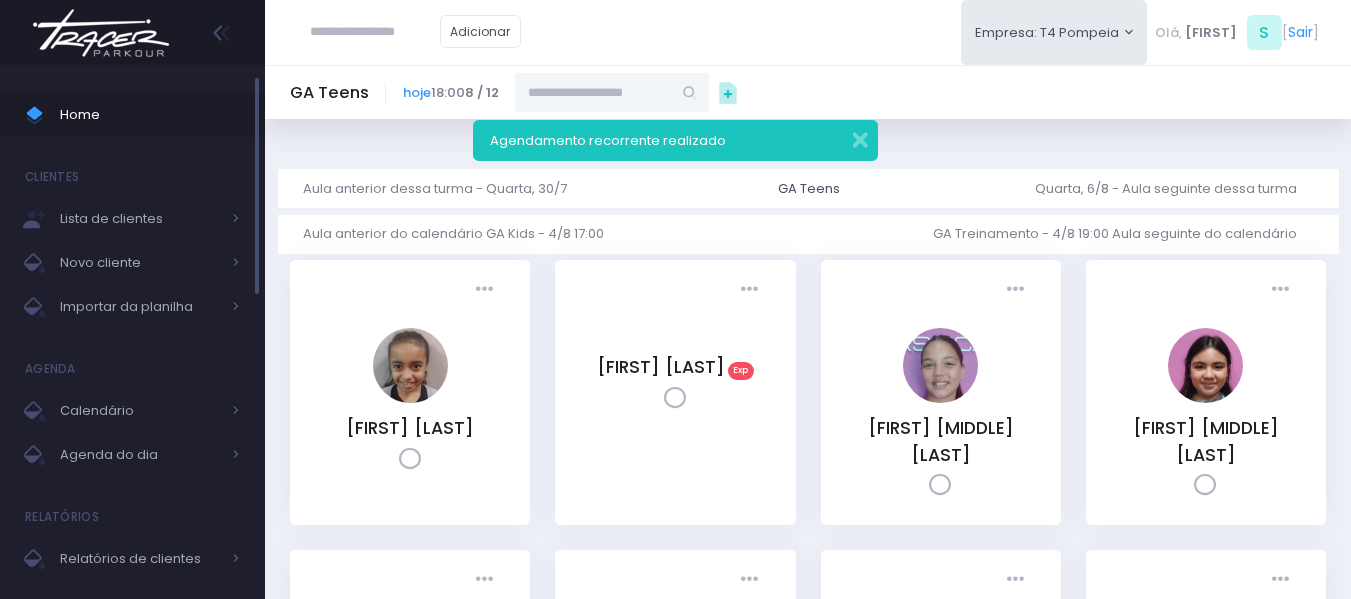 click on "Home" at bounding box center (150, 115) 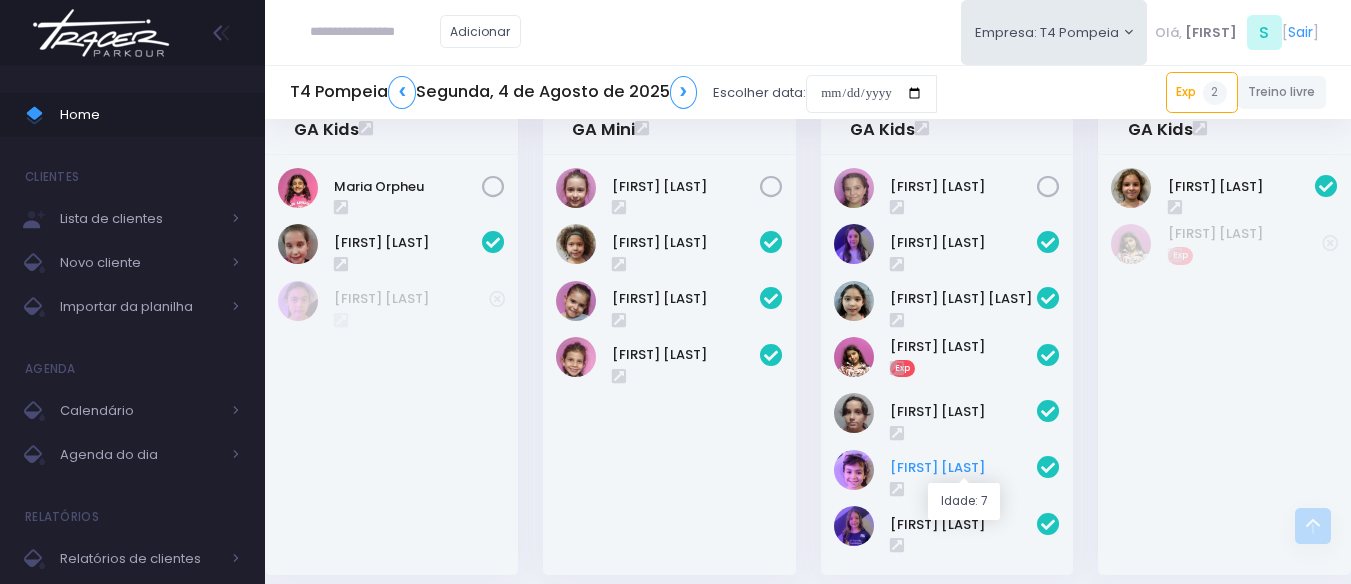 scroll, scrollTop: 0, scrollLeft: 0, axis: both 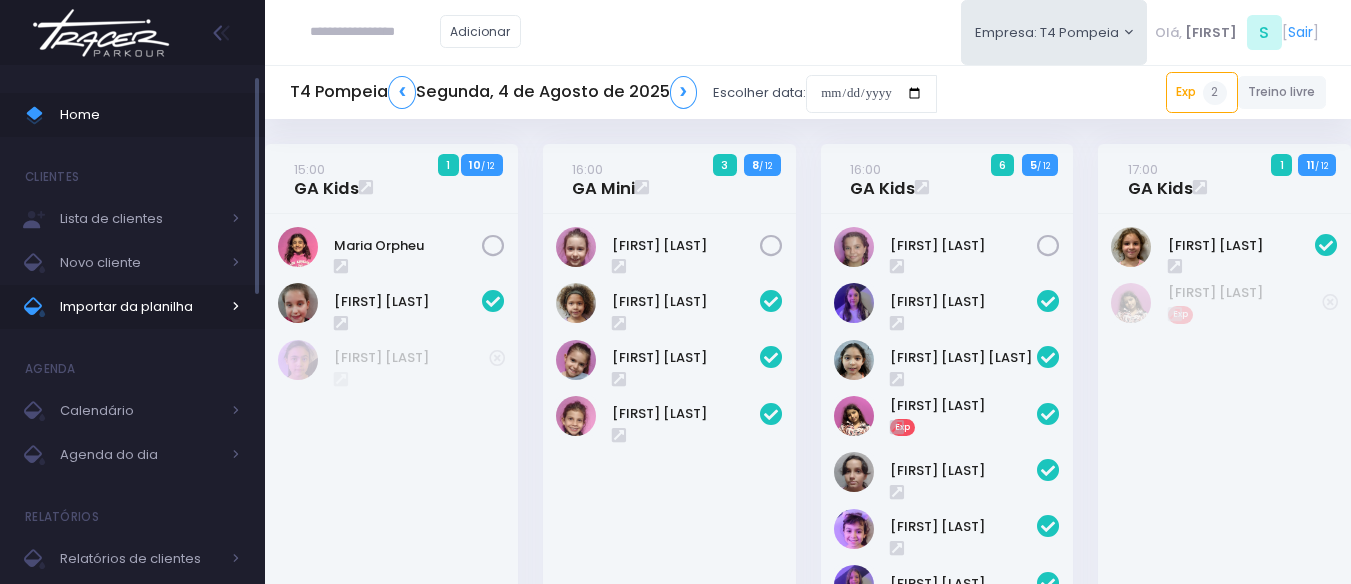 click on "Importar da planilha" at bounding box center (140, 307) 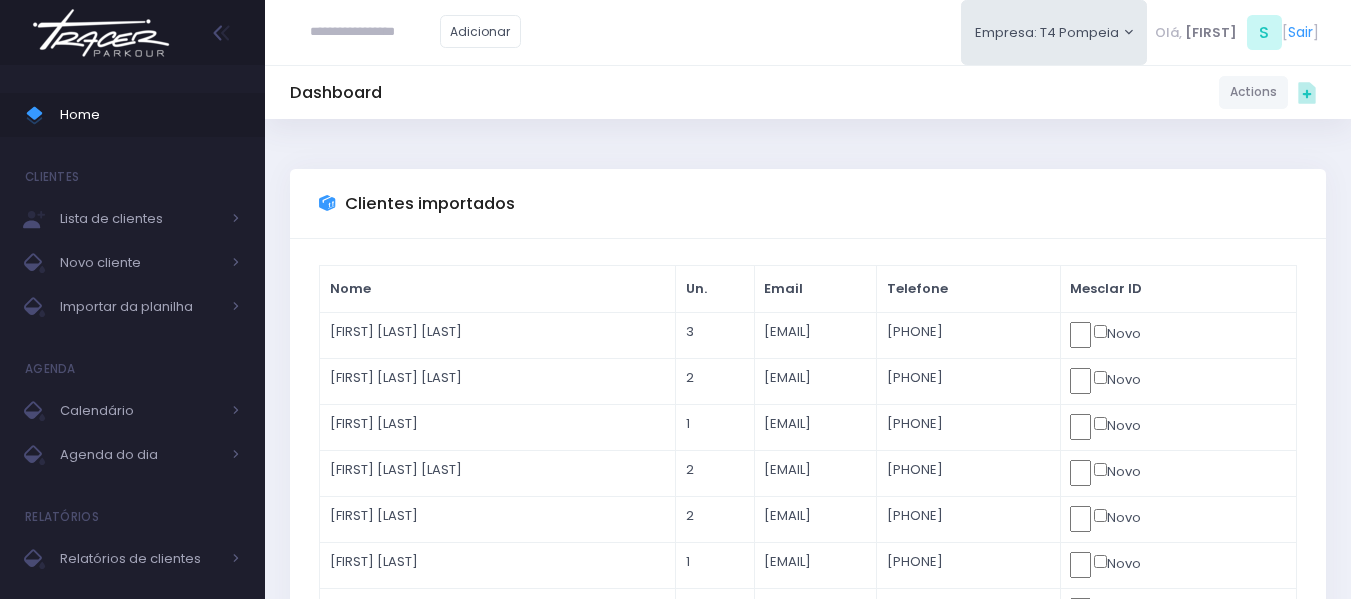 scroll, scrollTop: 0, scrollLeft: 0, axis: both 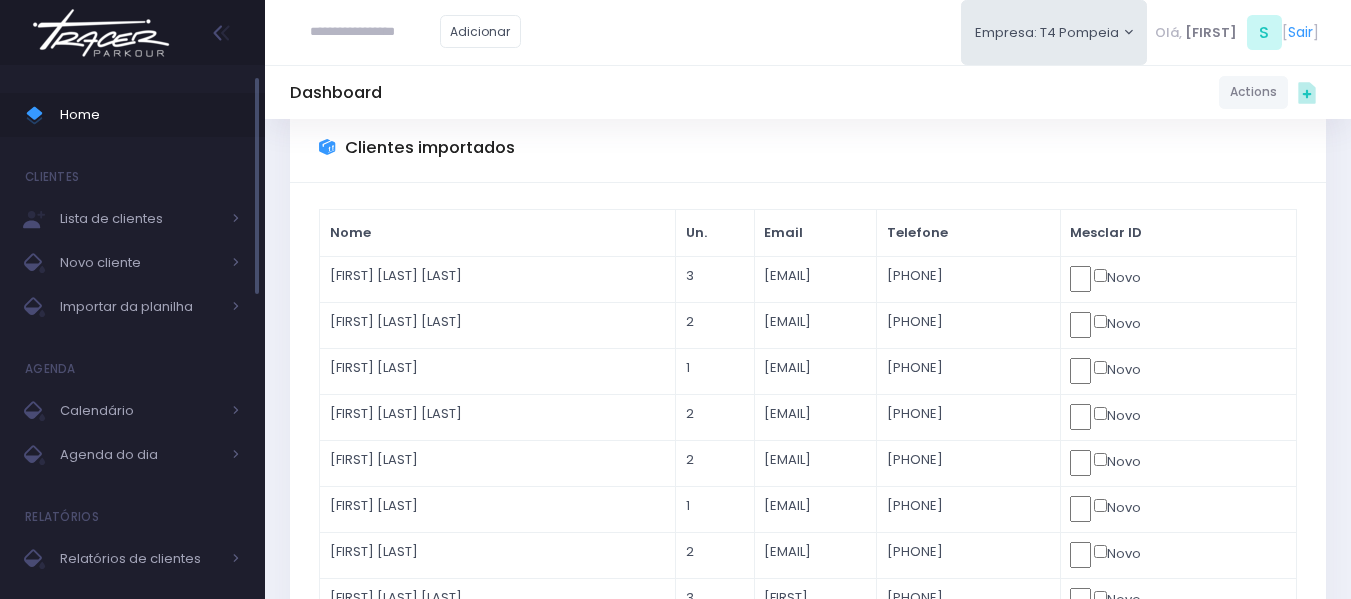 click on "Home" at bounding box center (150, 115) 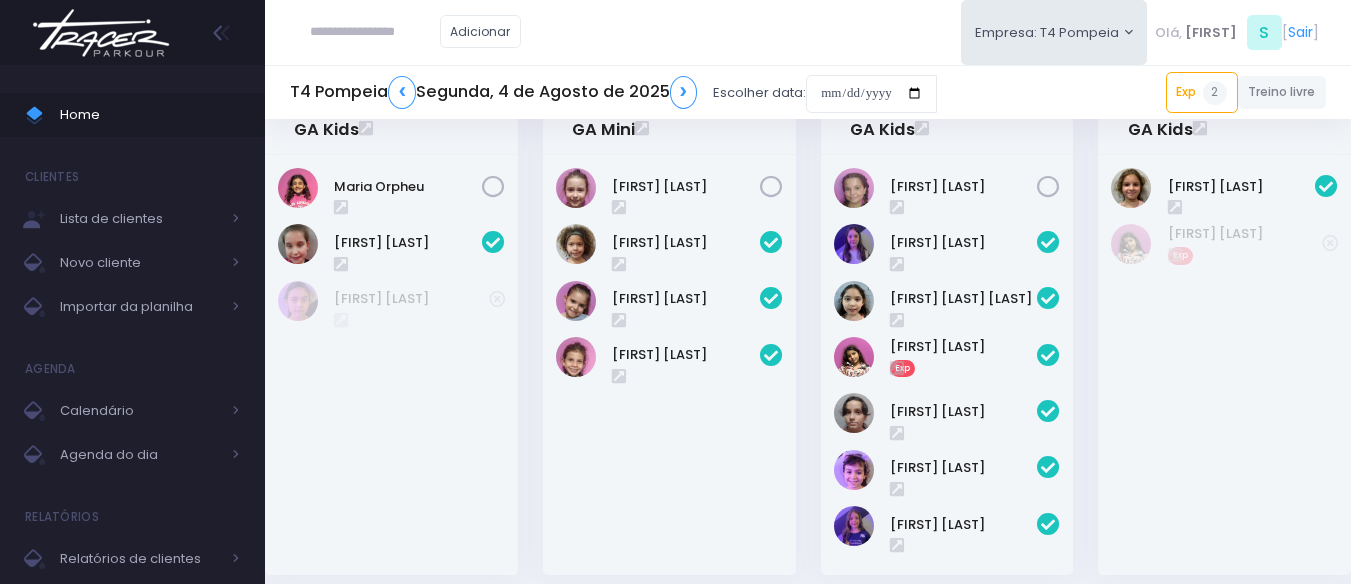scroll, scrollTop: 0, scrollLeft: 0, axis: both 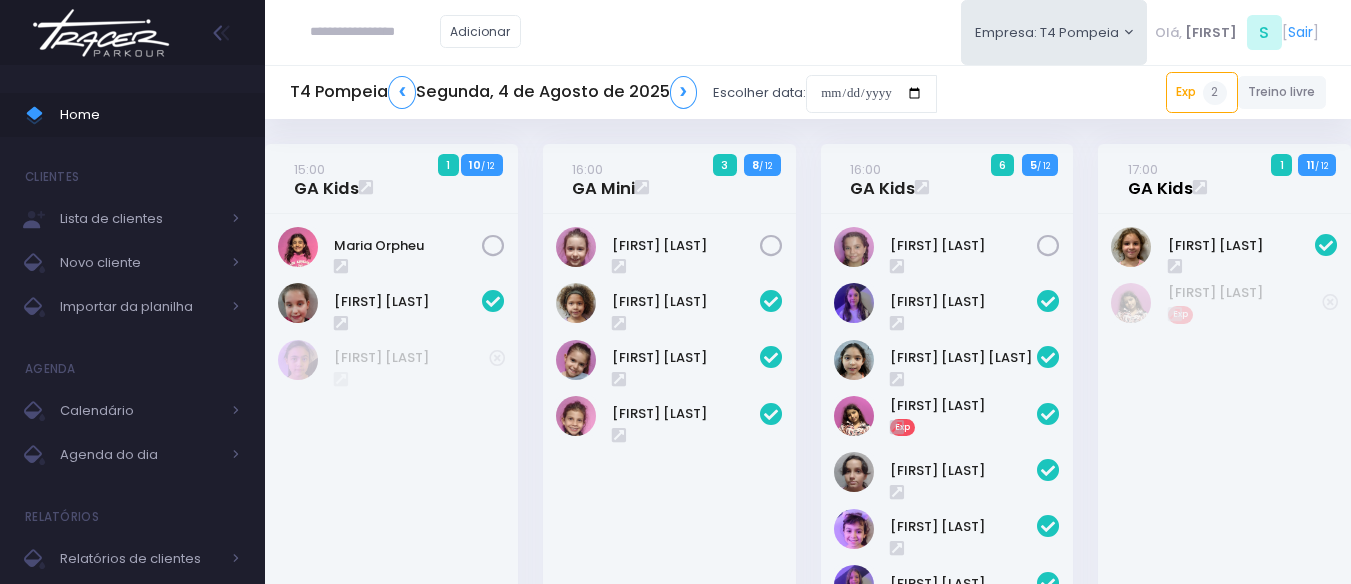 click on "17:00 GA Kids" at bounding box center [1160, 179] 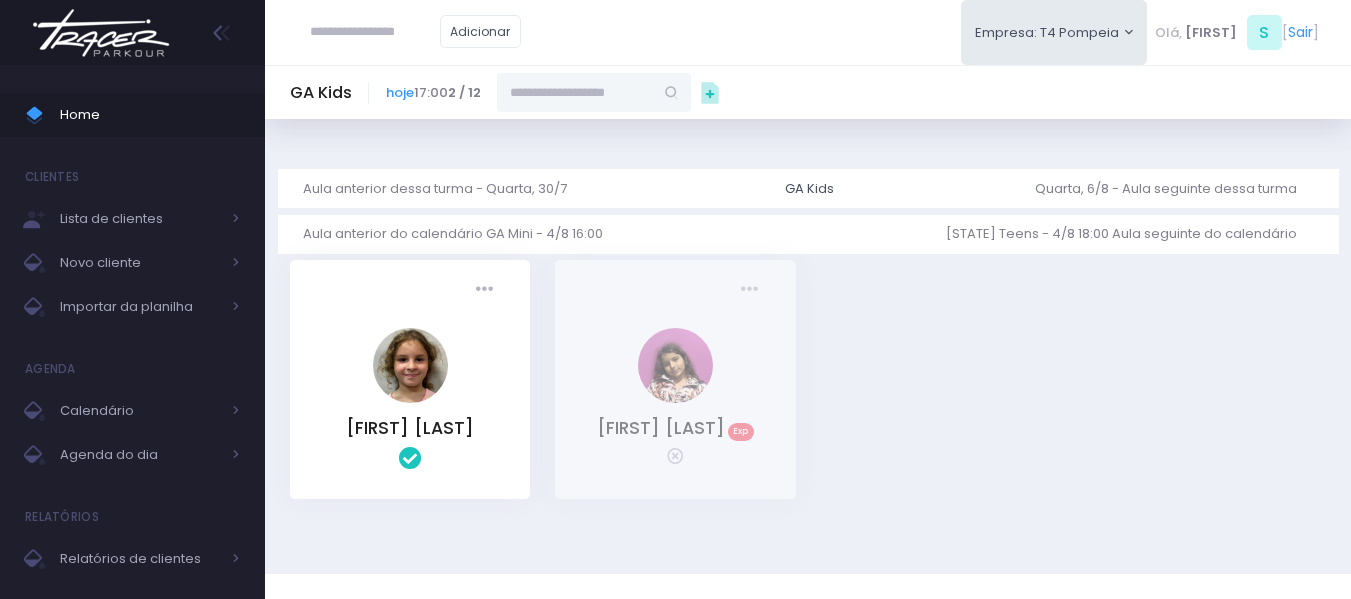 scroll, scrollTop: 0, scrollLeft: 0, axis: both 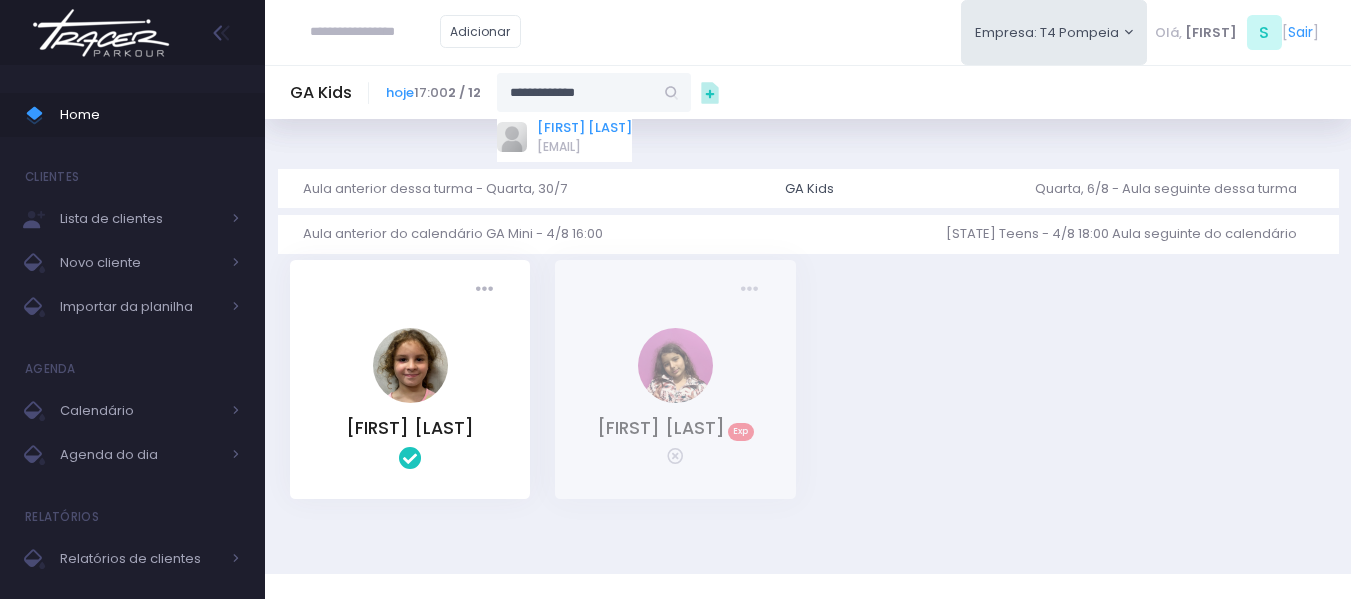 click on "Clarice Lopes" at bounding box center (584, 128) 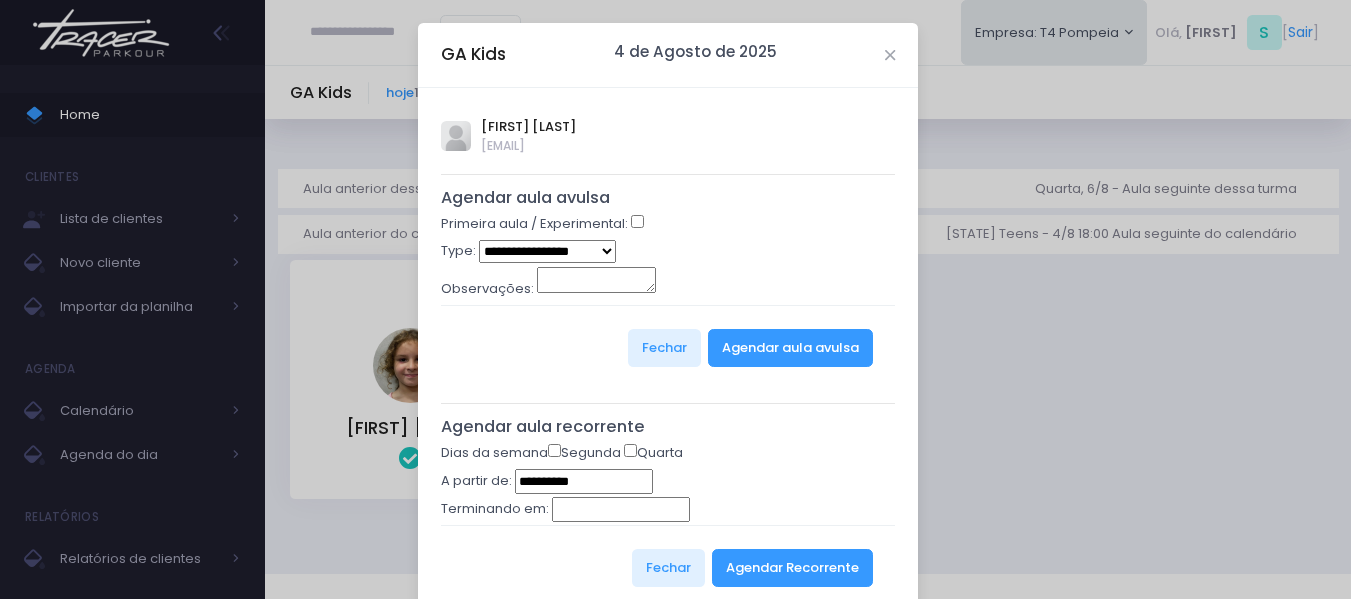 select on "*" 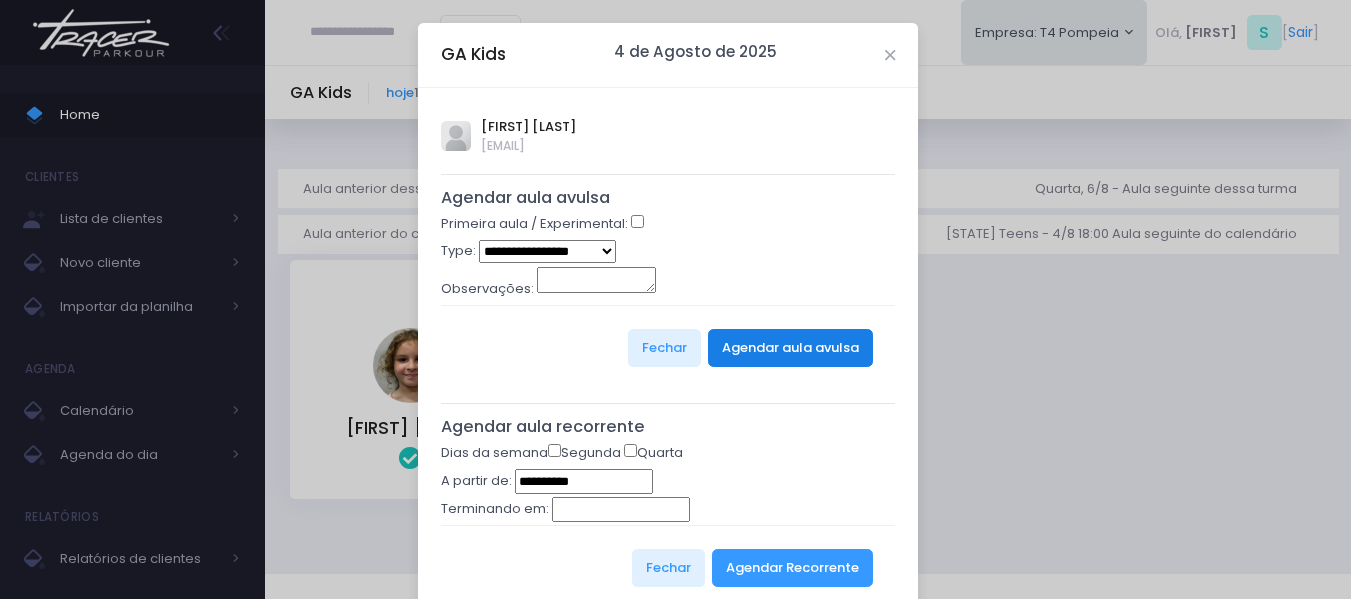click on "Agendar aula avulsa" at bounding box center (790, 348) 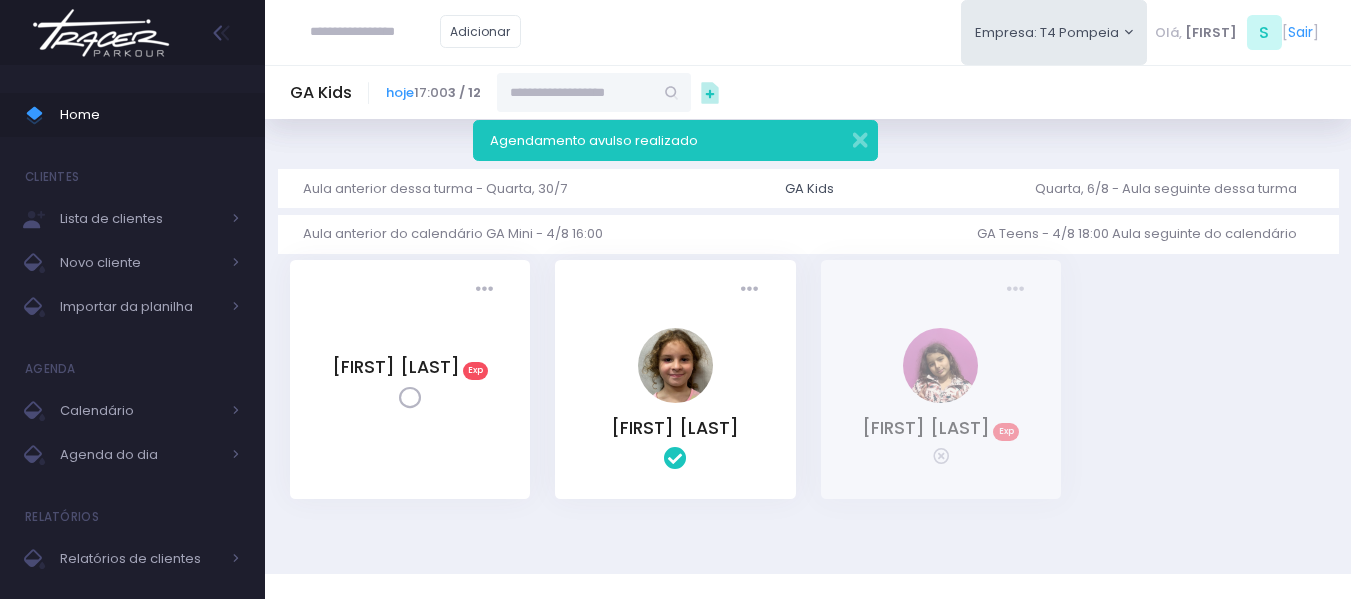 scroll, scrollTop: 0, scrollLeft: 0, axis: both 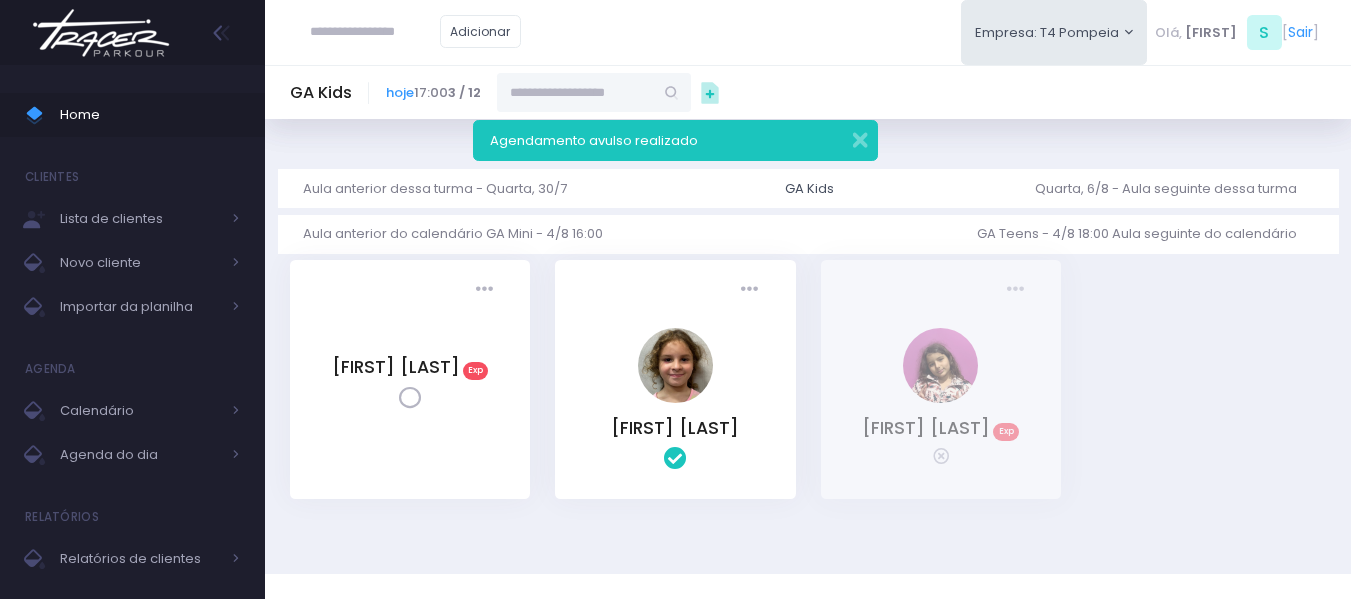 click at bounding box center [375, 32] 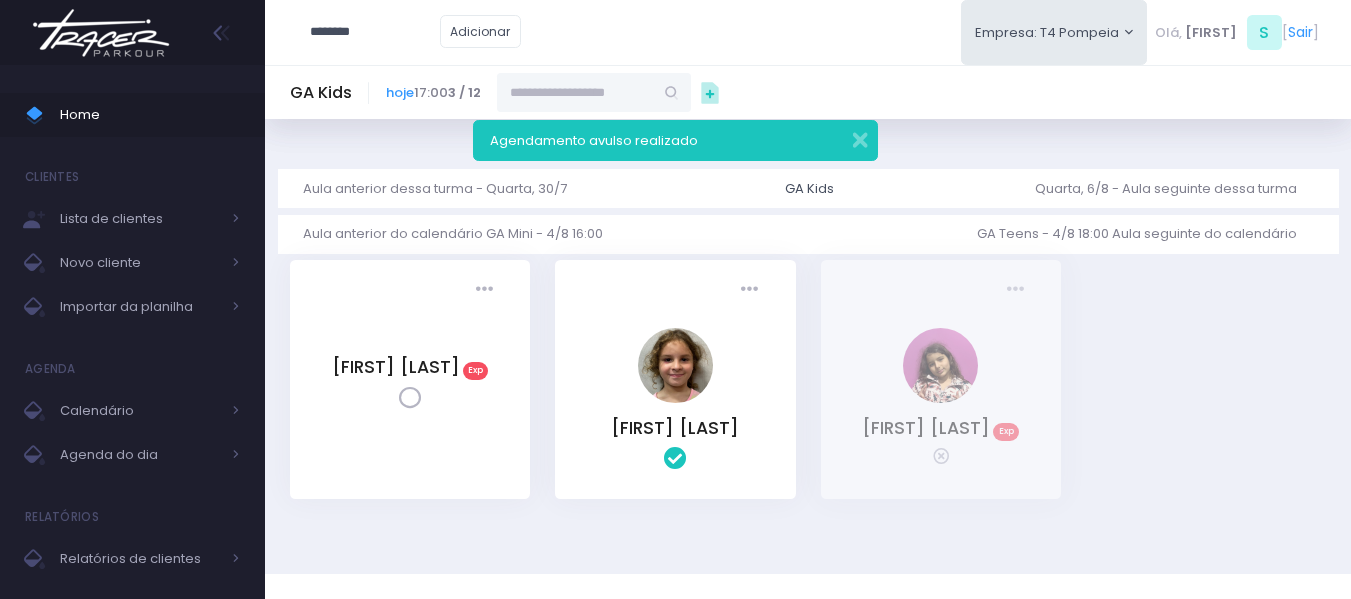 type on "********" 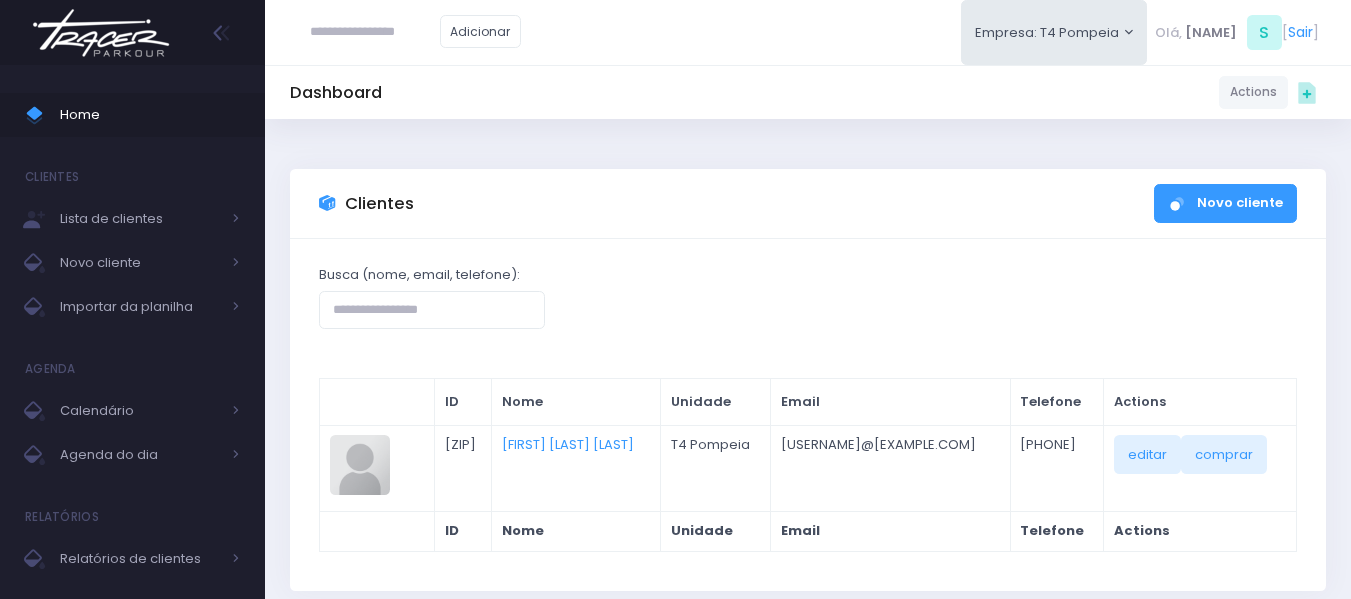 scroll, scrollTop: 0, scrollLeft: 0, axis: both 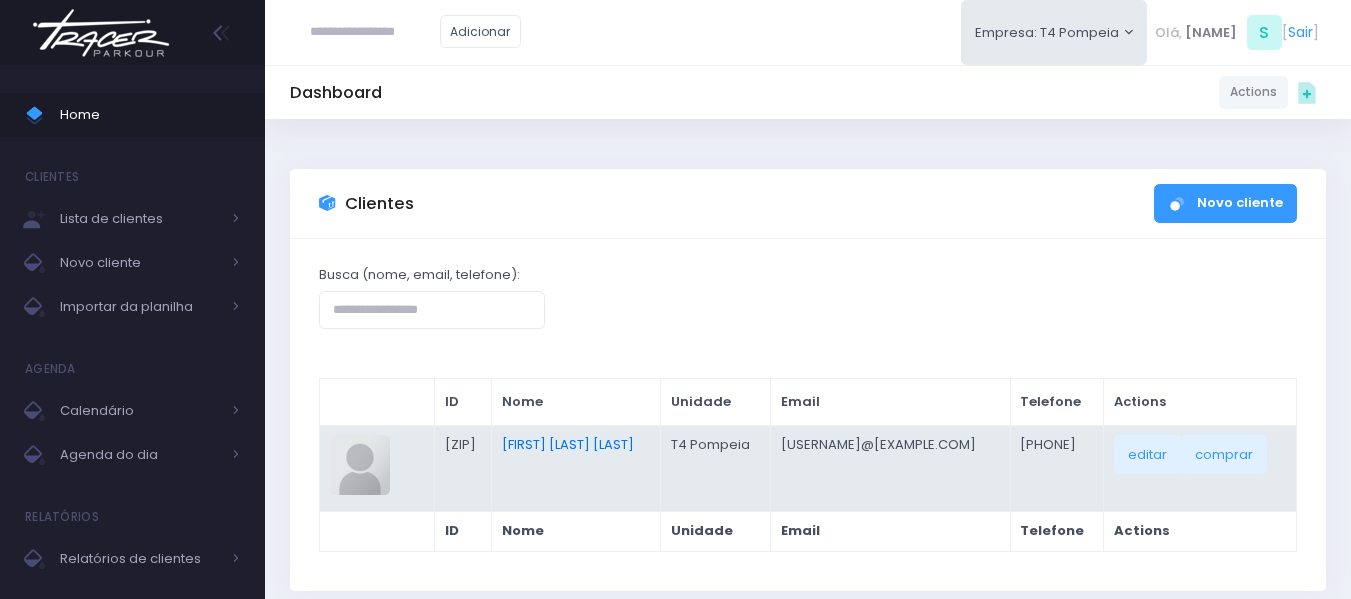 click on "Filomena Caruso Grano" at bounding box center (568, 444) 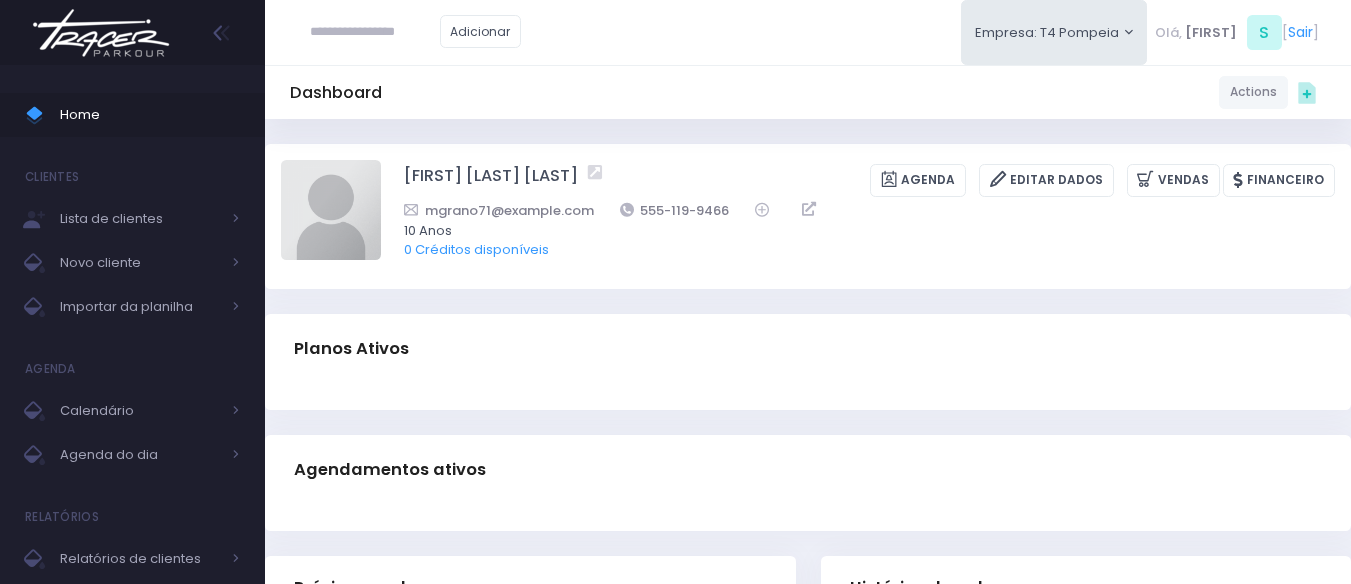 scroll, scrollTop: 0, scrollLeft: 0, axis: both 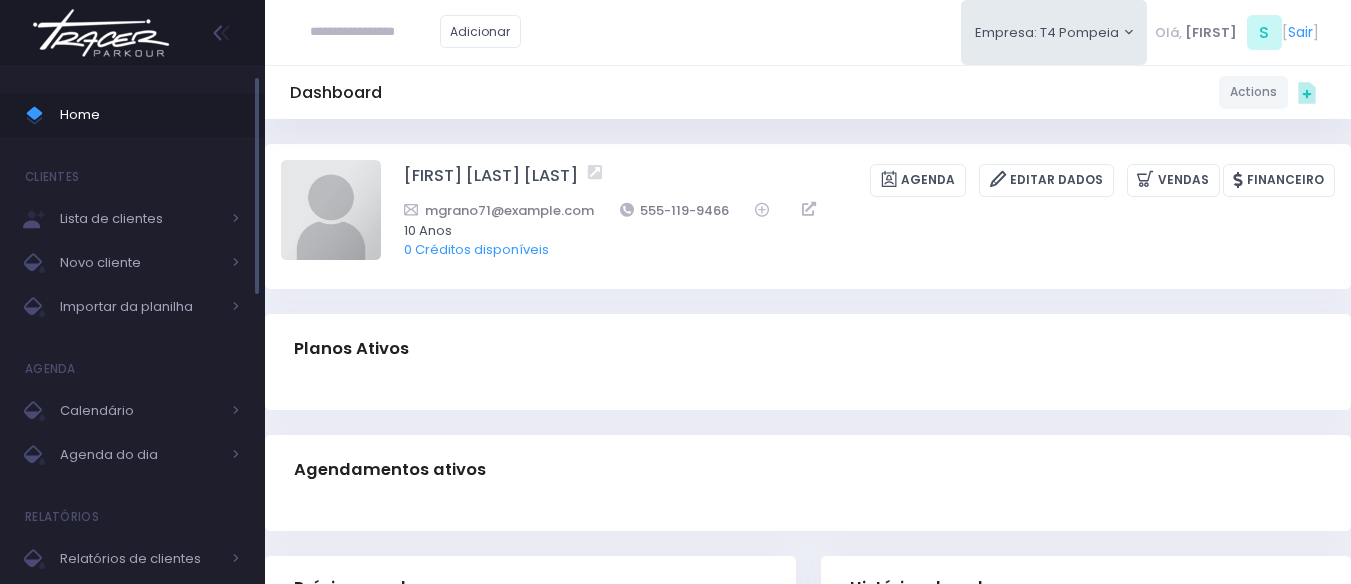 click on "Home" at bounding box center [150, 115] 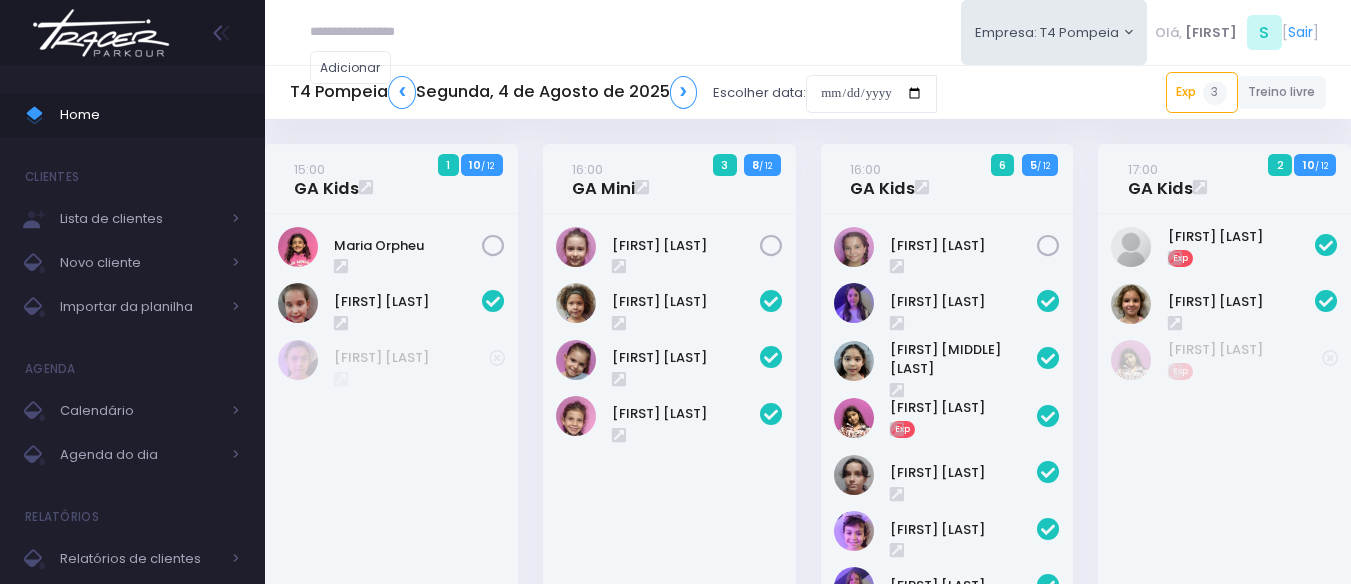 scroll, scrollTop: 0, scrollLeft: 0, axis: both 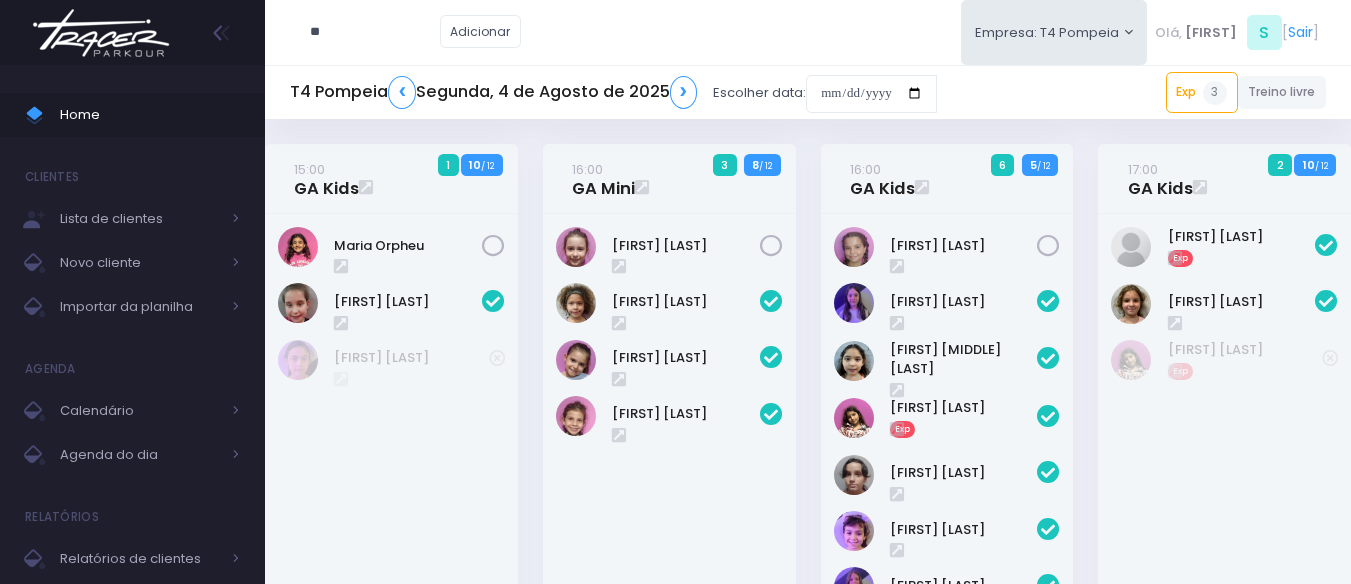 click at bounding box center (0, 0) 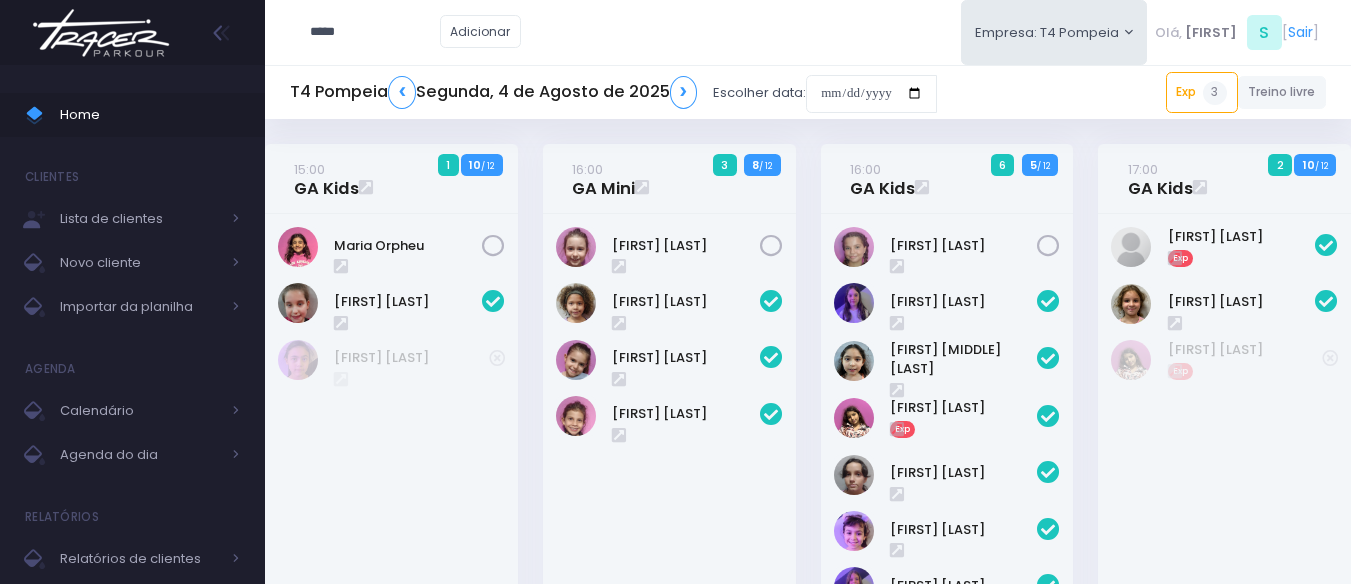 type on "*****" 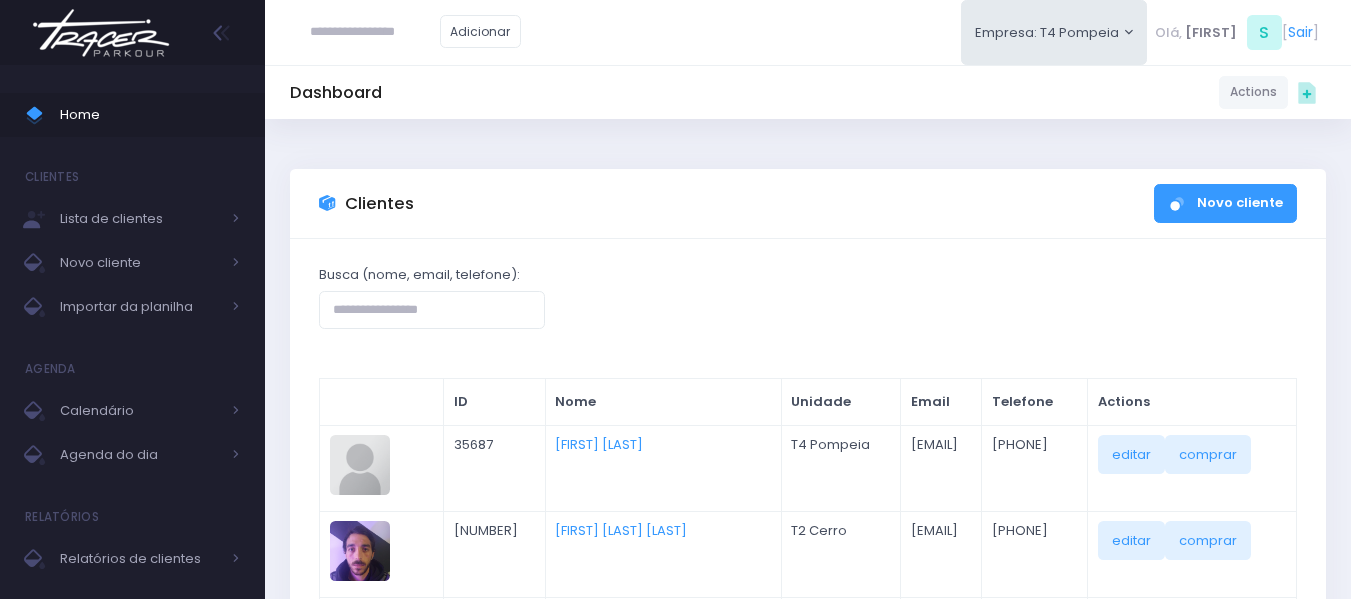 scroll, scrollTop: 0, scrollLeft: 0, axis: both 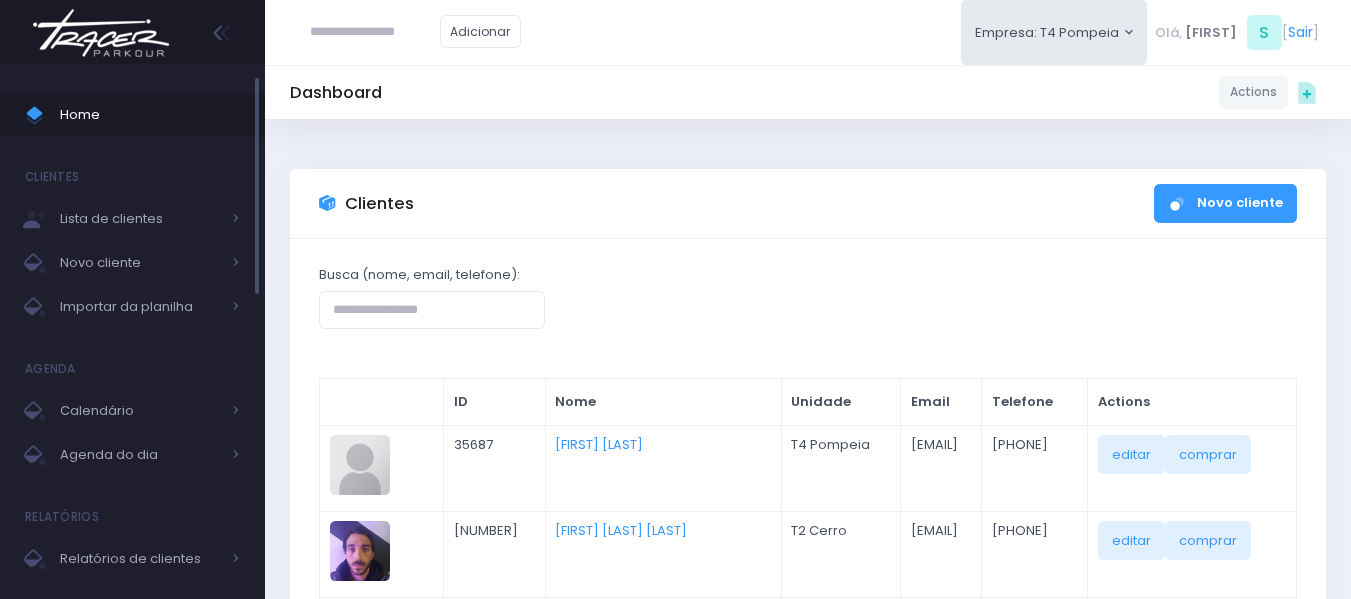 click on "Home" at bounding box center [150, 115] 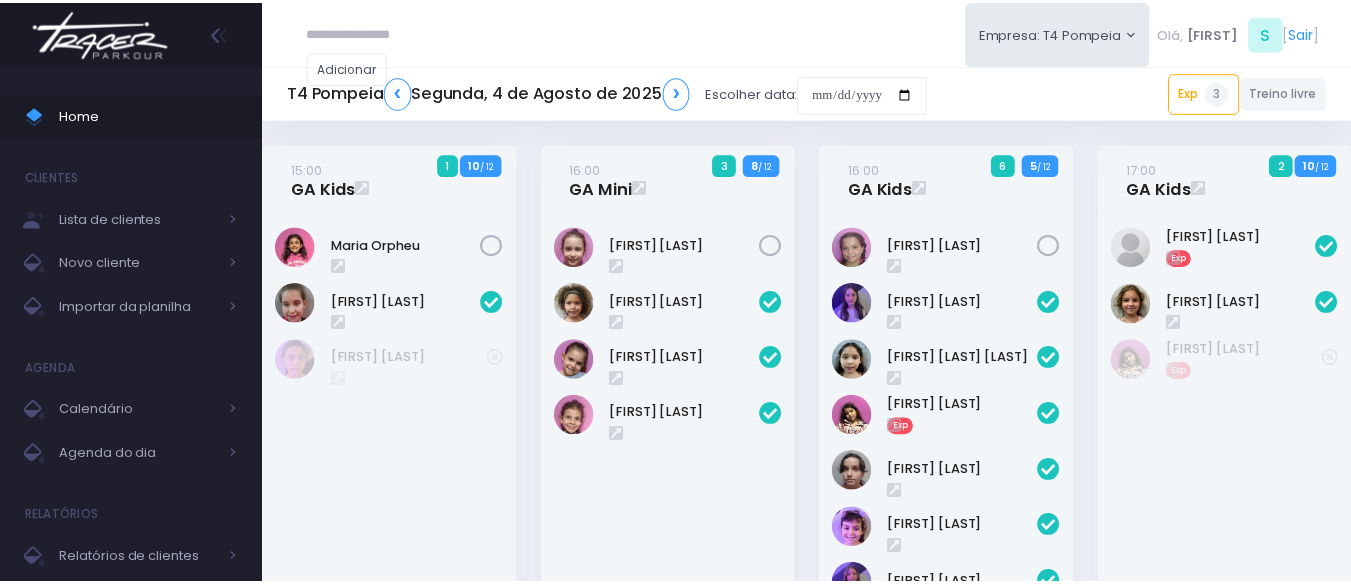 scroll, scrollTop: 659, scrollLeft: 0, axis: vertical 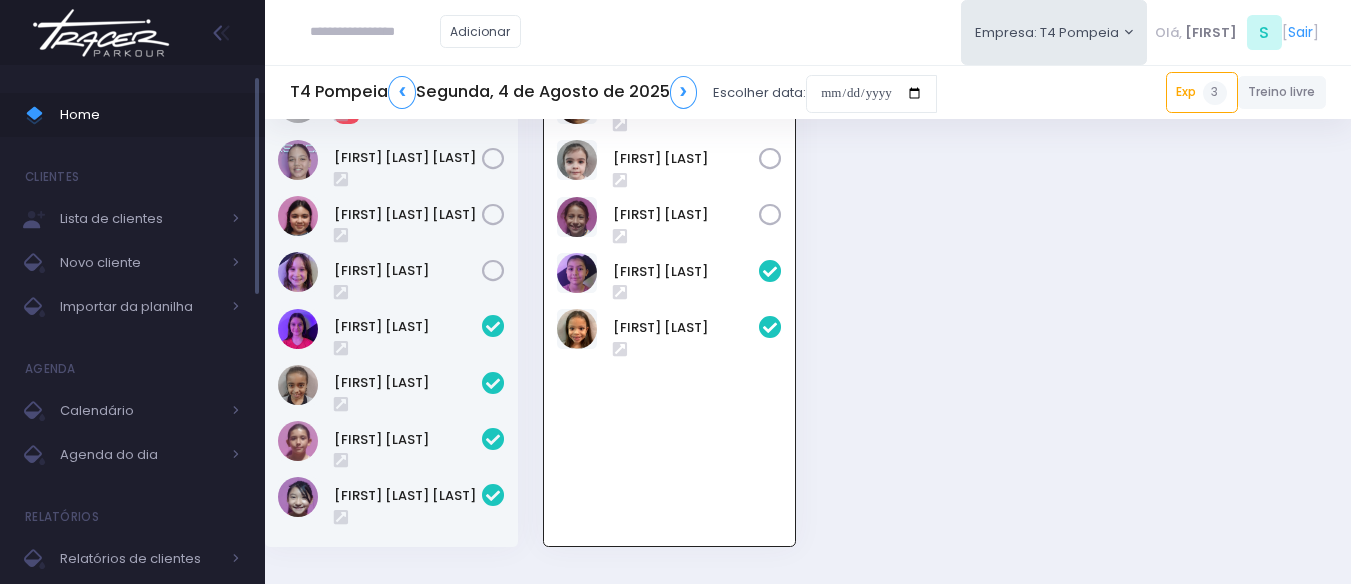 click on "Home" at bounding box center (150, 115) 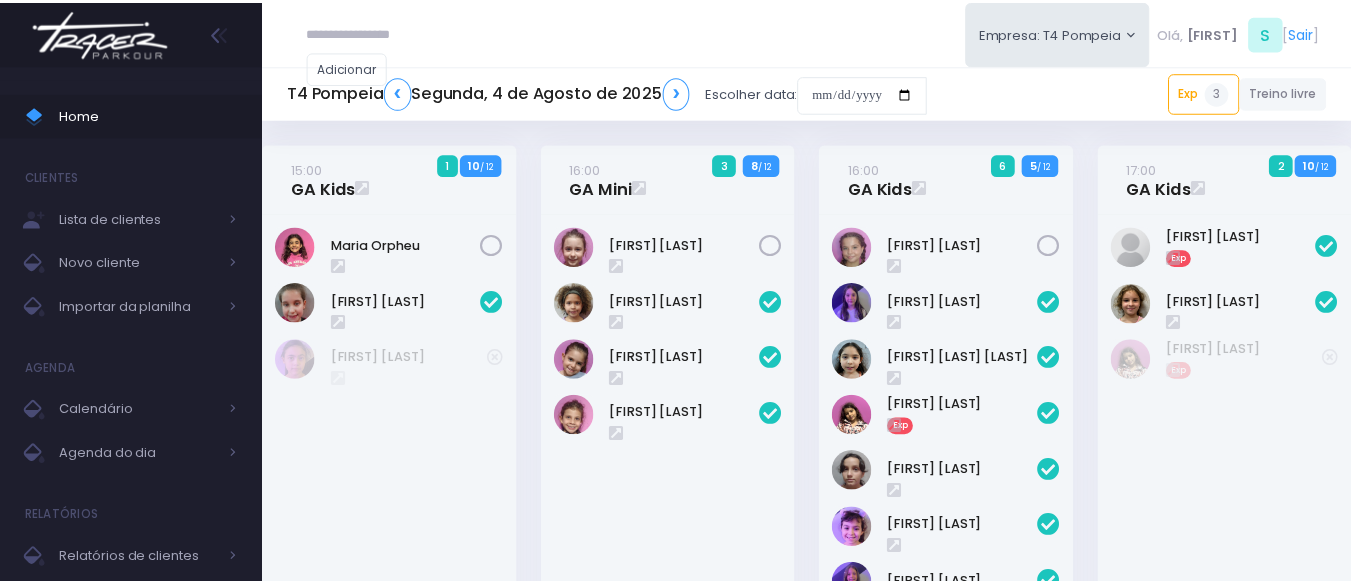 scroll, scrollTop: 659, scrollLeft: 0, axis: vertical 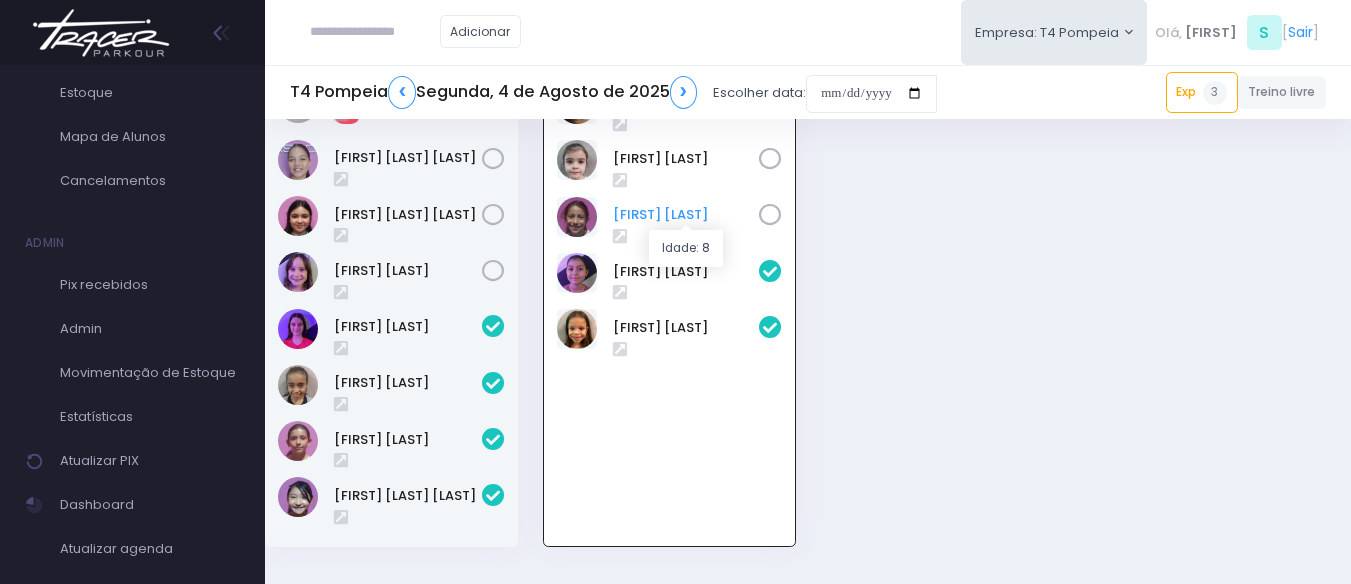 click on "[FIRST] [LAST]" at bounding box center [686, 215] 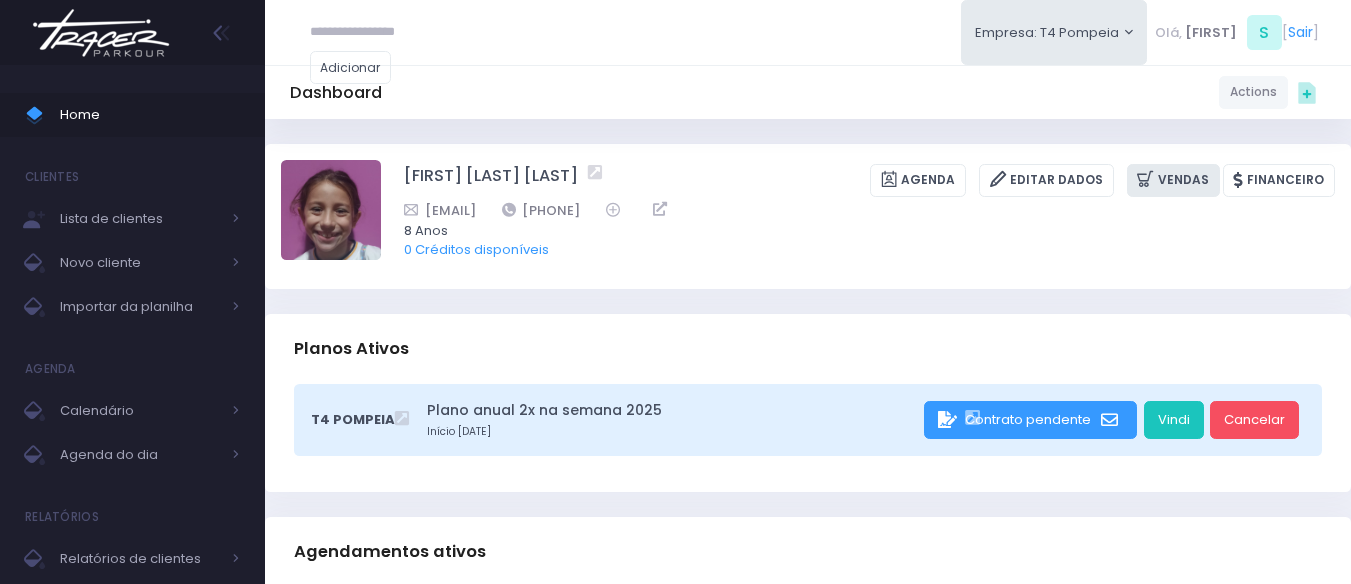 scroll, scrollTop: 0, scrollLeft: 0, axis: both 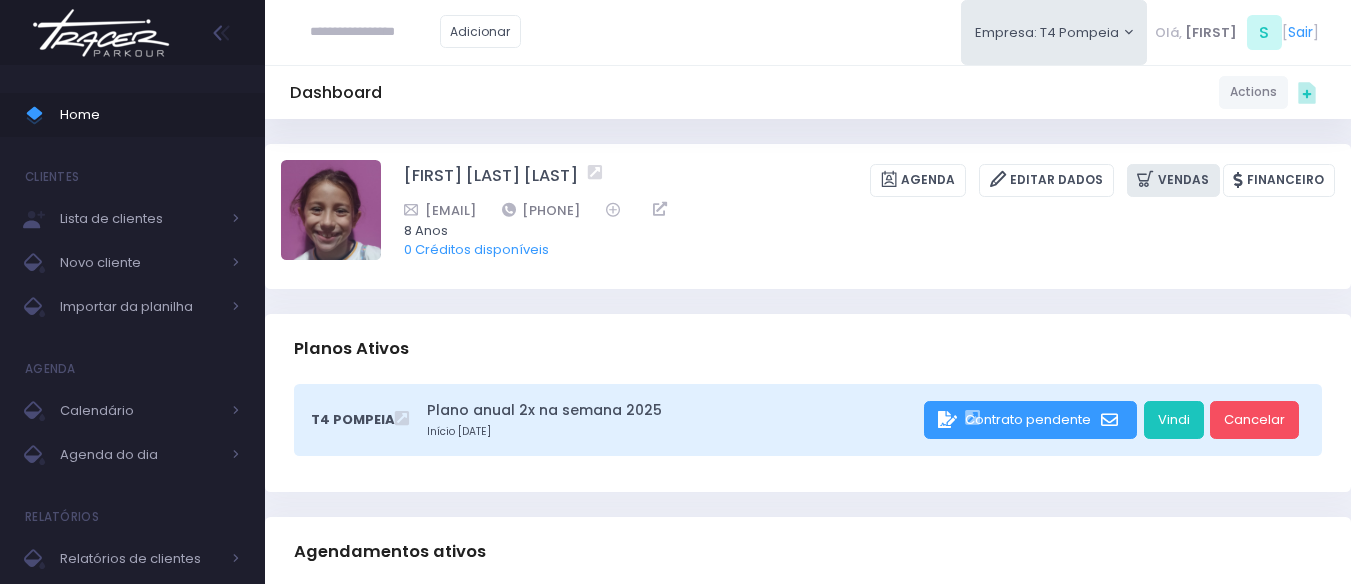 click on "Vendas" at bounding box center (1173, 180) 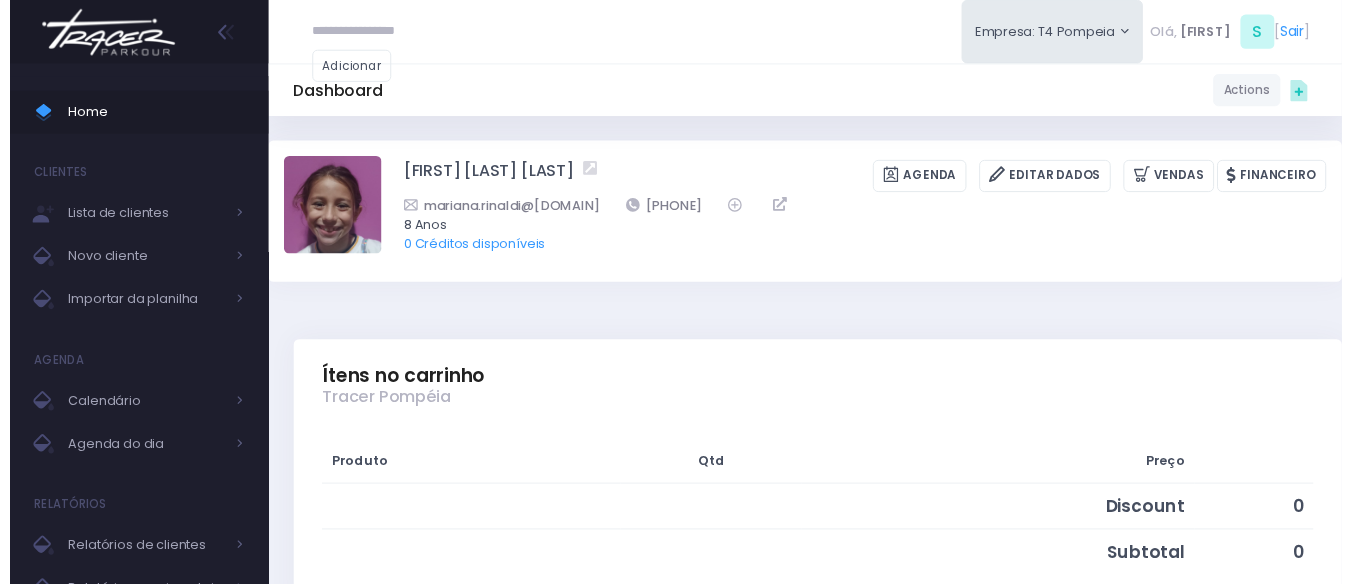 scroll, scrollTop: 0, scrollLeft: 0, axis: both 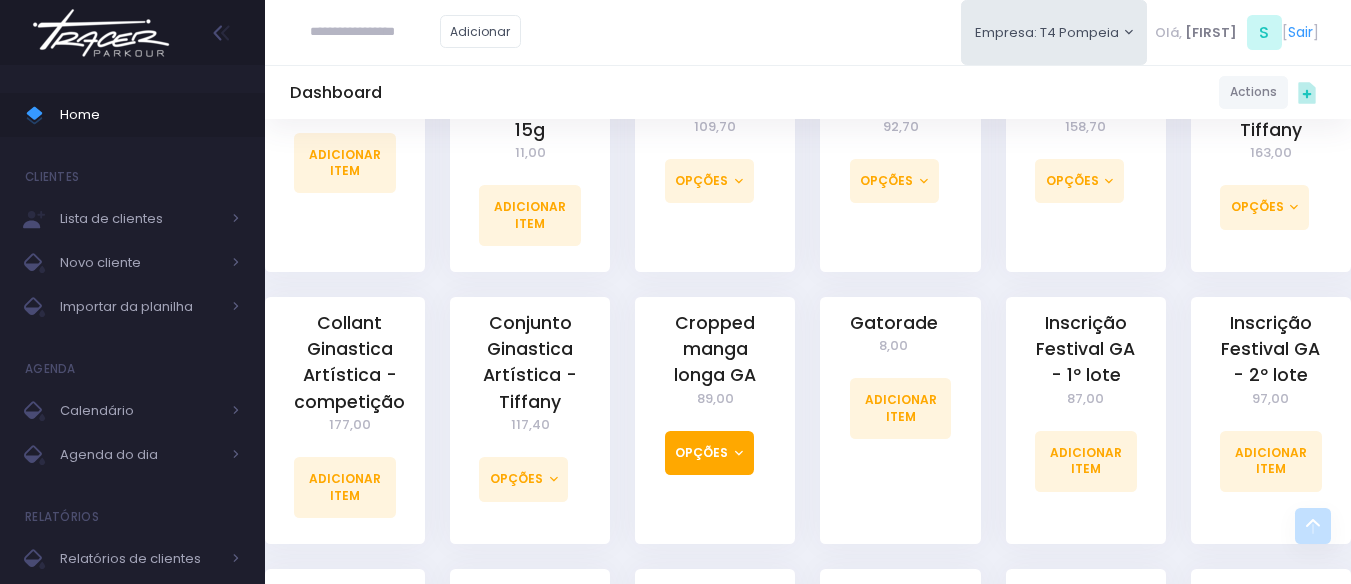 click on "Opções" at bounding box center (709, 453) 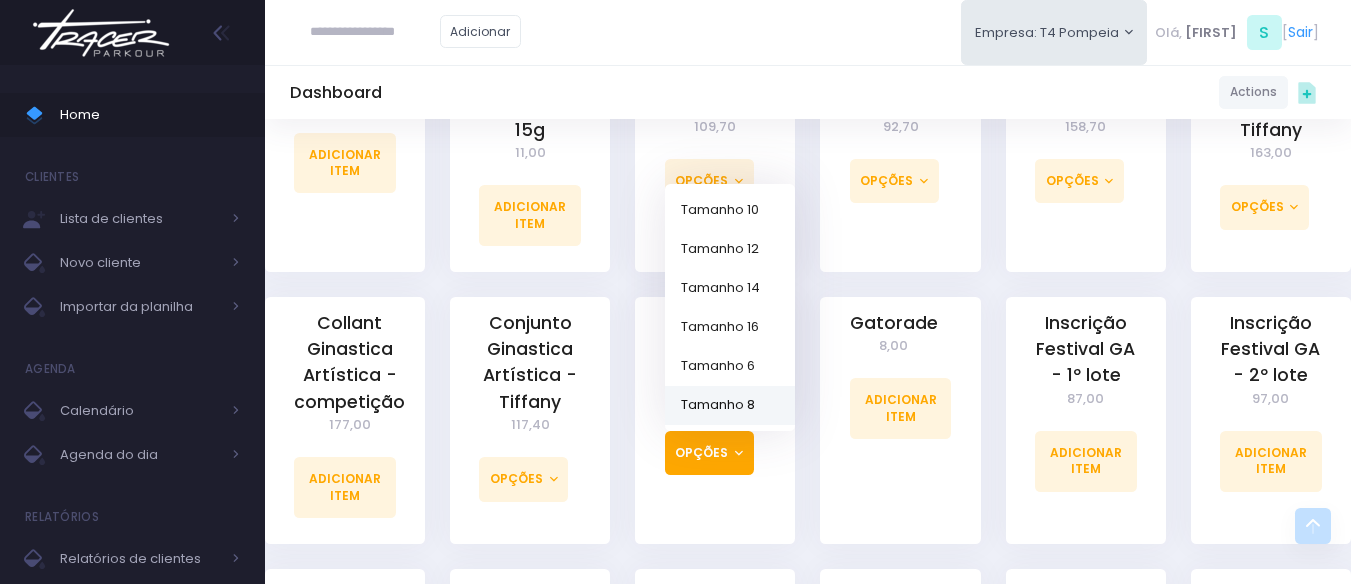 click on "Tamanho 8" at bounding box center [730, 404] 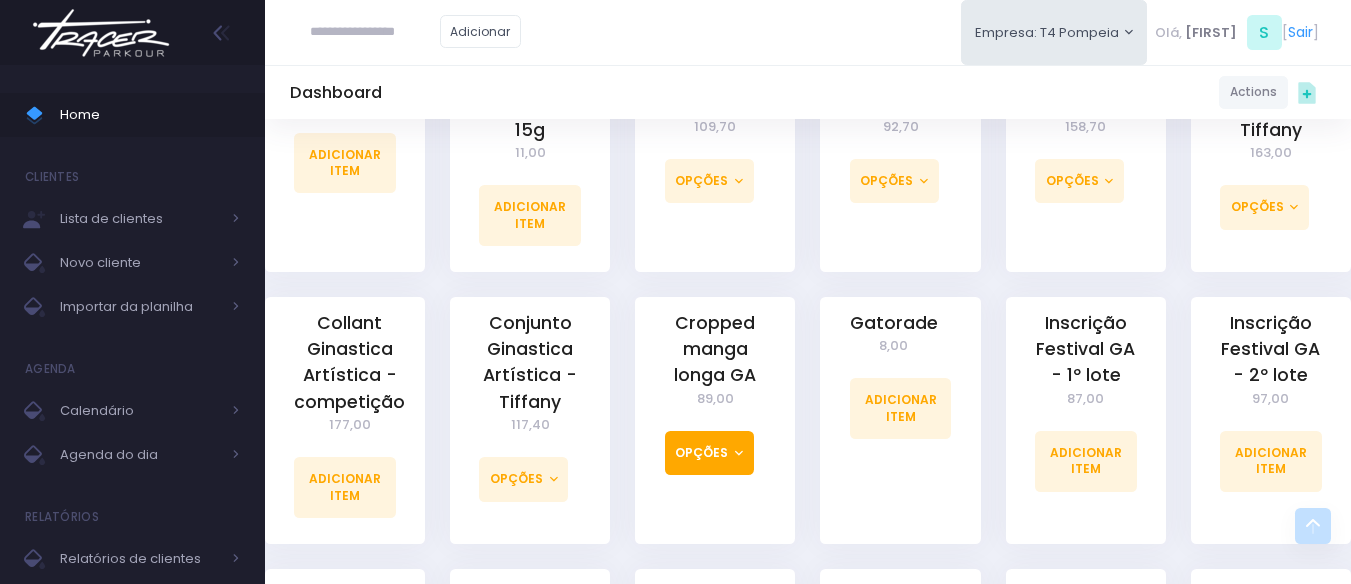 click on "Opções" at bounding box center (709, 453) 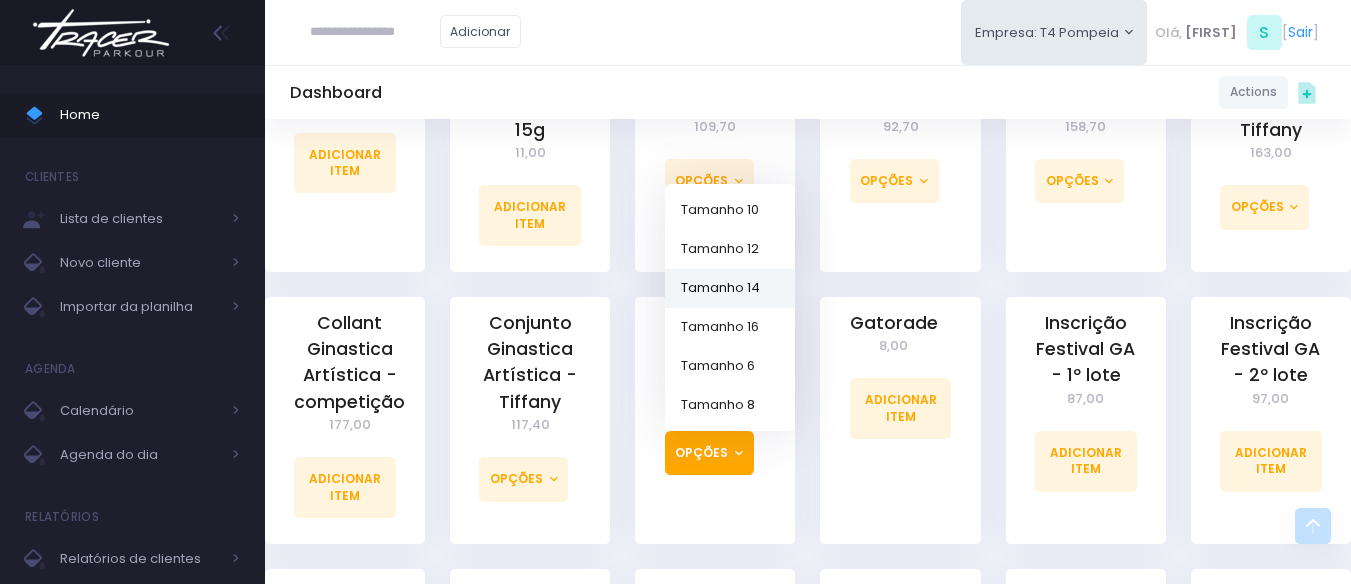 click on "Tamanho 14" at bounding box center (730, 287) 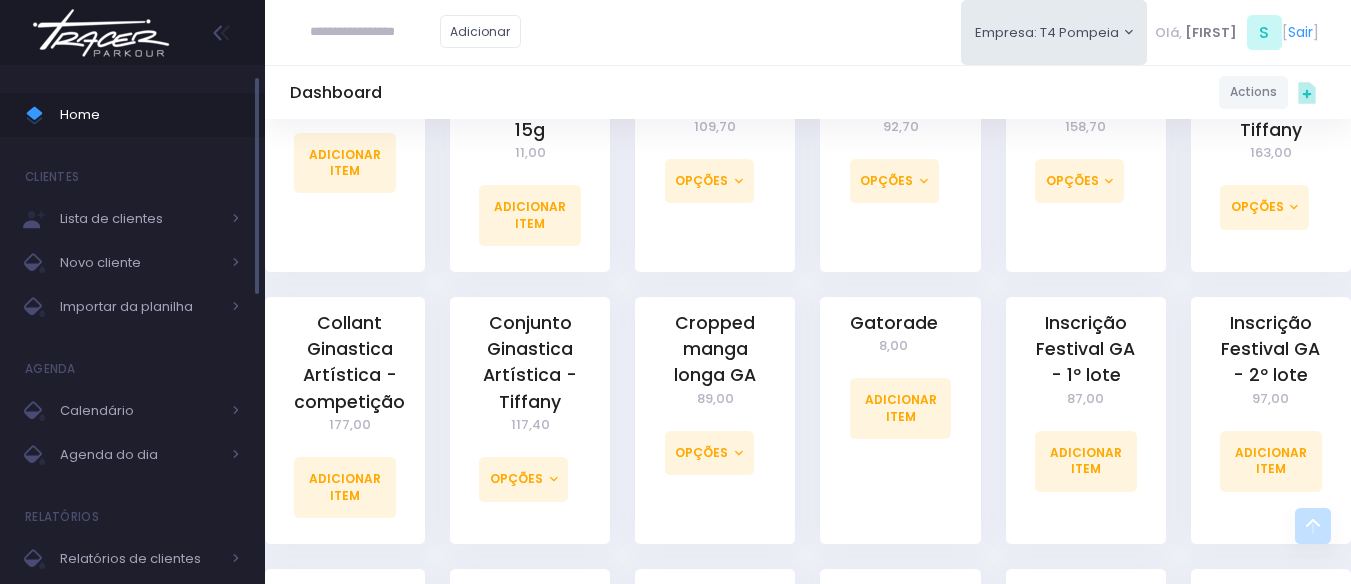 click on "Home" at bounding box center [150, 115] 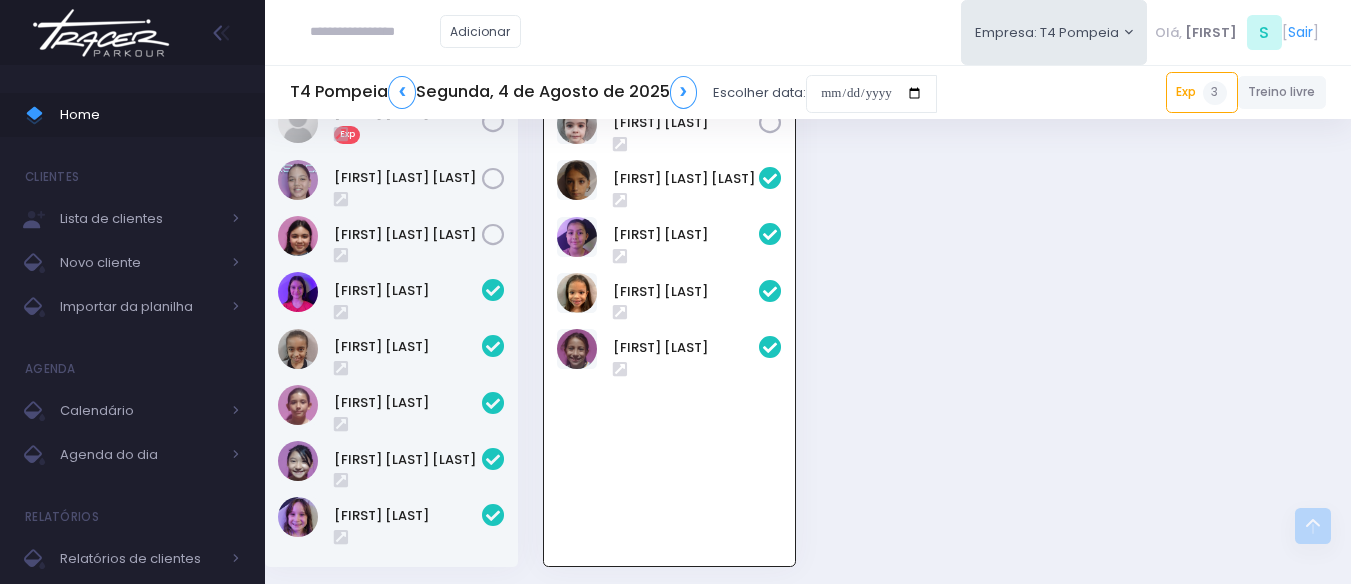 scroll, scrollTop: 539, scrollLeft: 0, axis: vertical 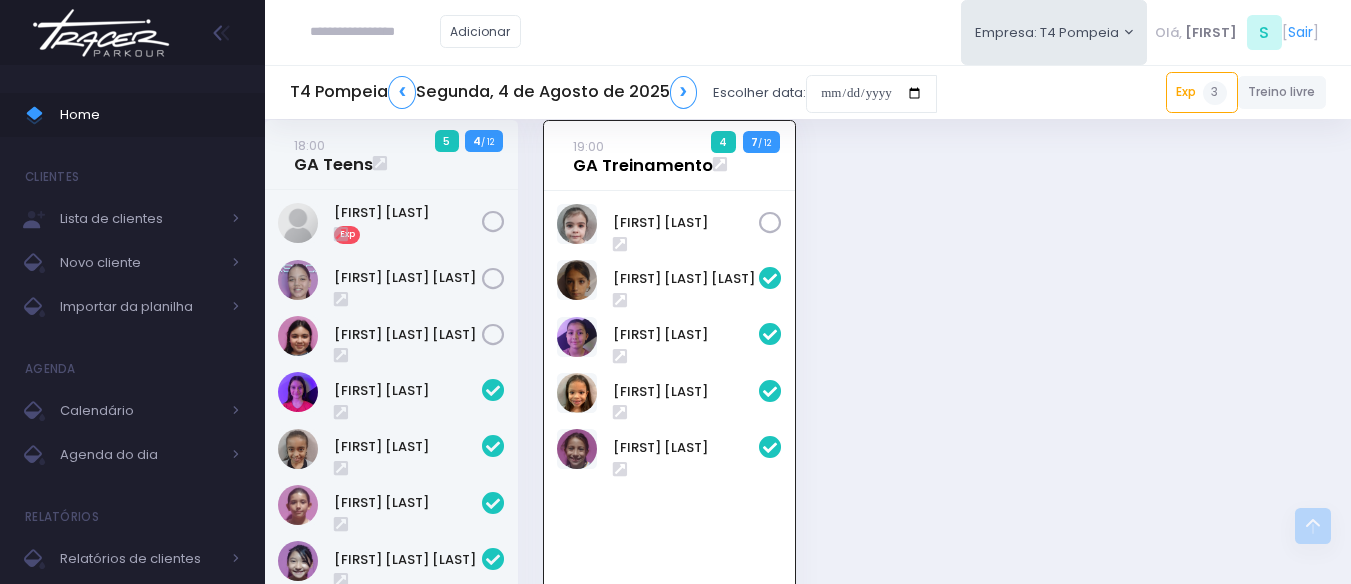 click on "19:00 GA Treinamento" at bounding box center [643, 156] 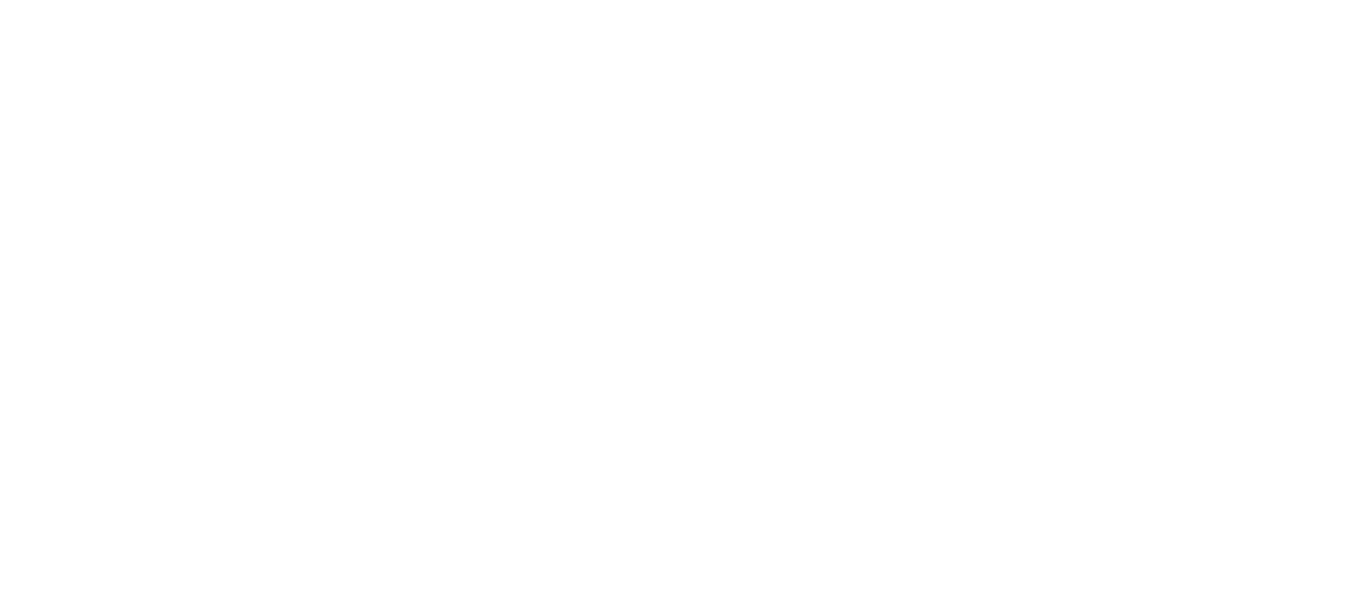 scroll, scrollTop: 0, scrollLeft: 0, axis: both 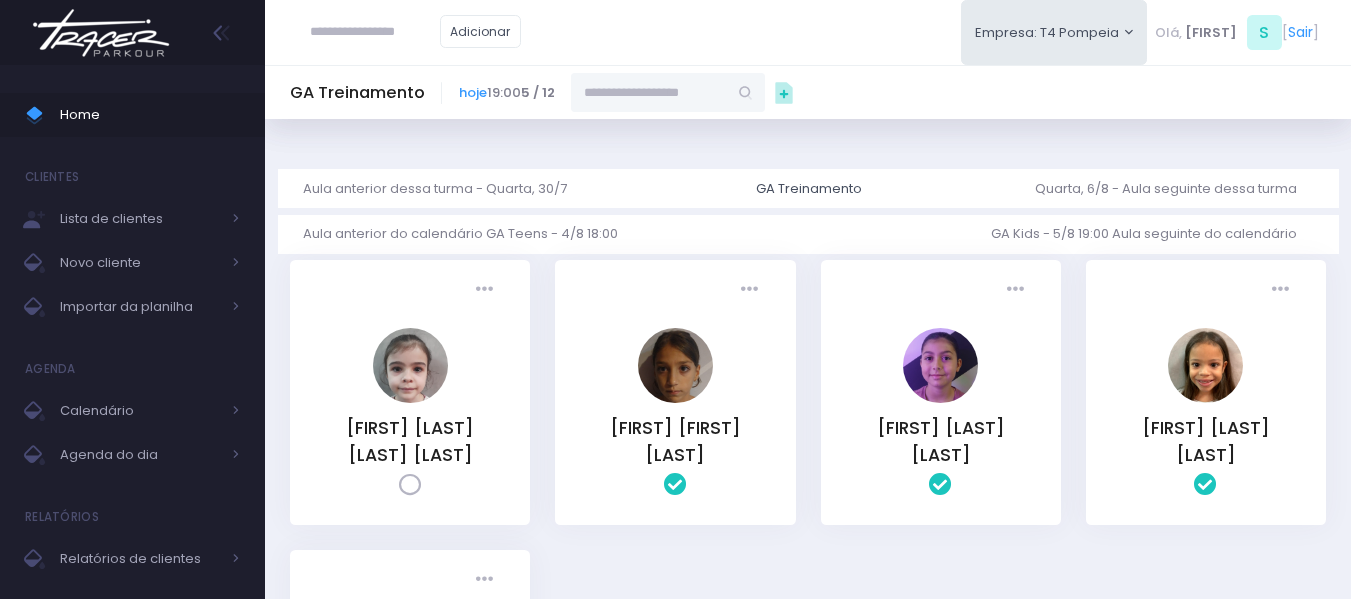 drag, startPoint x: 563, startPoint y: 92, endPoint x: 589, endPoint y: 85, distance: 26.925823 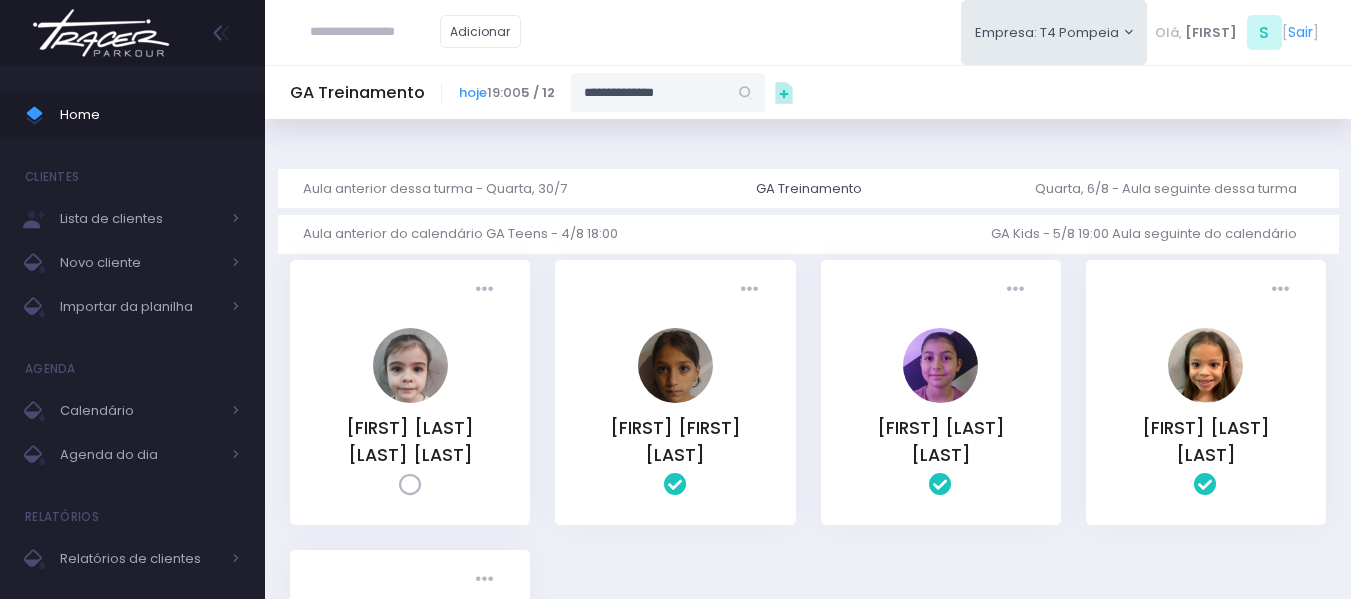 type on "**********" 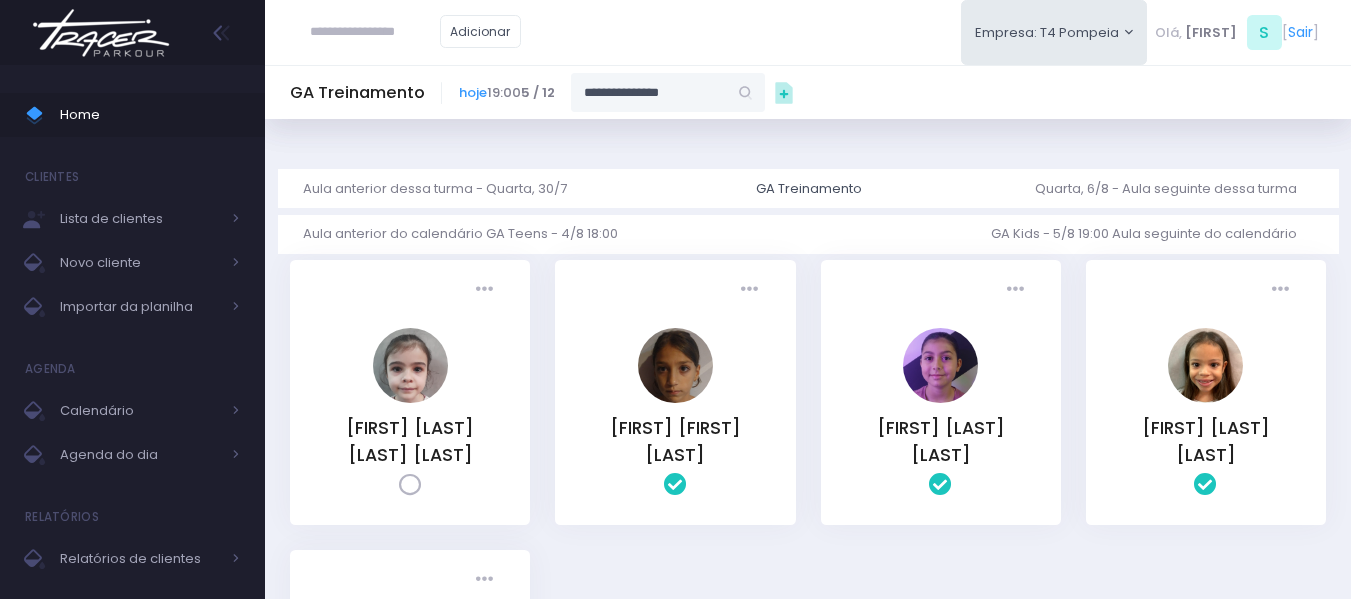 type on "**********" 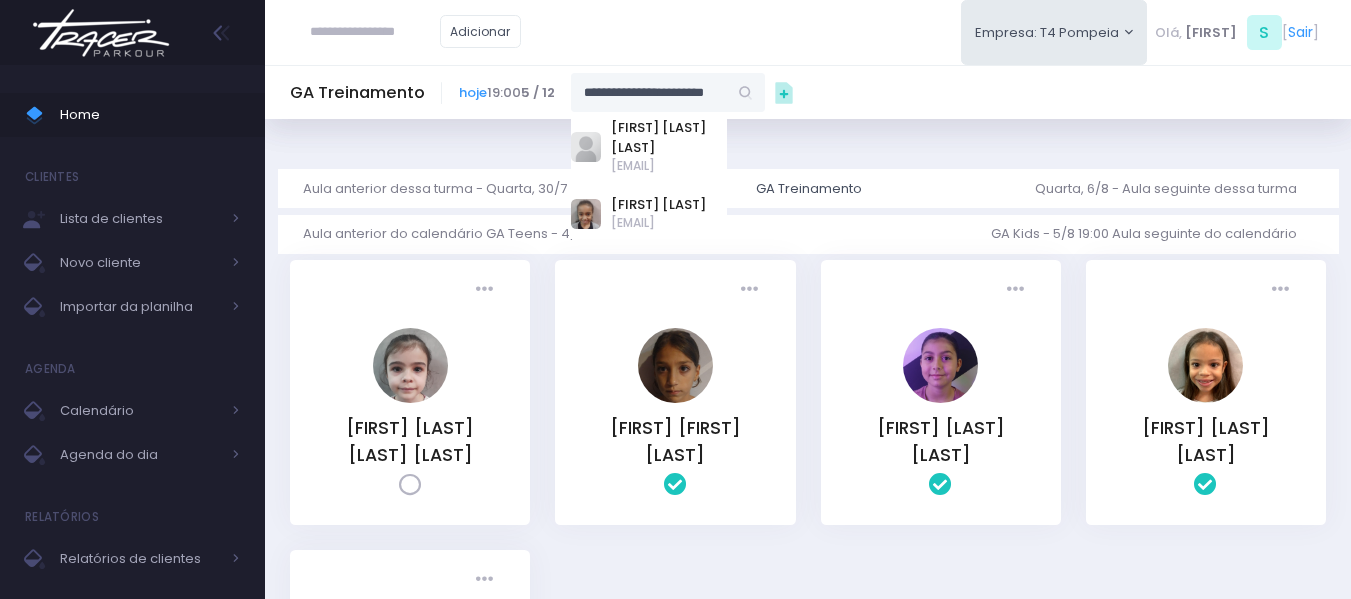 click on "fernanda_marques1987@yahoo.com.br" at bounding box center [658, 223] 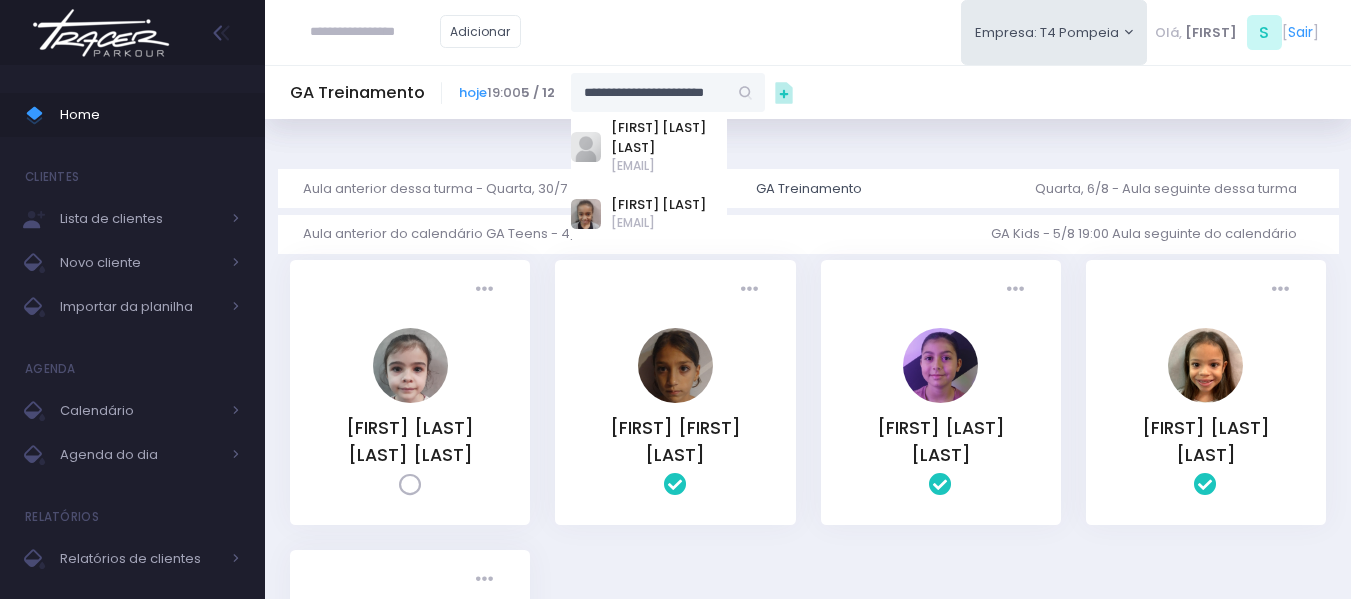 type on "**********" 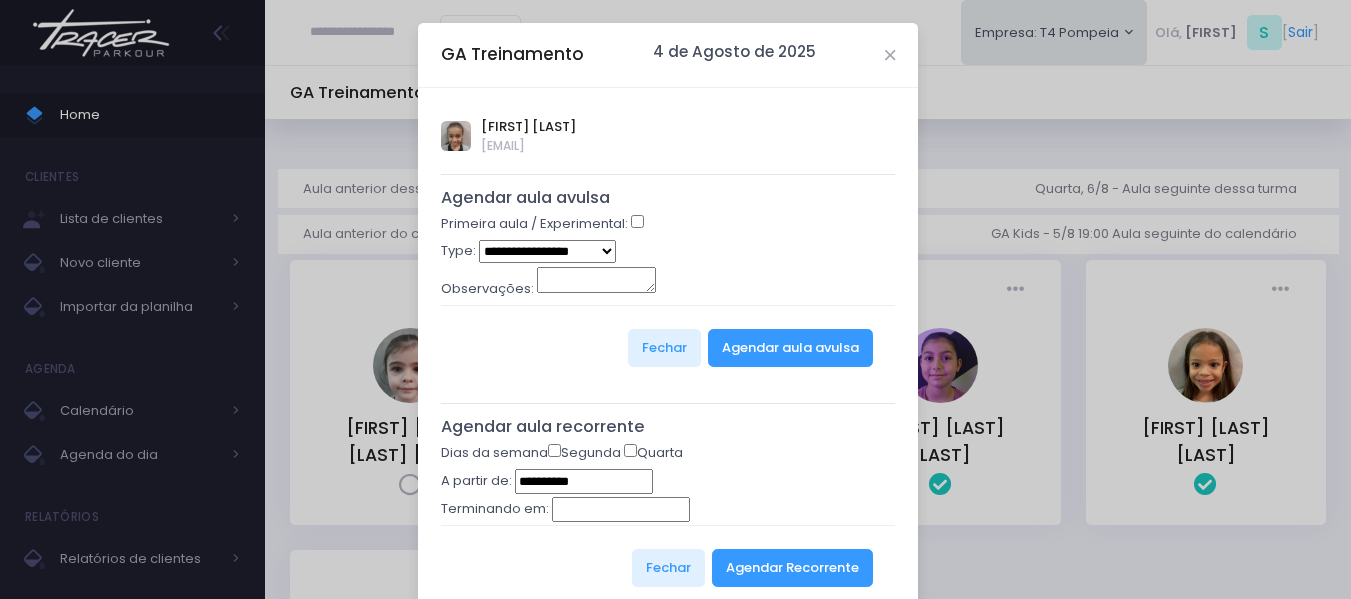 click on "**********" at bounding box center [547, 251] 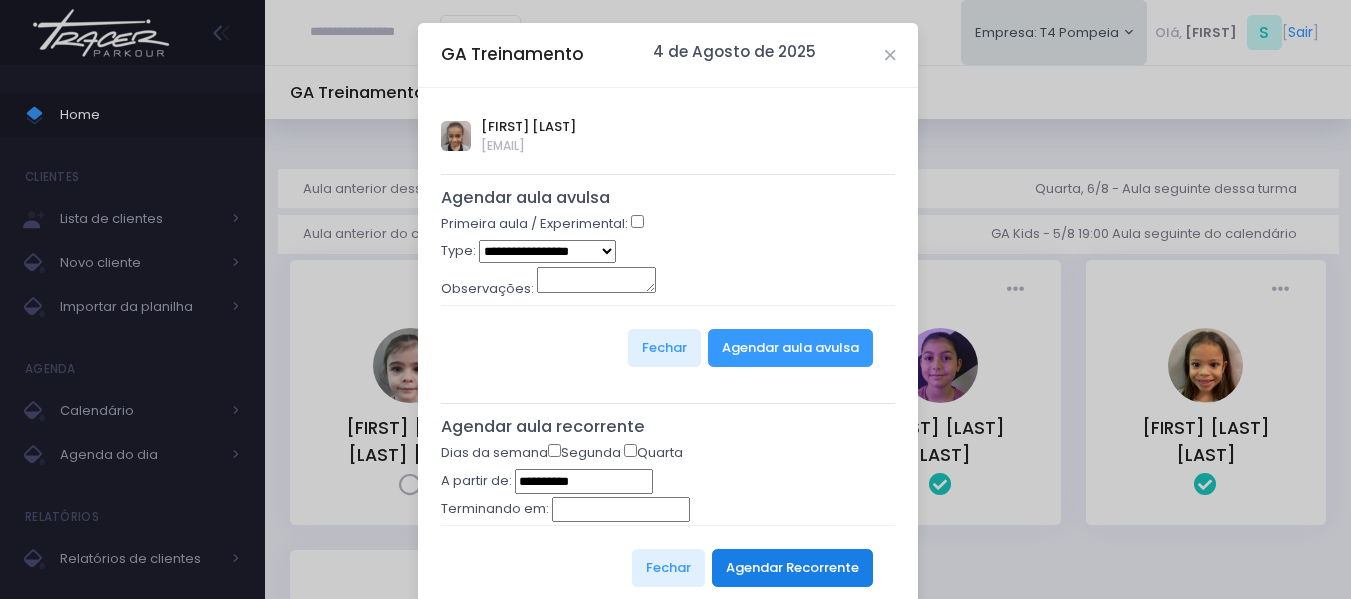 click on "Agendar Recorrente" at bounding box center [792, 568] 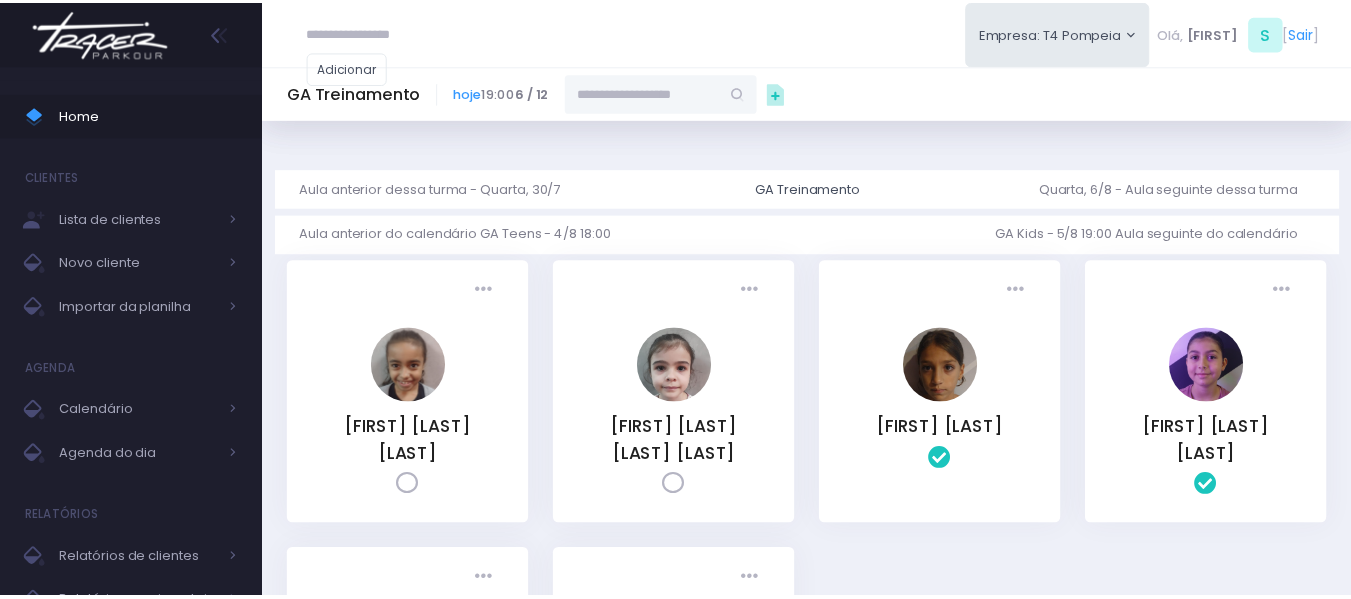 scroll, scrollTop: 0, scrollLeft: 0, axis: both 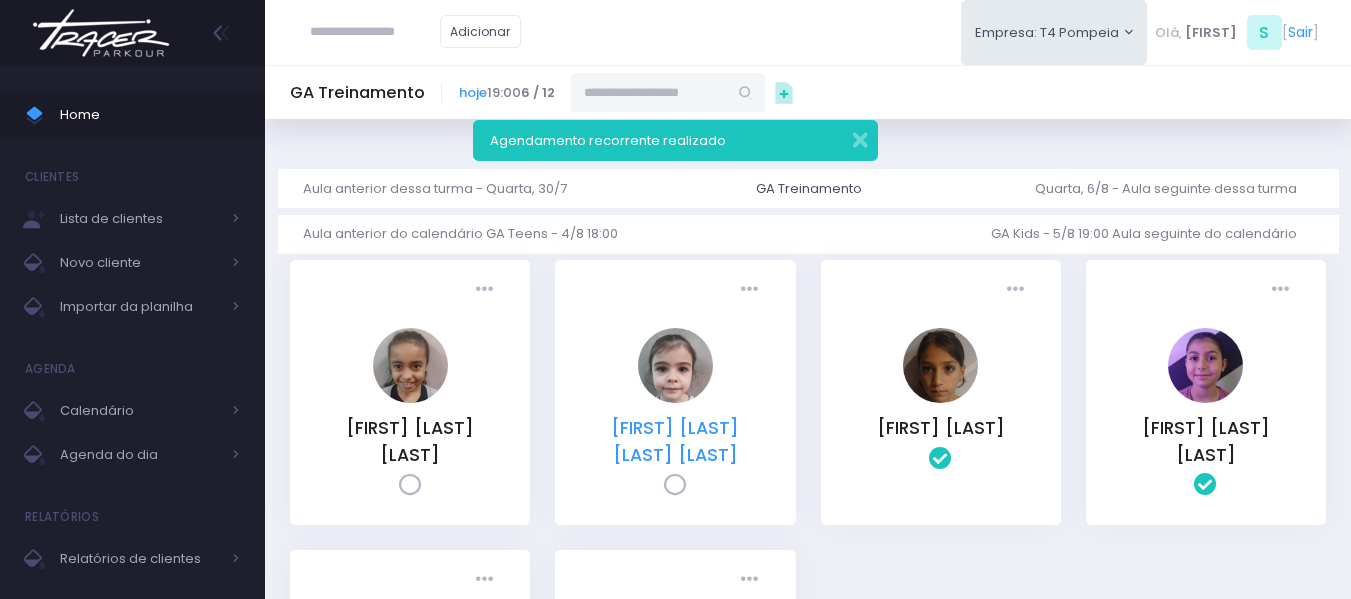 click on "[FULL_NAME]" at bounding box center [675, 441] 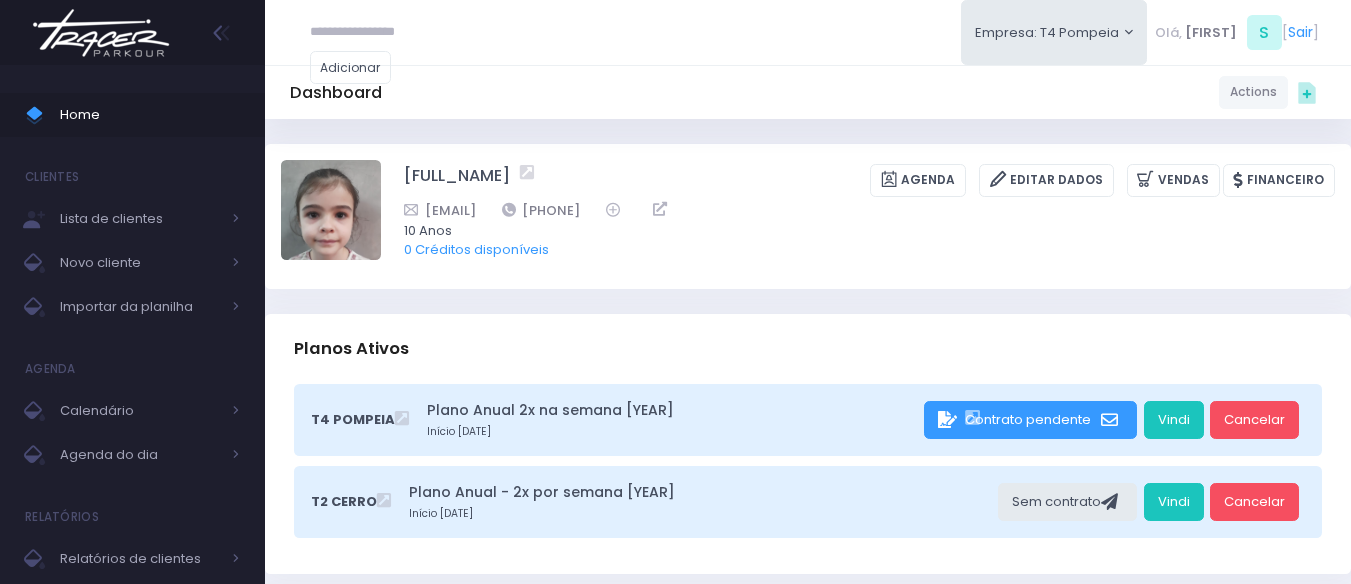 scroll, scrollTop: 0, scrollLeft: 0, axis: both 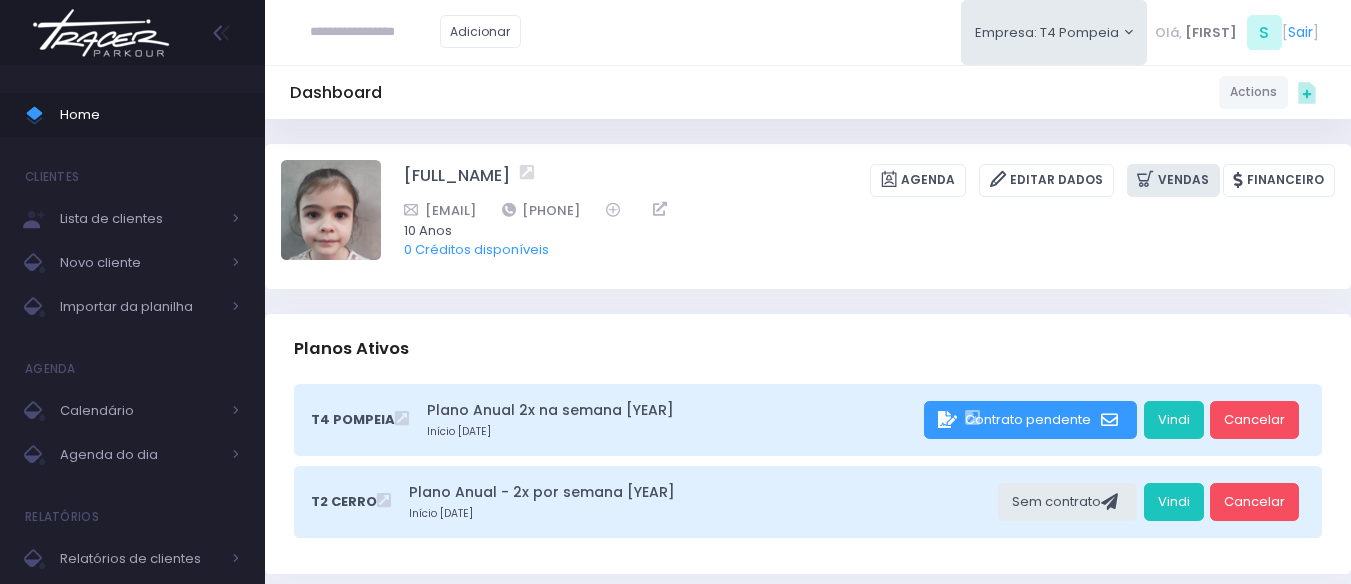 click on "Vendas" at bounding box center (1173, 180) 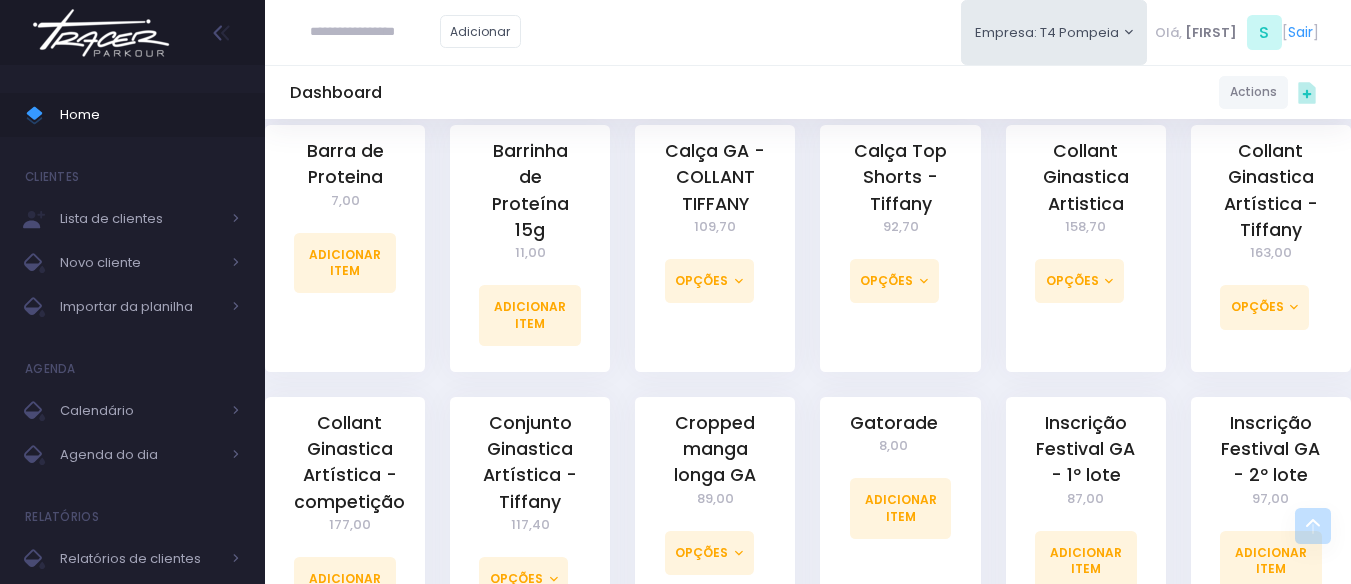 scroll, scrollTop: 900, scrollLeft: 0, axis: vertical 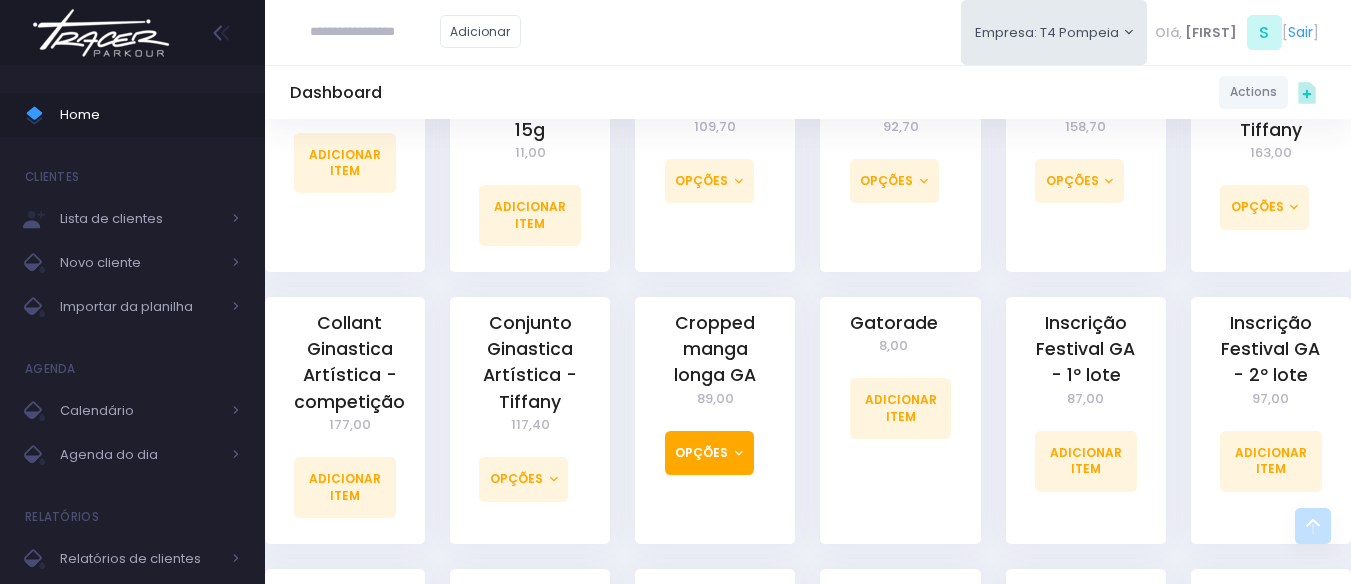 click on "Opções" at bounding box center (709, 453) 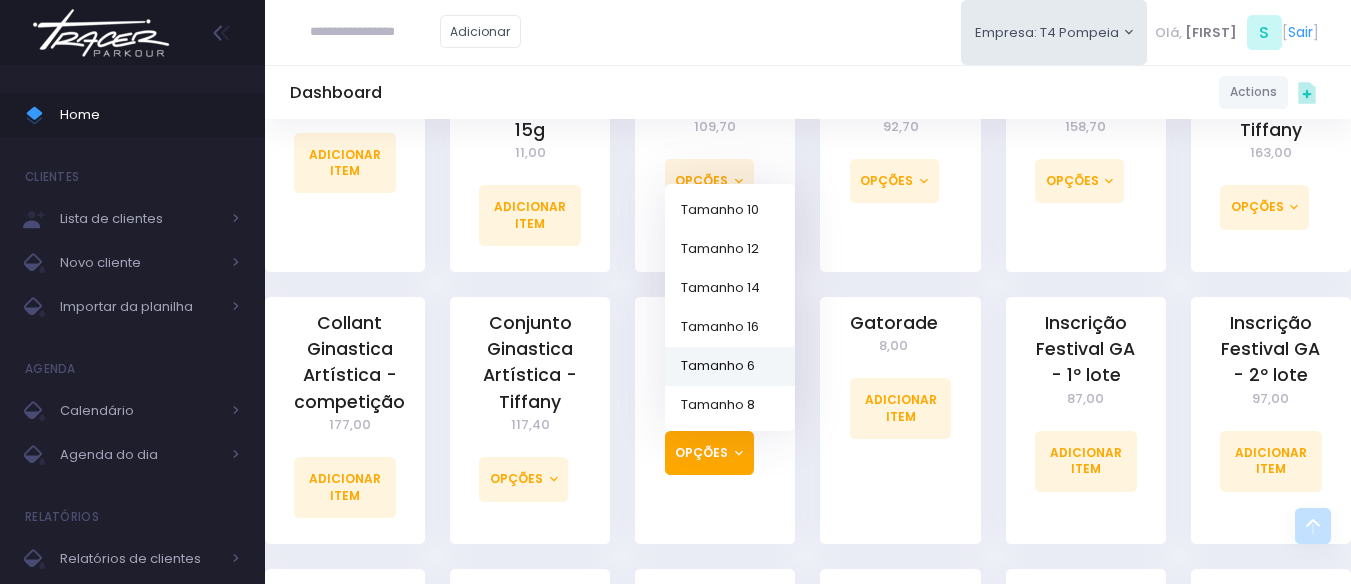 click on "Tamanho 6" at bounding box center [730, 365] 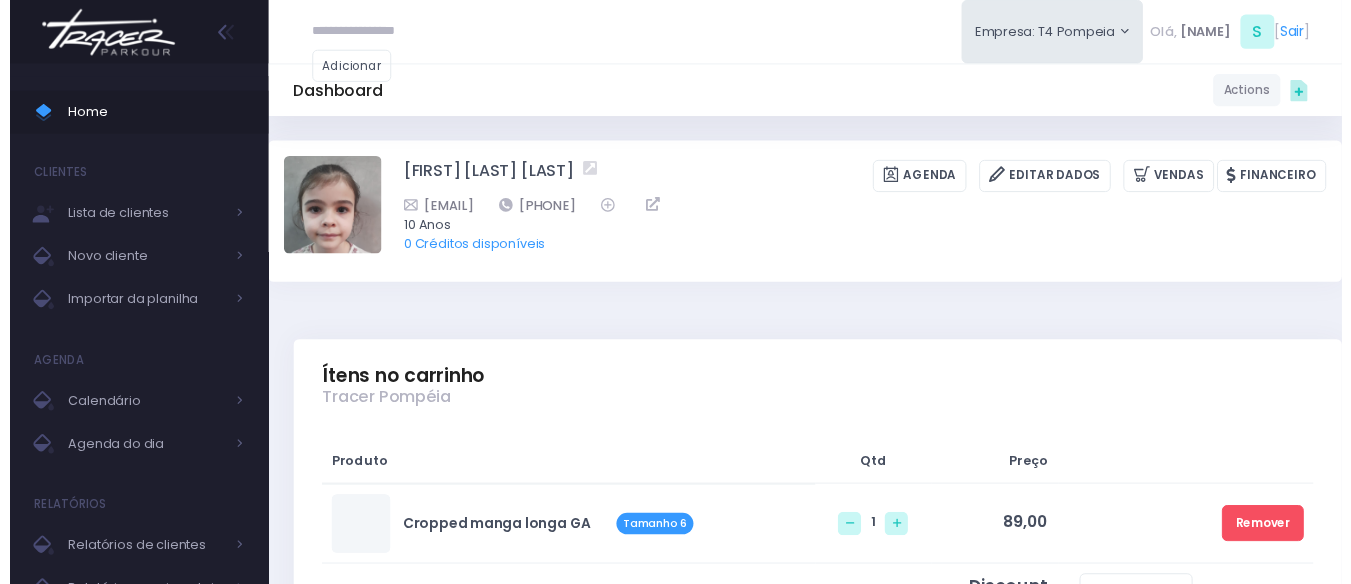 scroll, scrollTop: 0, scrollLeft: 0, axis: both 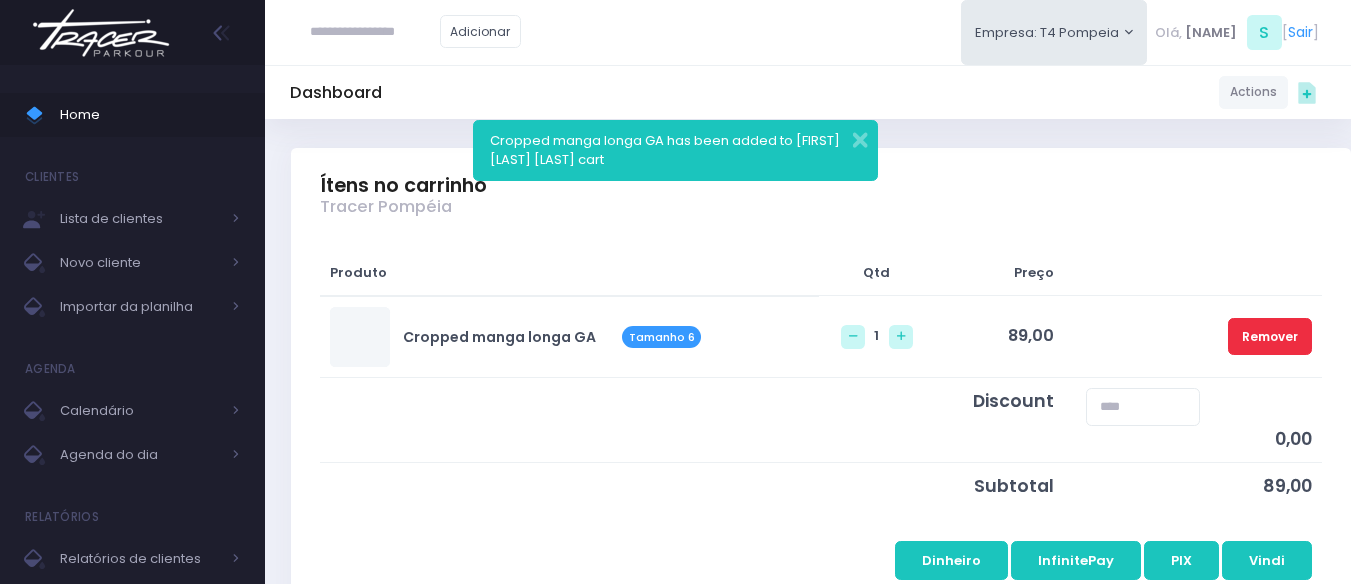 click on "Remover" at bounding box center [1270, 336] 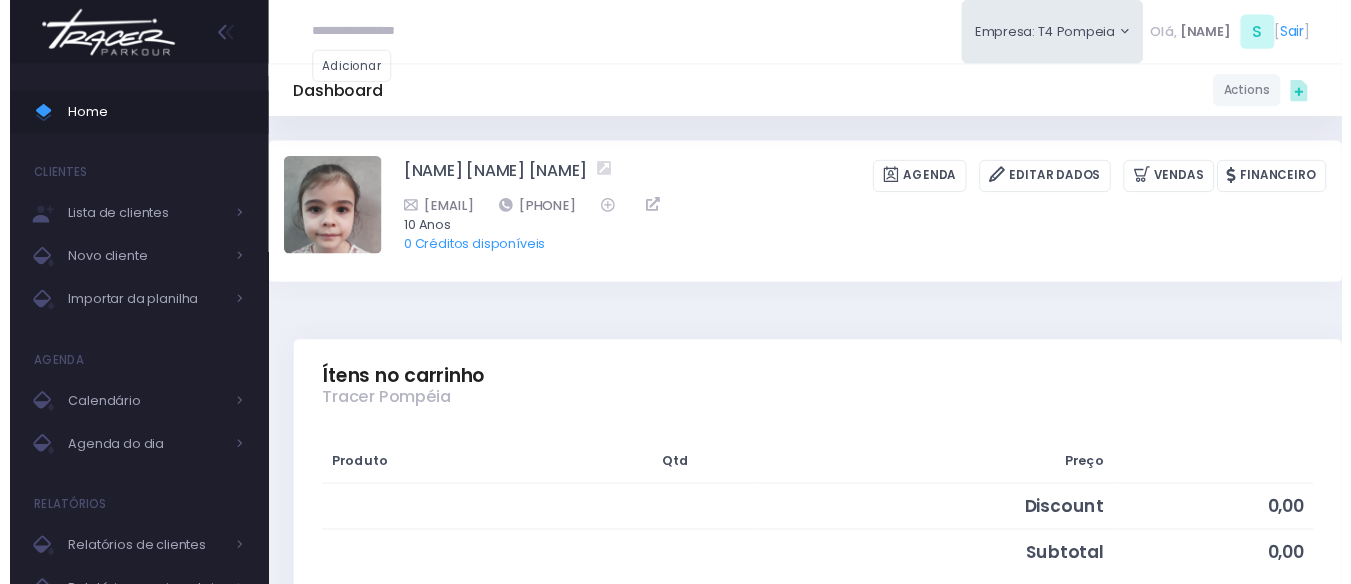 scroll, scrollTop: 0, scrollLeft: 0, axis: both 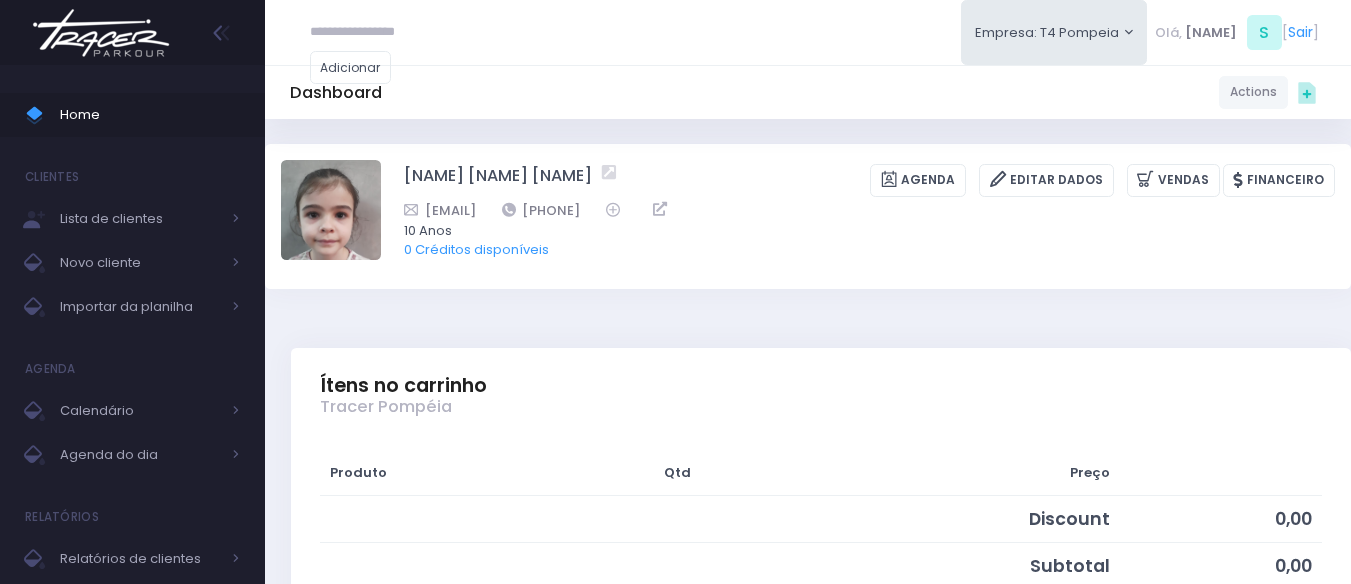 click on "Home" at bounding box center [150, 115] 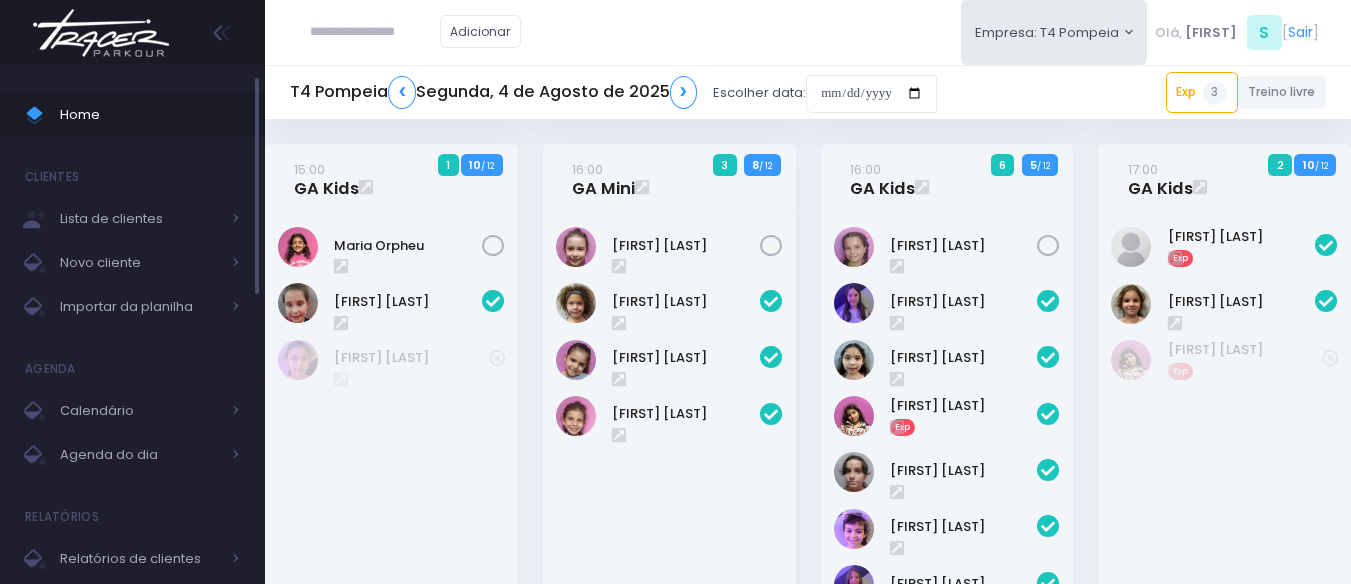 scroll, scrollTop: 659, scrollLeft: 0, axis: vertical 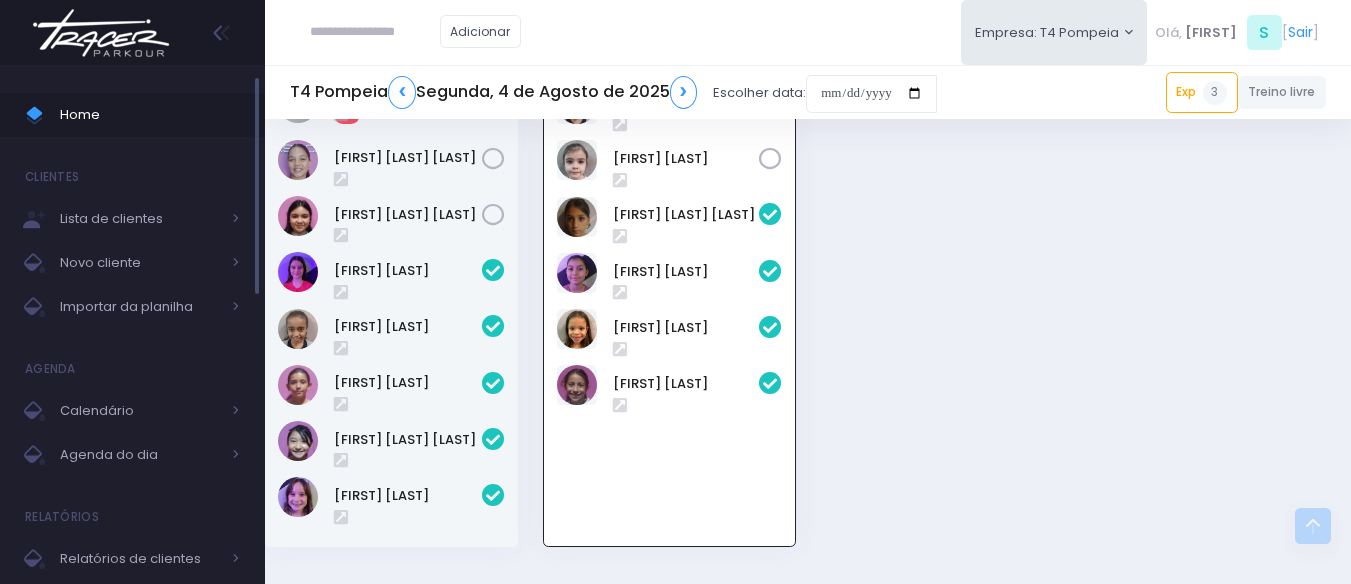 click on "Home" at bounding box center (150, 115) 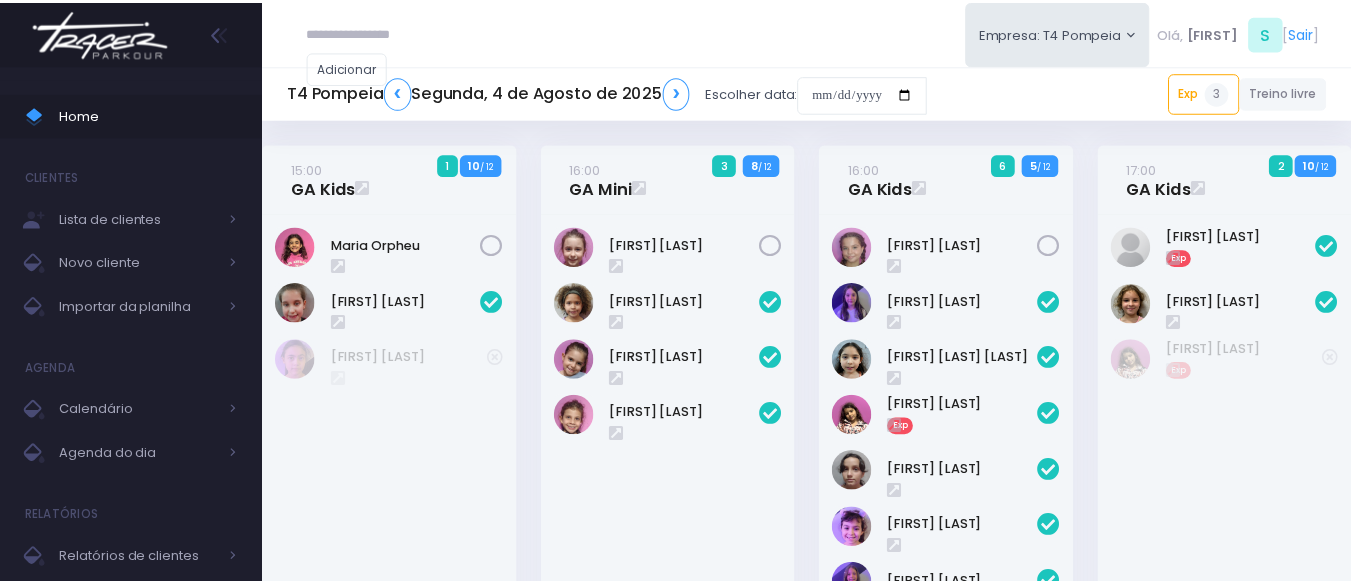 scroll, scrollTop: 659, scrollLeft: 0, axis: vertical 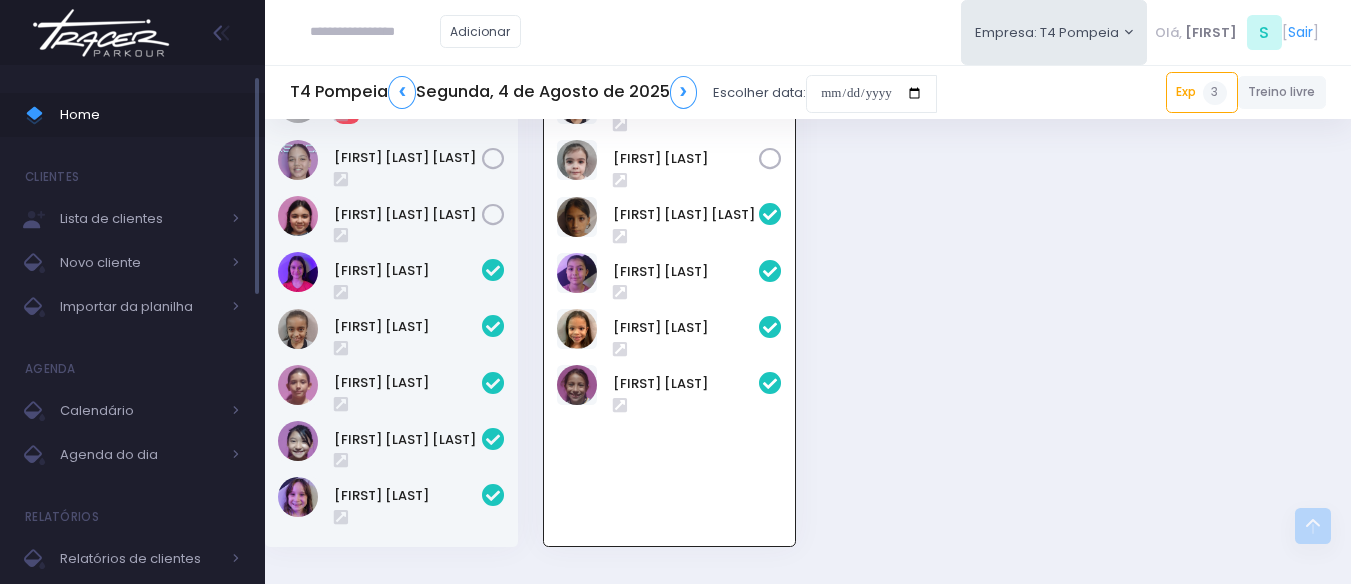 click on "Home" at bounding box center (150, 115) 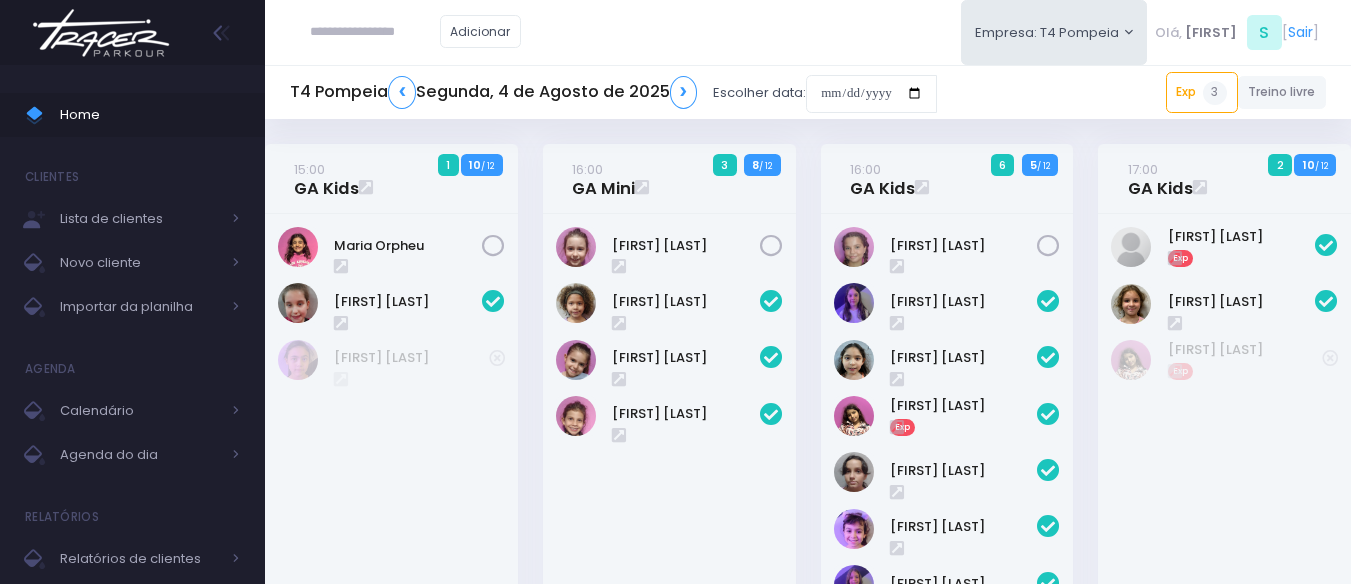scroll, scrollTop: 659, scrollLeft: 0, axis: vertical 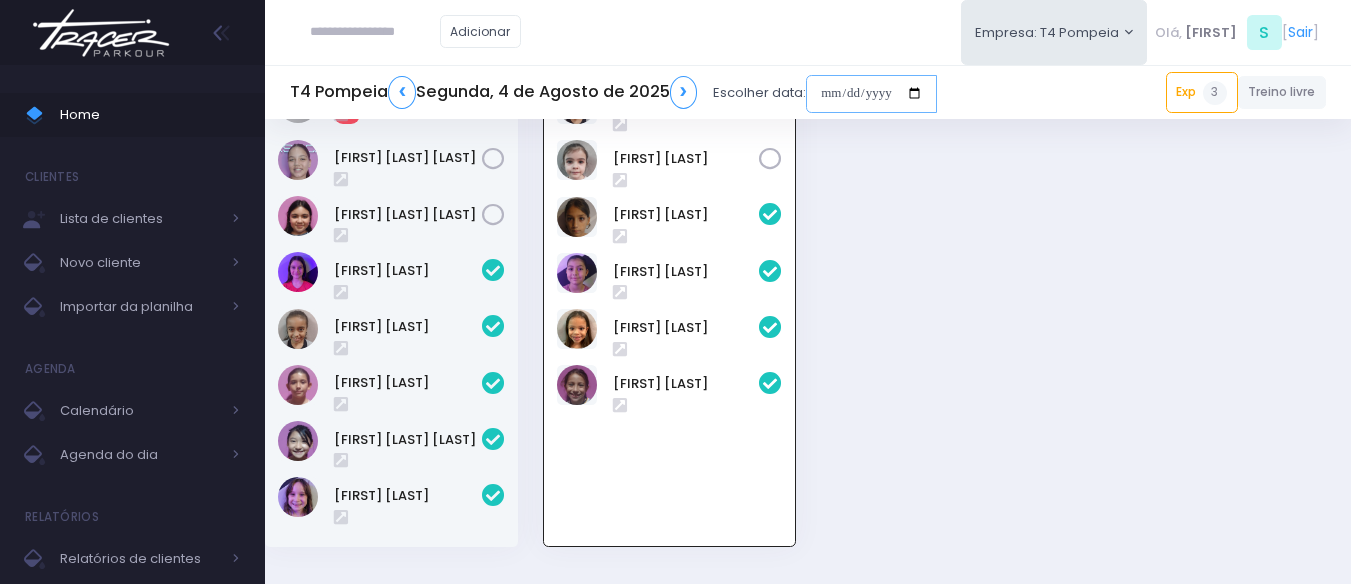 click at bounding box center [871, 94] 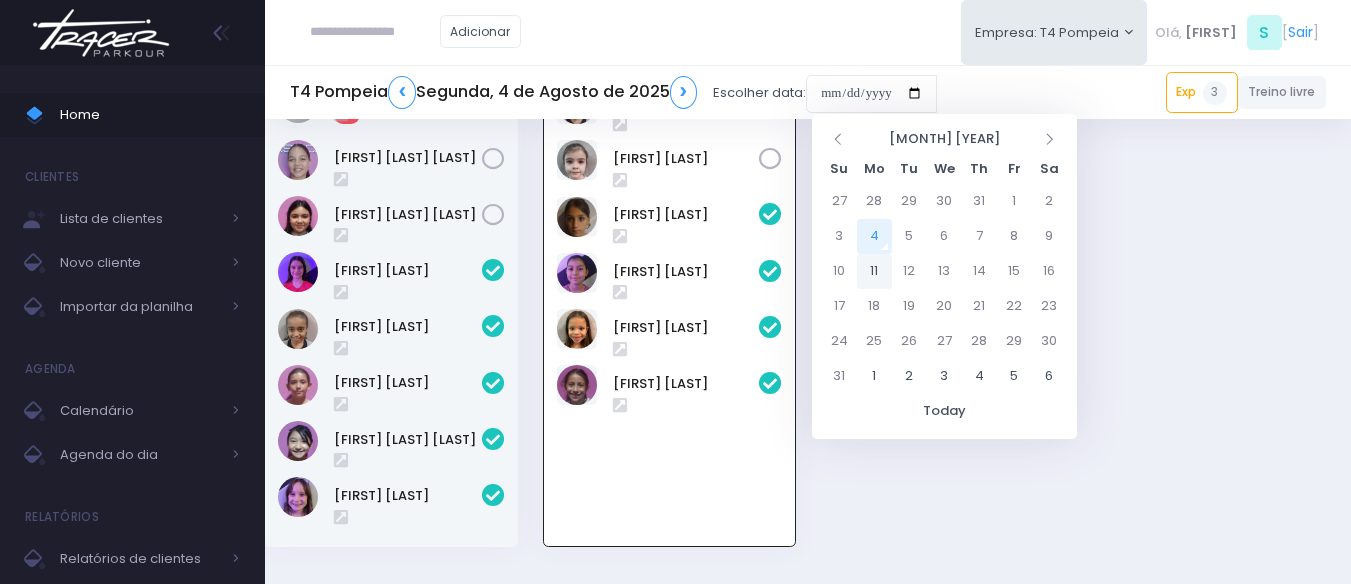 click on "11" at bounding box center (874, 271) 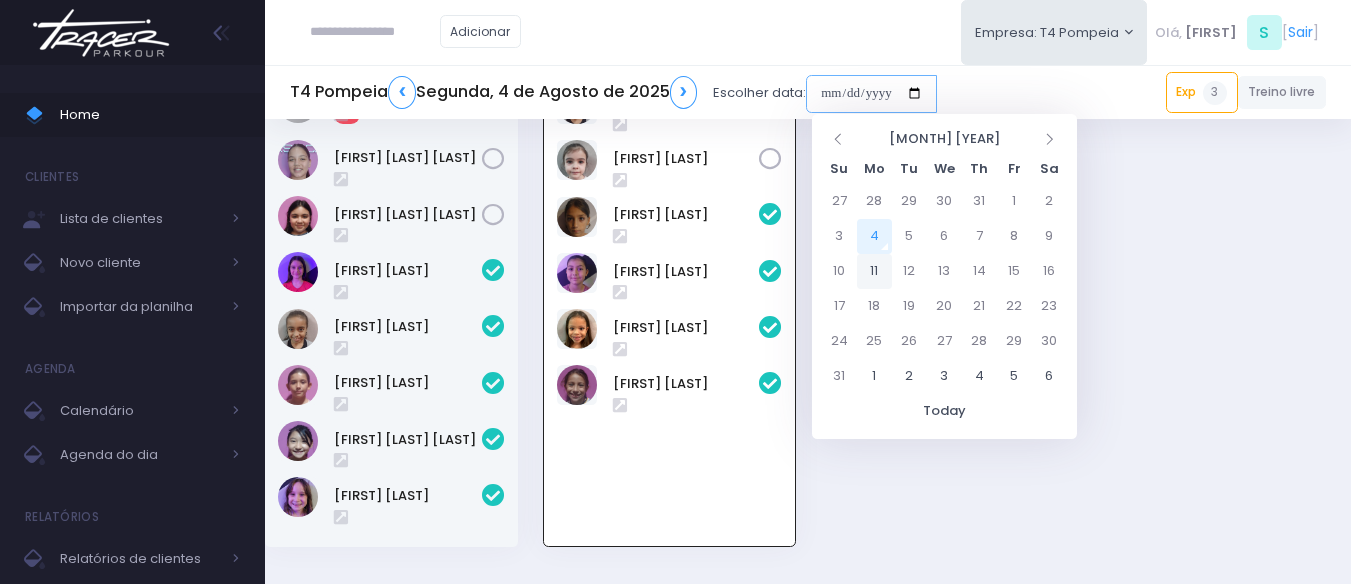 type on "**********" 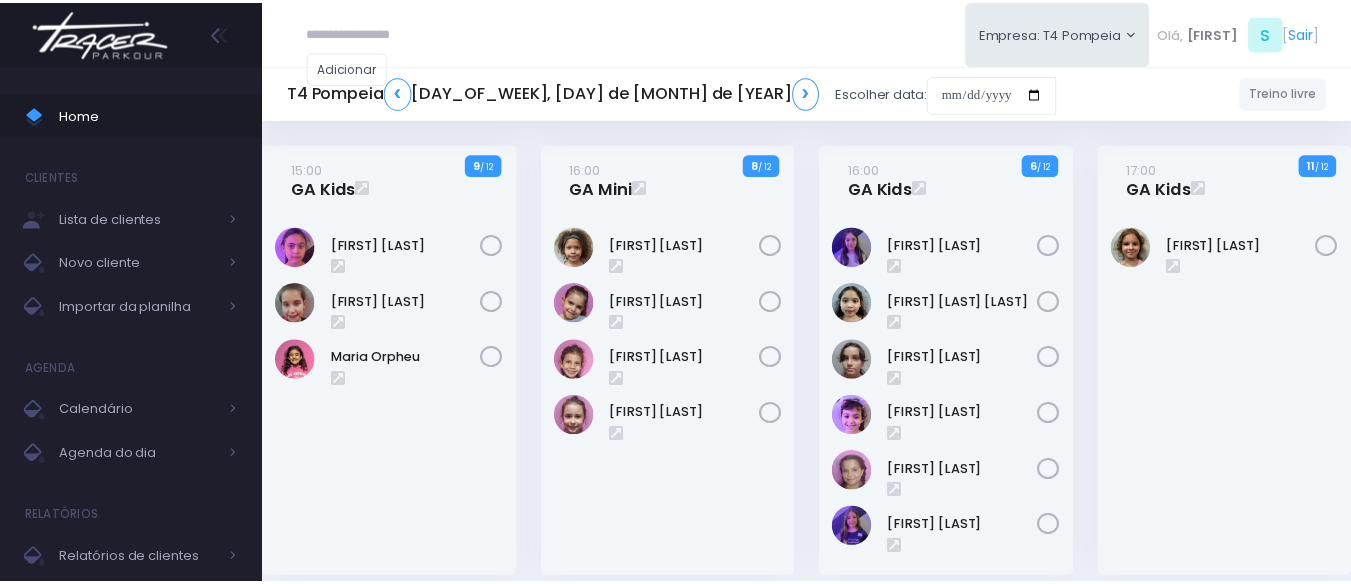 scroll, scrollTop: 0, scrollLeft: 0, axis: both 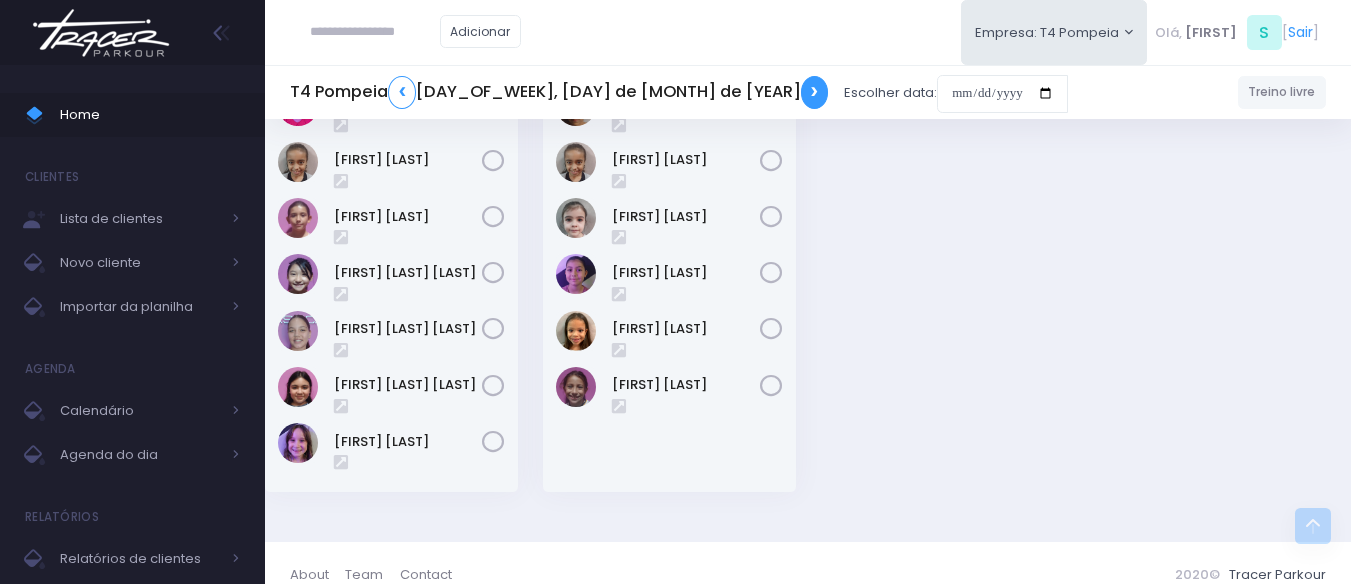 click on "❯" at bounding box center (815, 92) 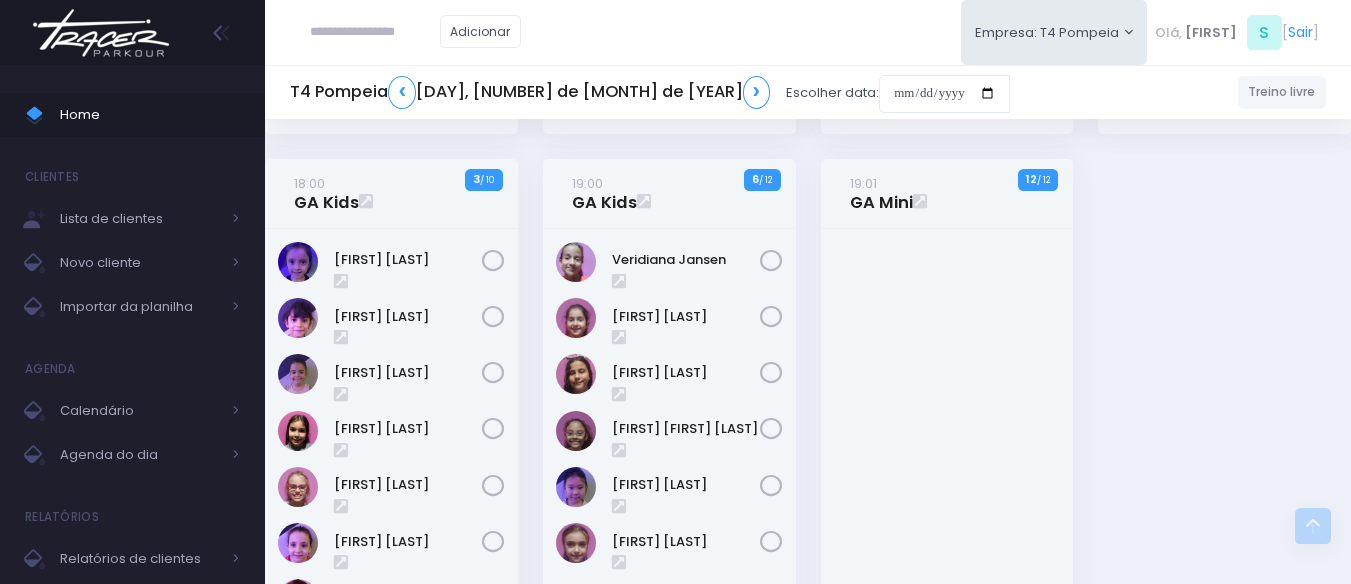 scroll, scrollTop: 680, scrollLeft: 0, axis: vertical 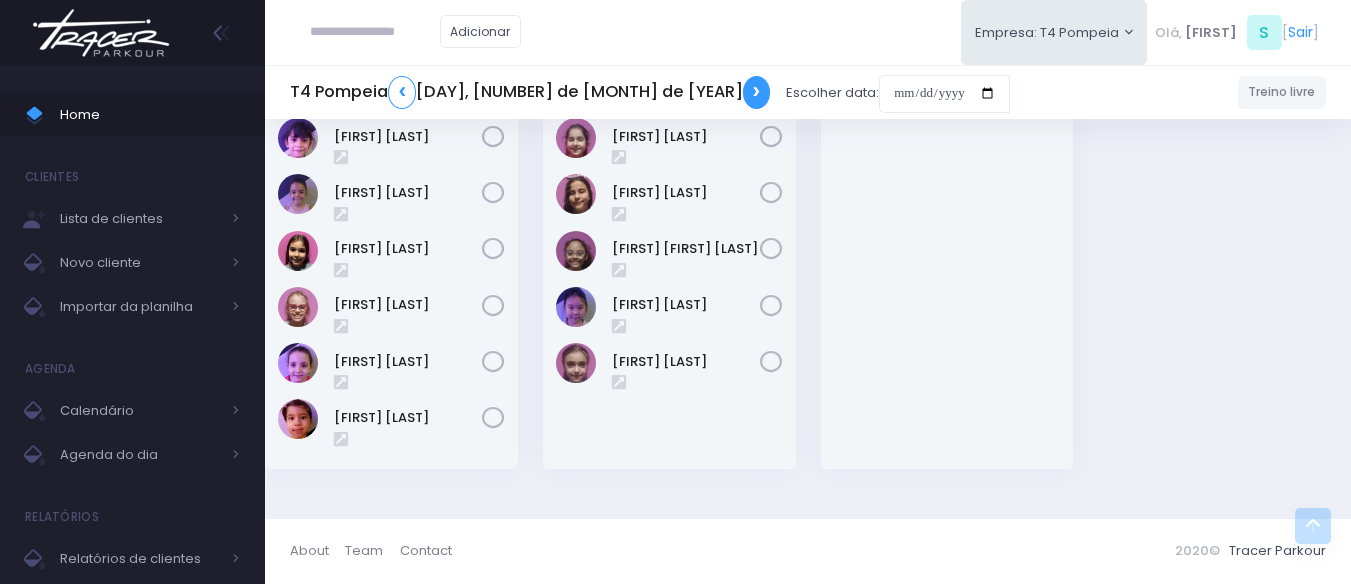 click on "❯" at bounding box center (757, 92) 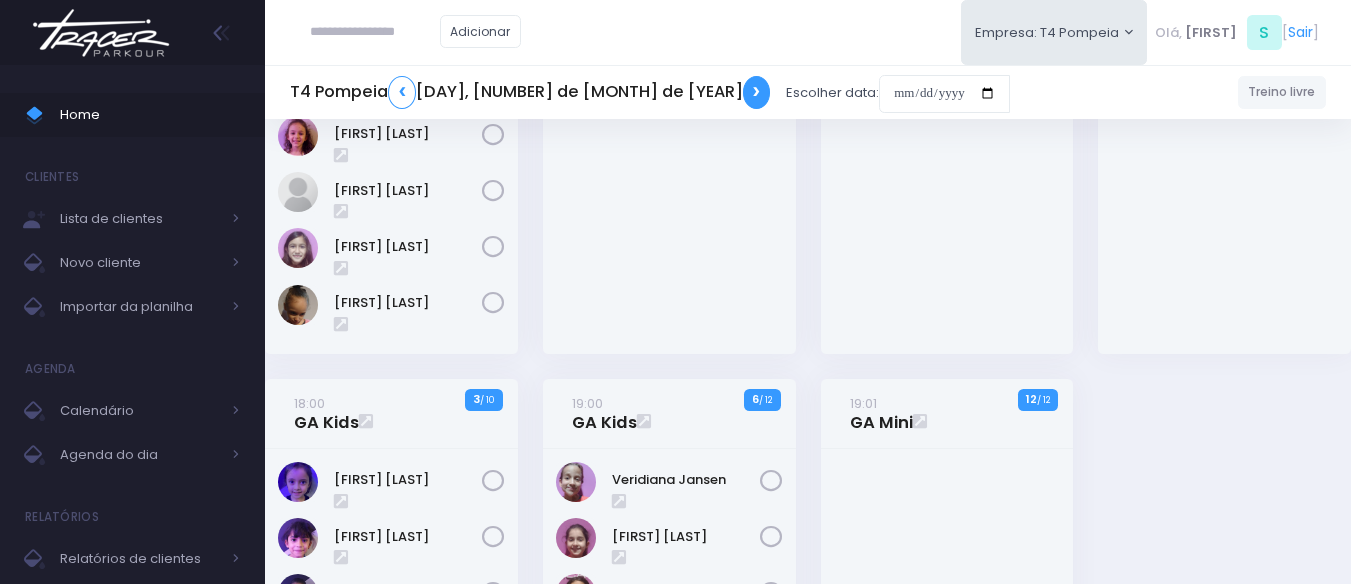 scroll, scrollTop: 0, scrollLeft: 0, axis: both 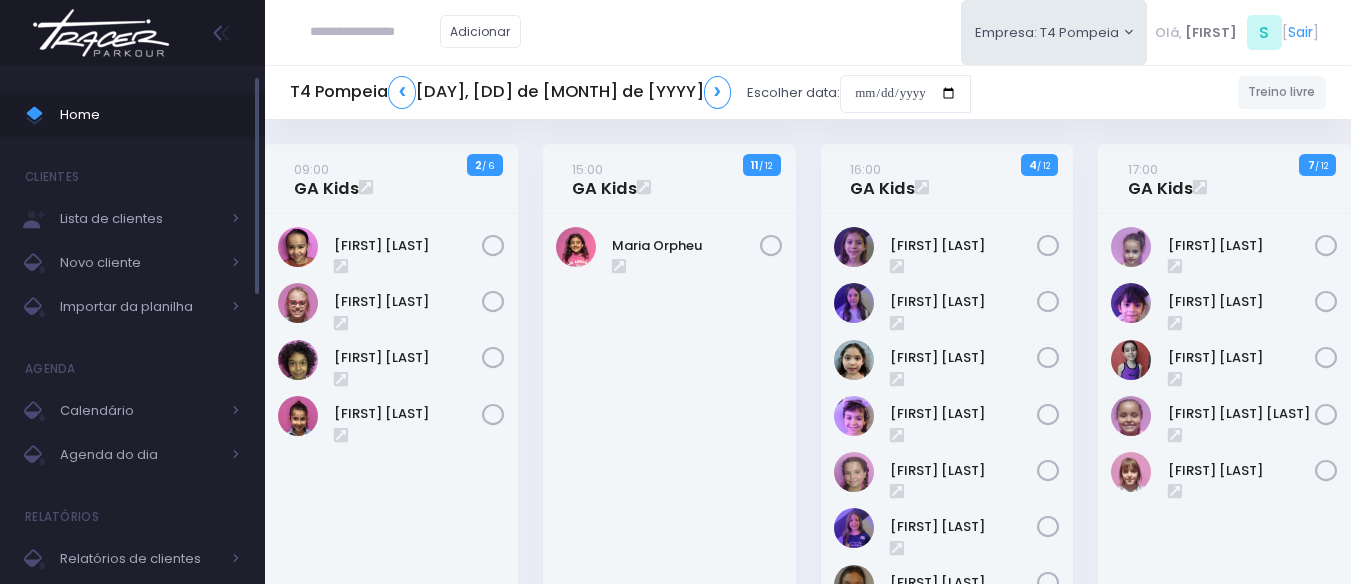 click on "Home" at bounding box center (150, 115) 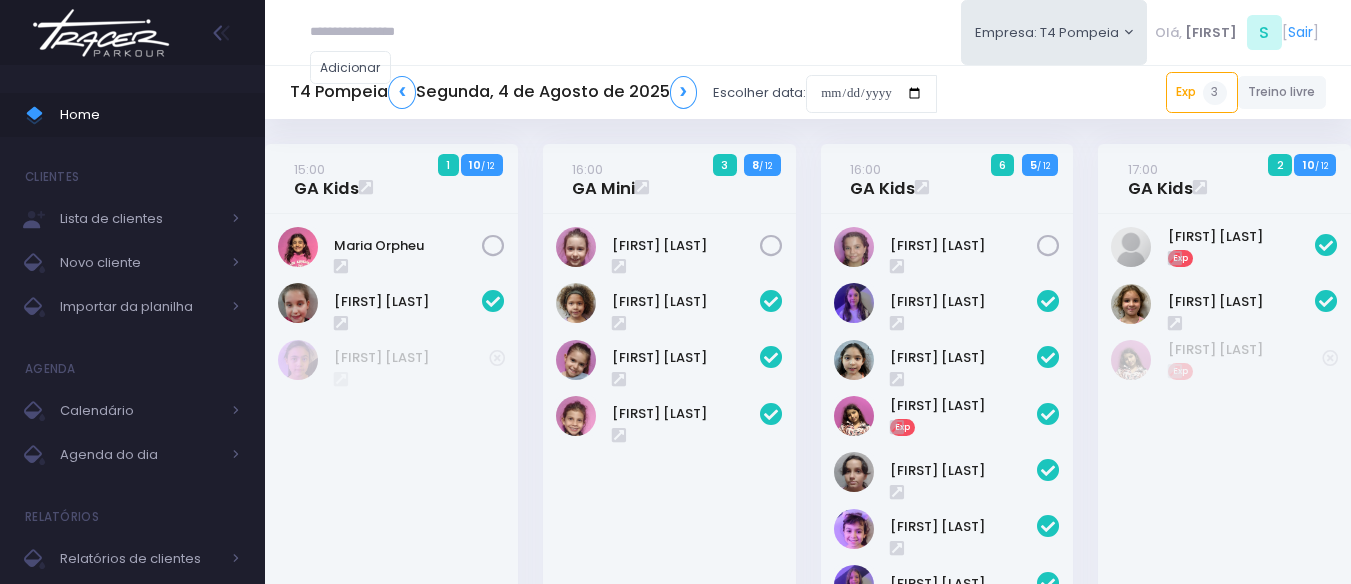 scroll, scrollTop: 659, scrollLeft: 0, axis: vertical 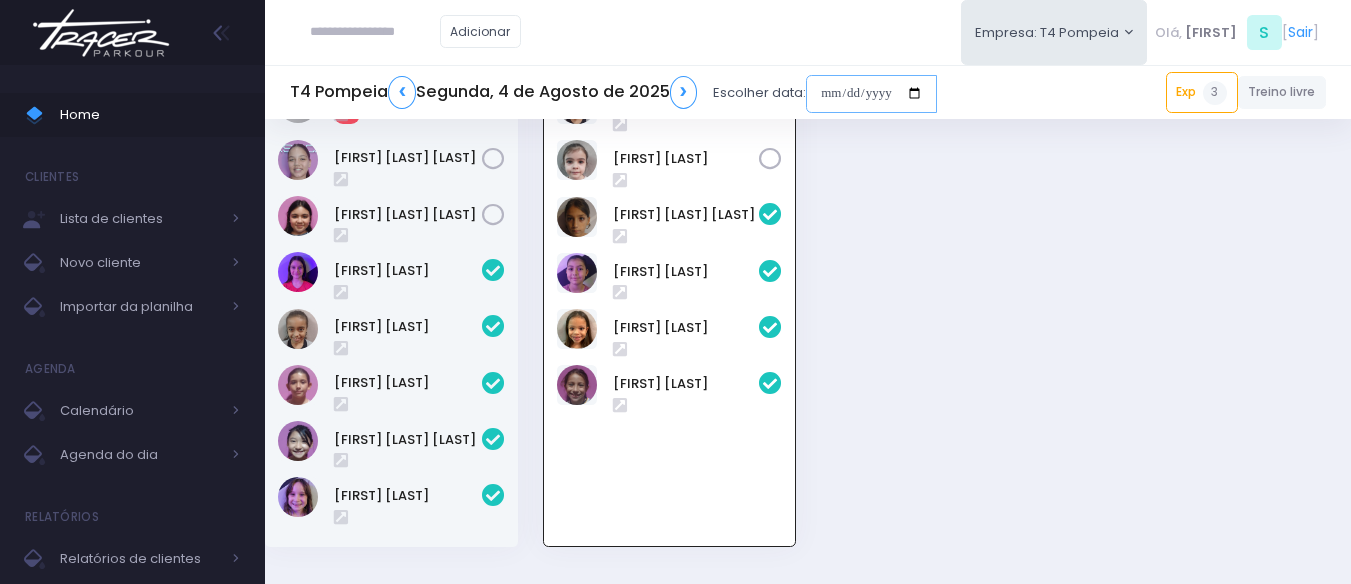 click at bounding box center (871, 94) 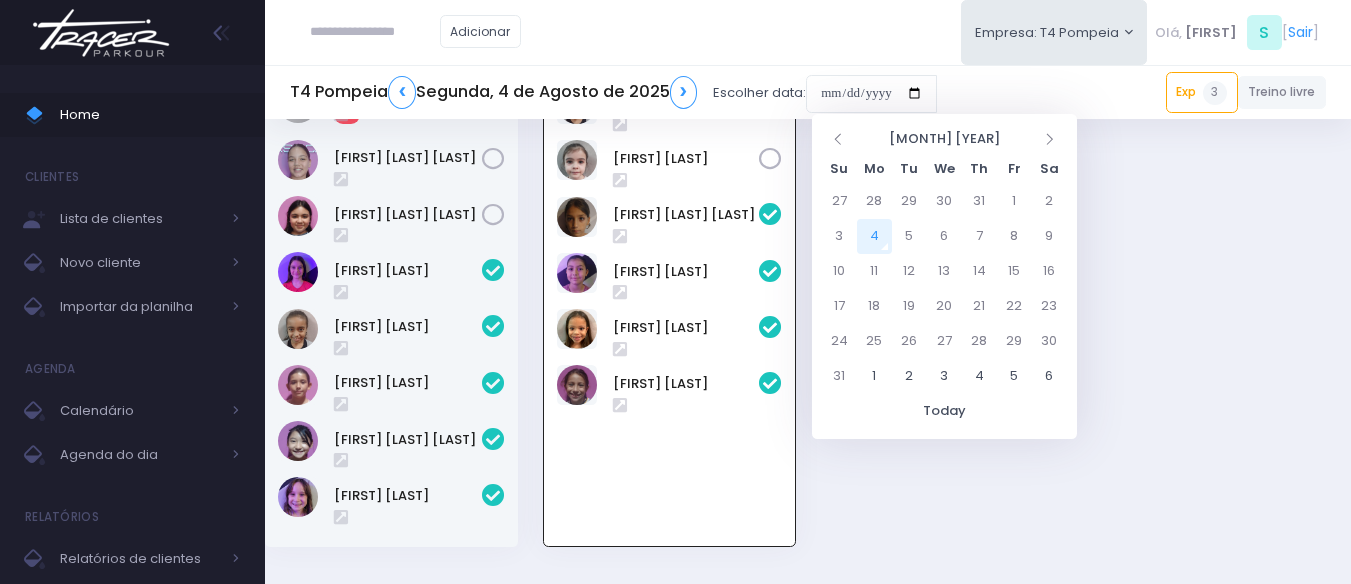 drag, startPoint x: 1046, startPoint y: 465, endPoint x: 791, endPoint y: 121, distance: 428.20673 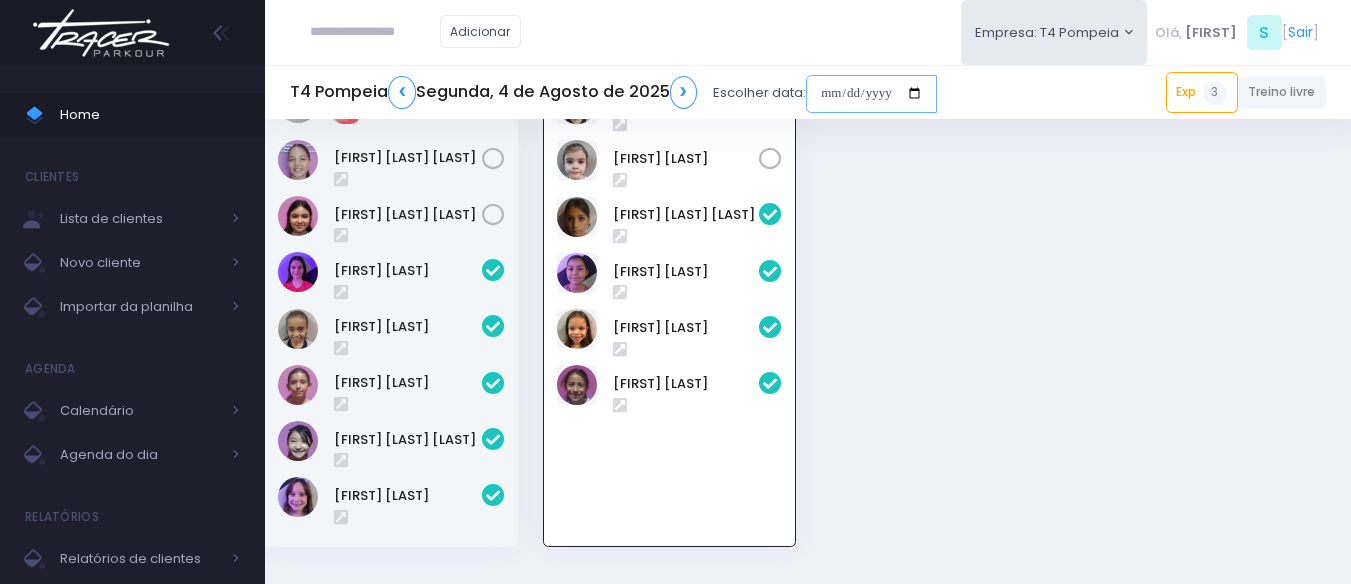 click at bounding box center [871, 94] 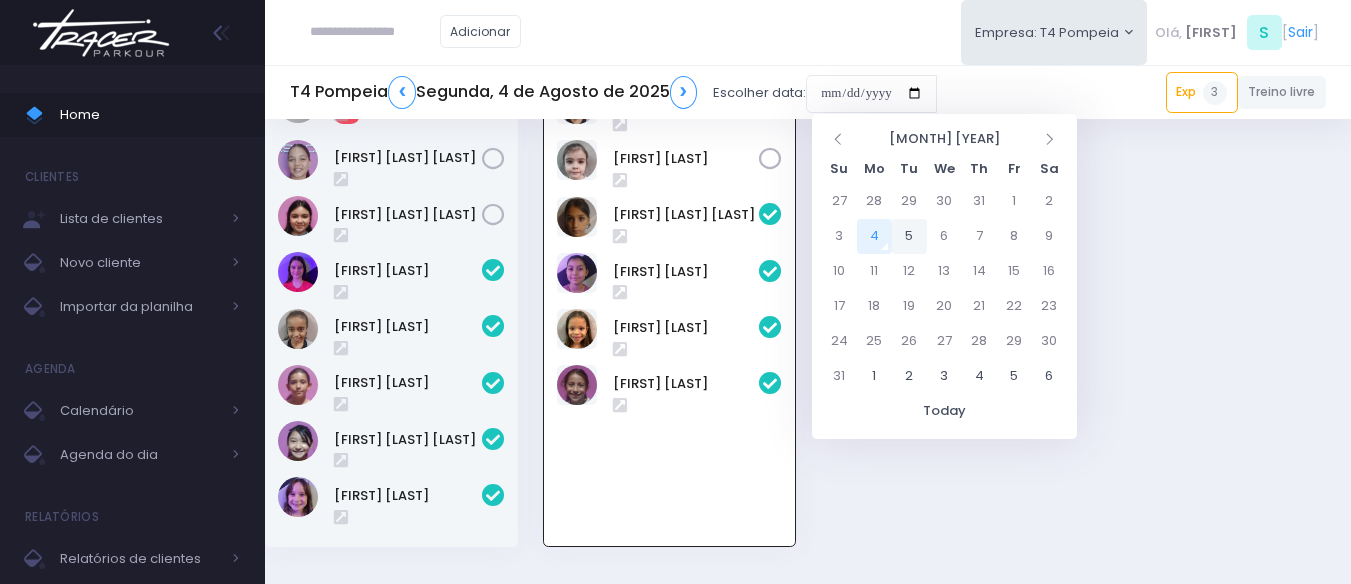 click on "5" at bounding box center [909, 236] 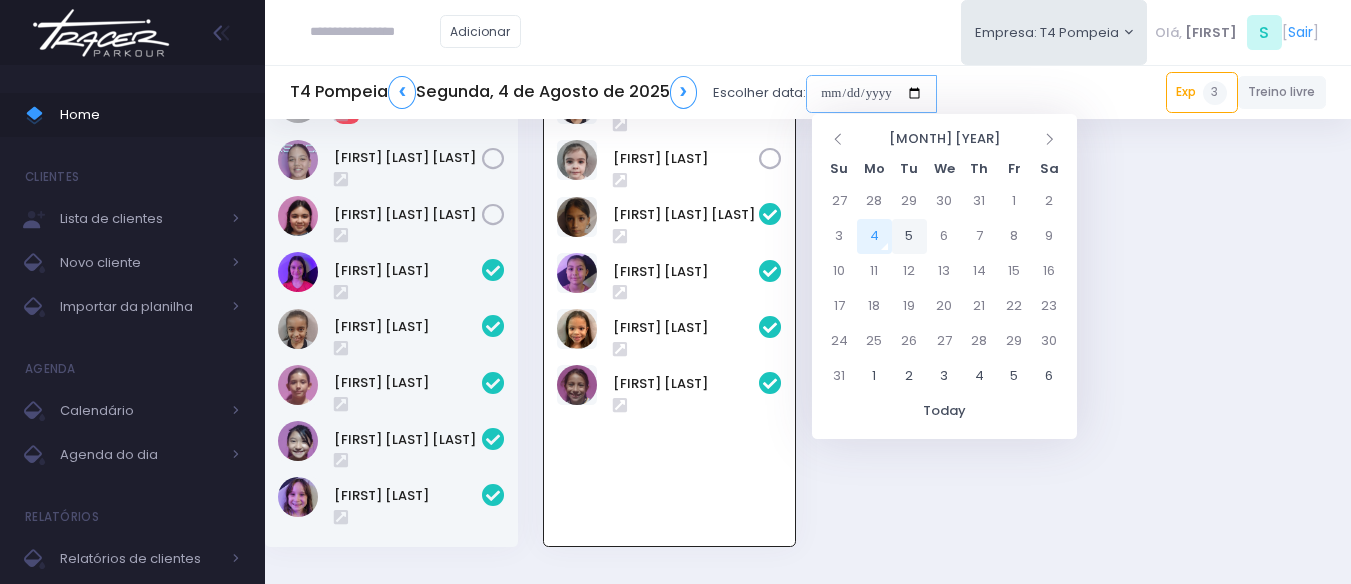type on "**********" 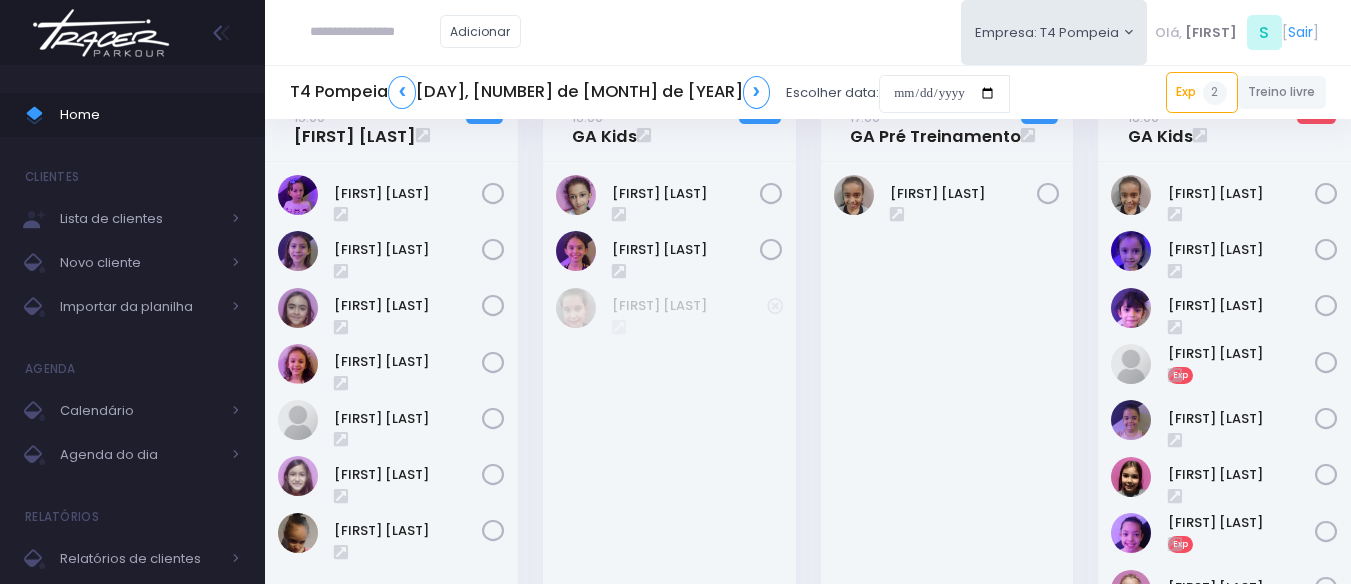 scroll, scrollTop: 0, scrollLeft: 0, axis: both 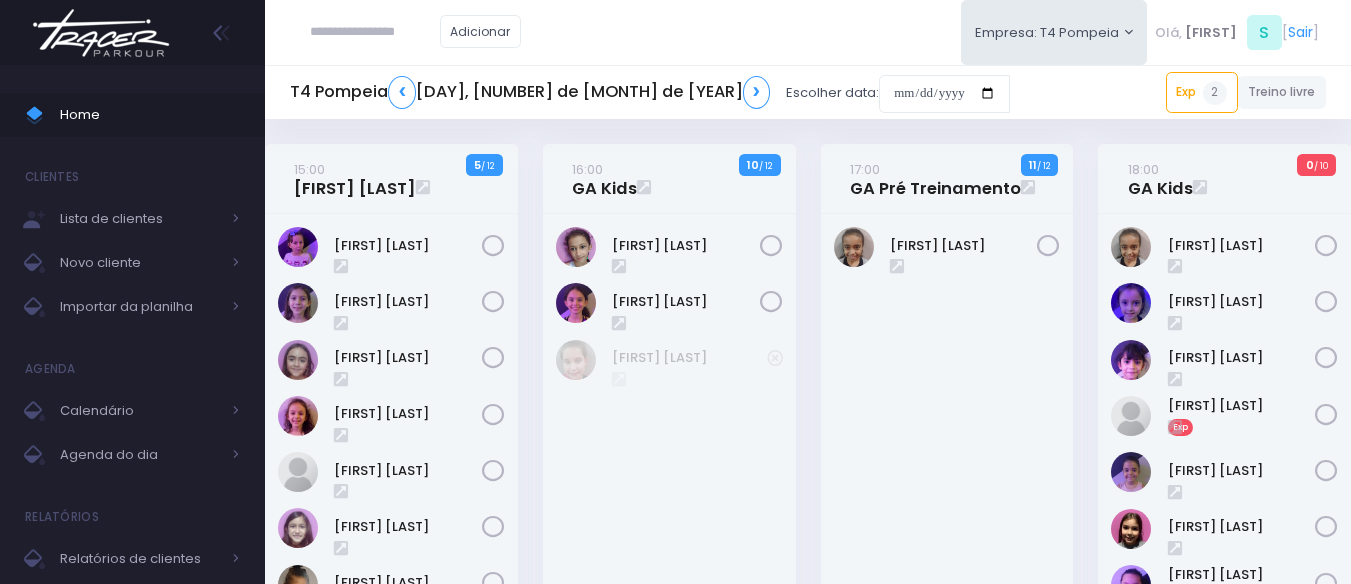 click on "T4 Pompeia  ❮
Terça, 5 de Agosto de 2025  ❯
Escolher data:
Exp 2
18:00  Nina amorim
18:00  Julia Gomes
Treino livre" at bounding box center [808, 743] 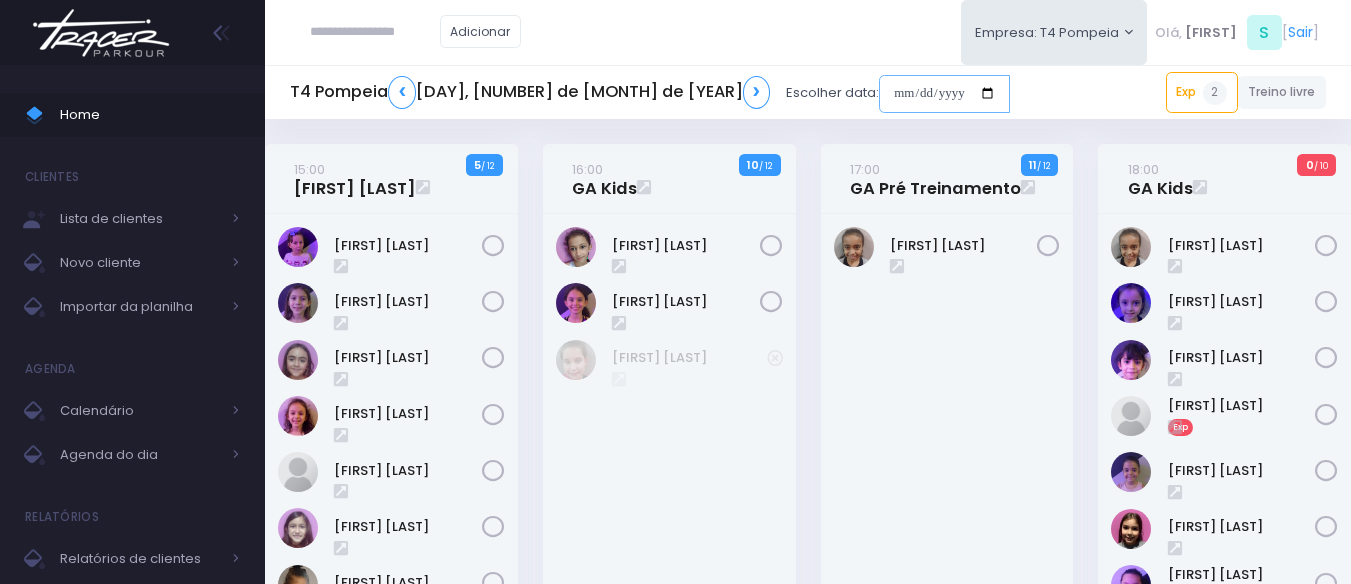 click at bounding box center (944, 94) 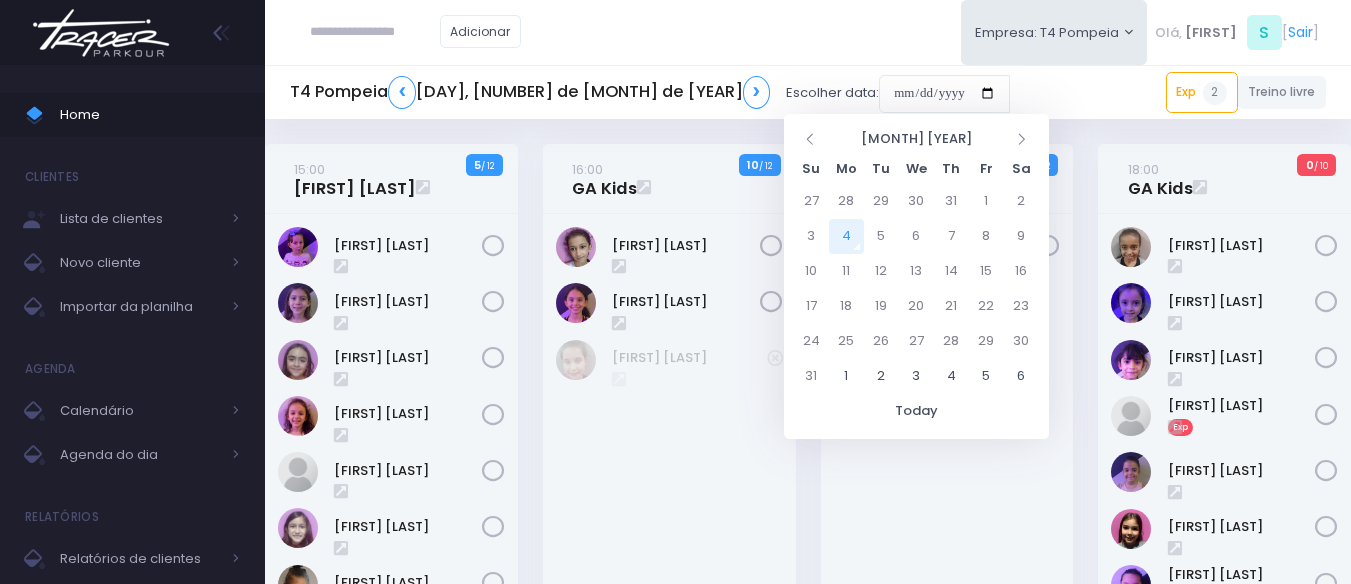 click on "4" at bounding box center [846, 236] 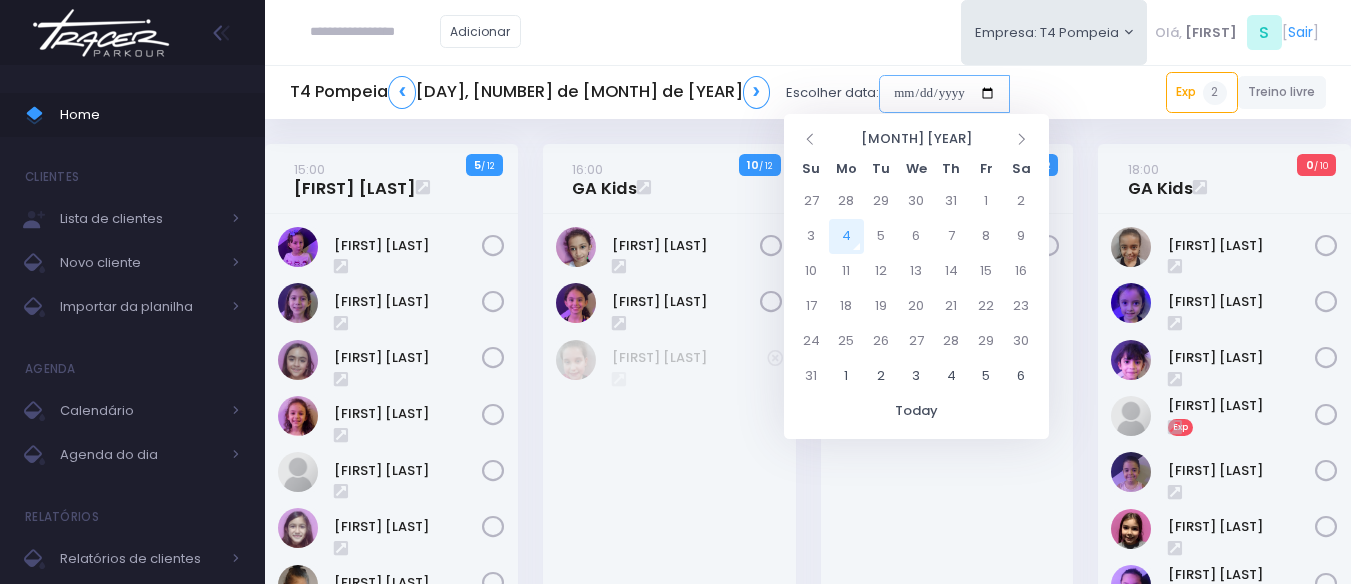 type on "**********" 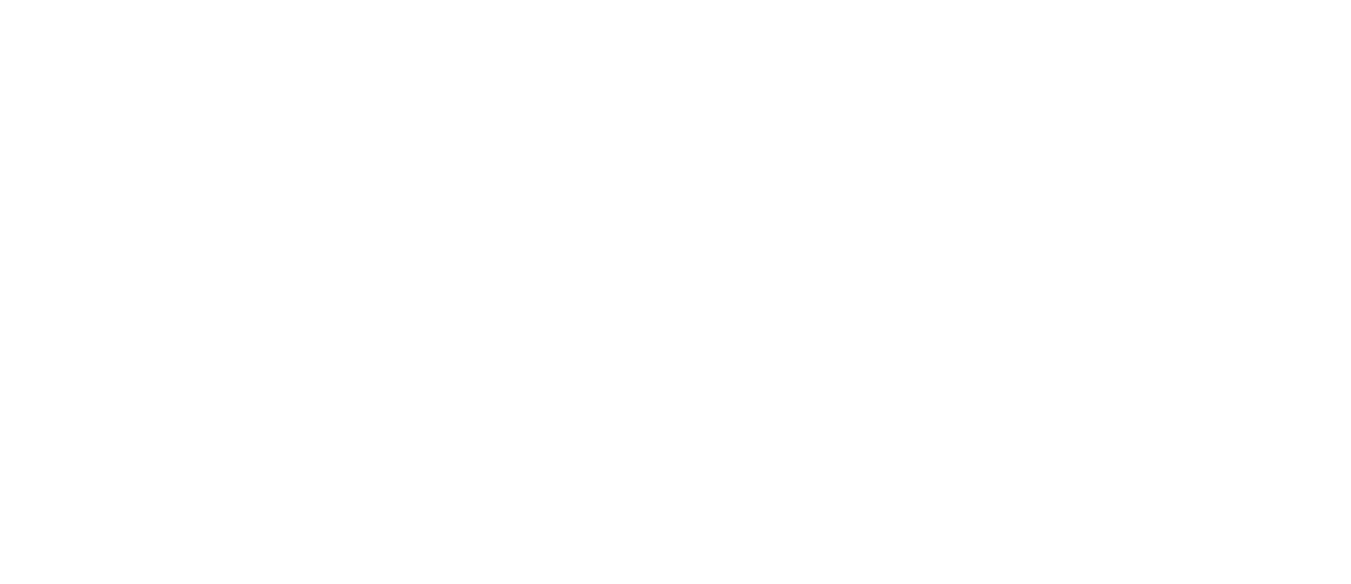 scroll, scrollTop: 0, scrollLeft: 0, axis: both 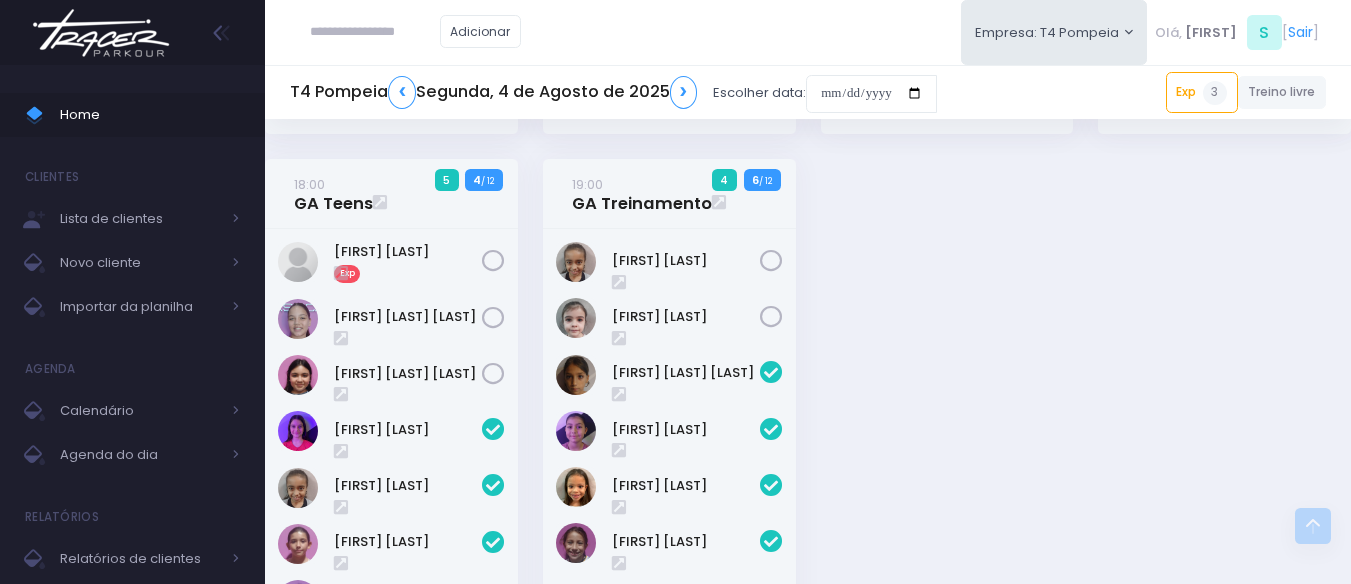click on "T4 Pompeia  ❮
Segunda, 4 de Agosto de [YEAR]  ❯" at bounding box center (493, 92) 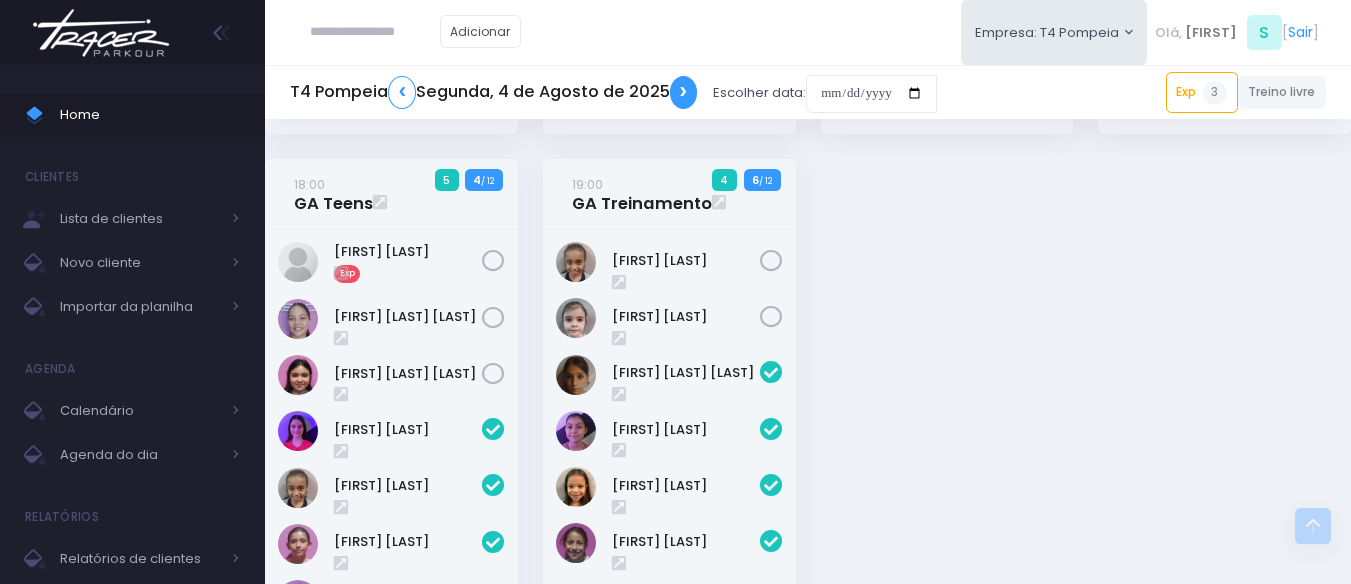 click on "❯" at bounding box center [684, 92] 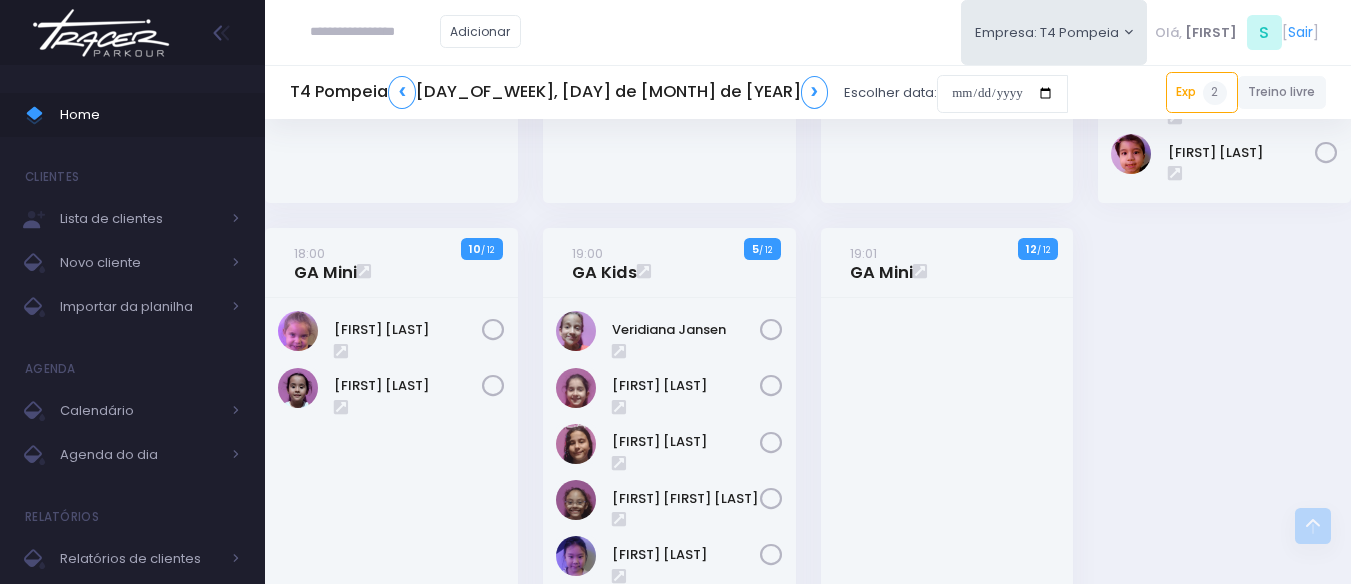 scroll, scrollTop: 852, scrollLeft: 0, axis: vertical 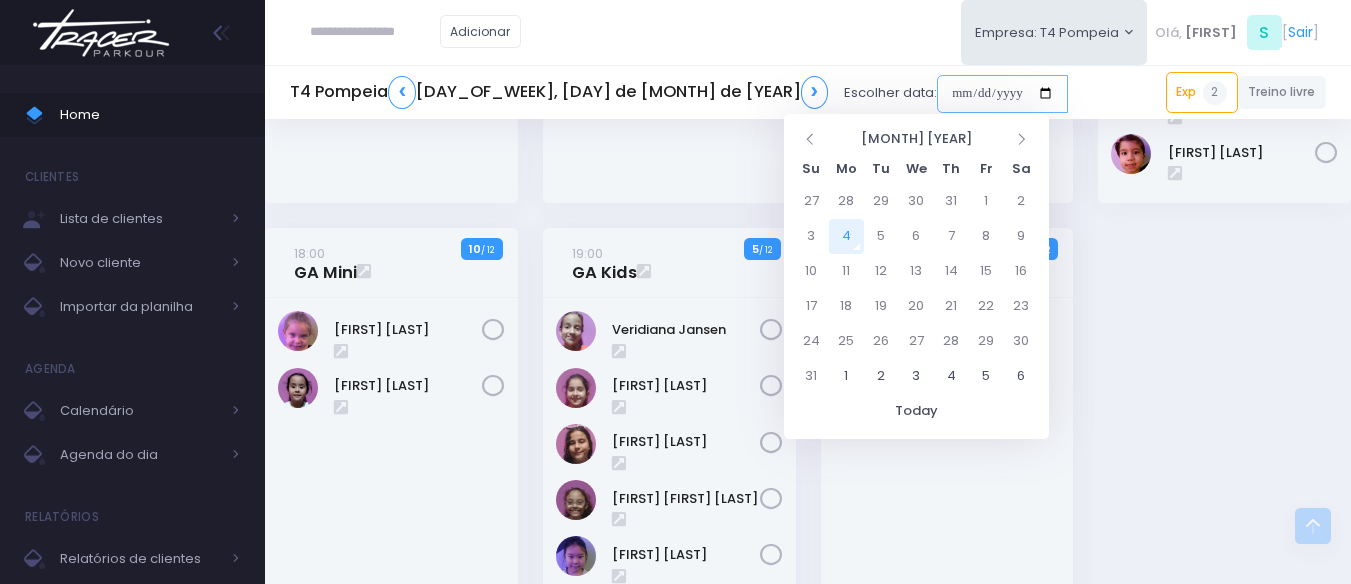 click at bounding box center (1002, 94) 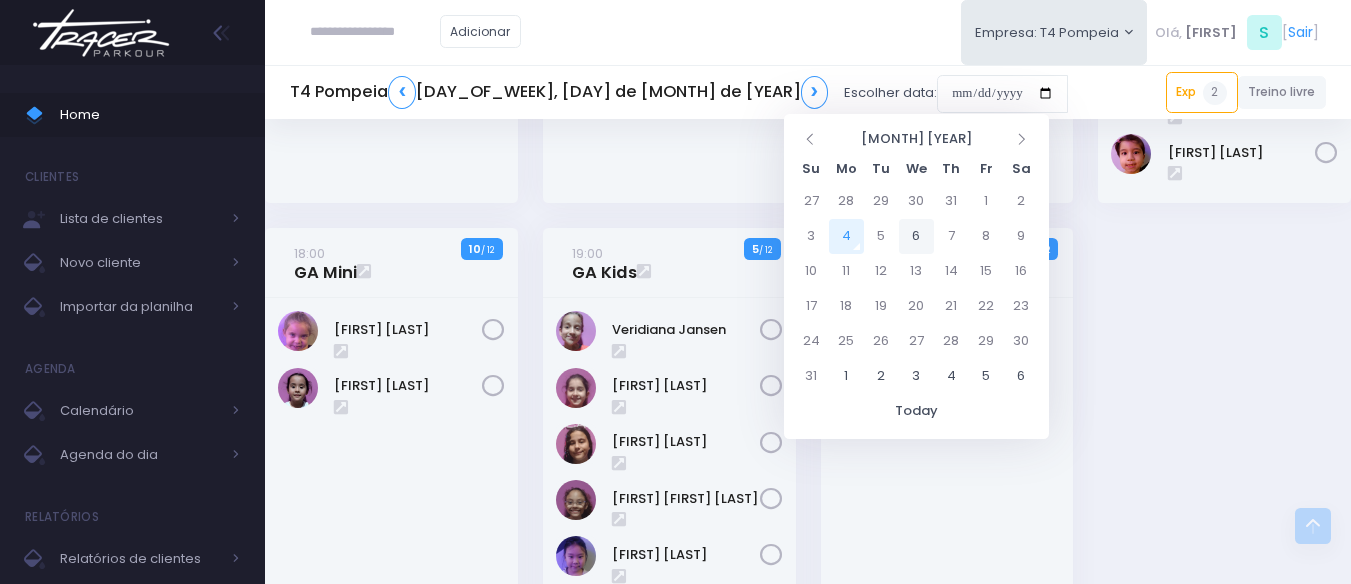 click on "6" at bounding box center [916, 236] 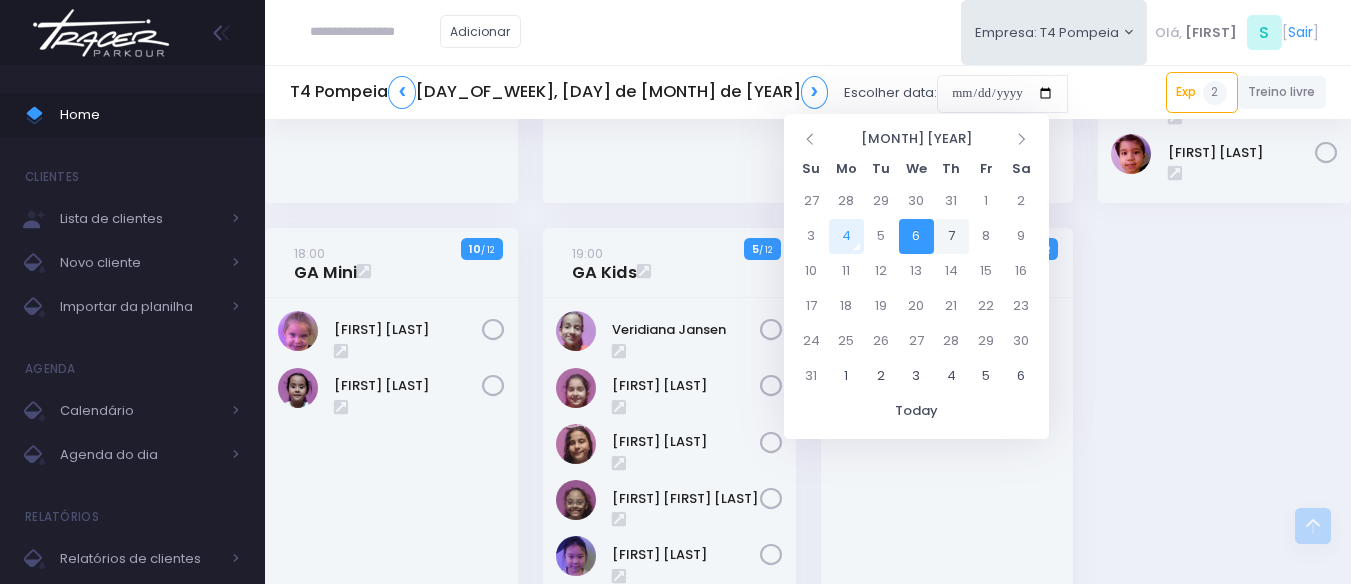 click on "7" at bounding box center (951, 236) 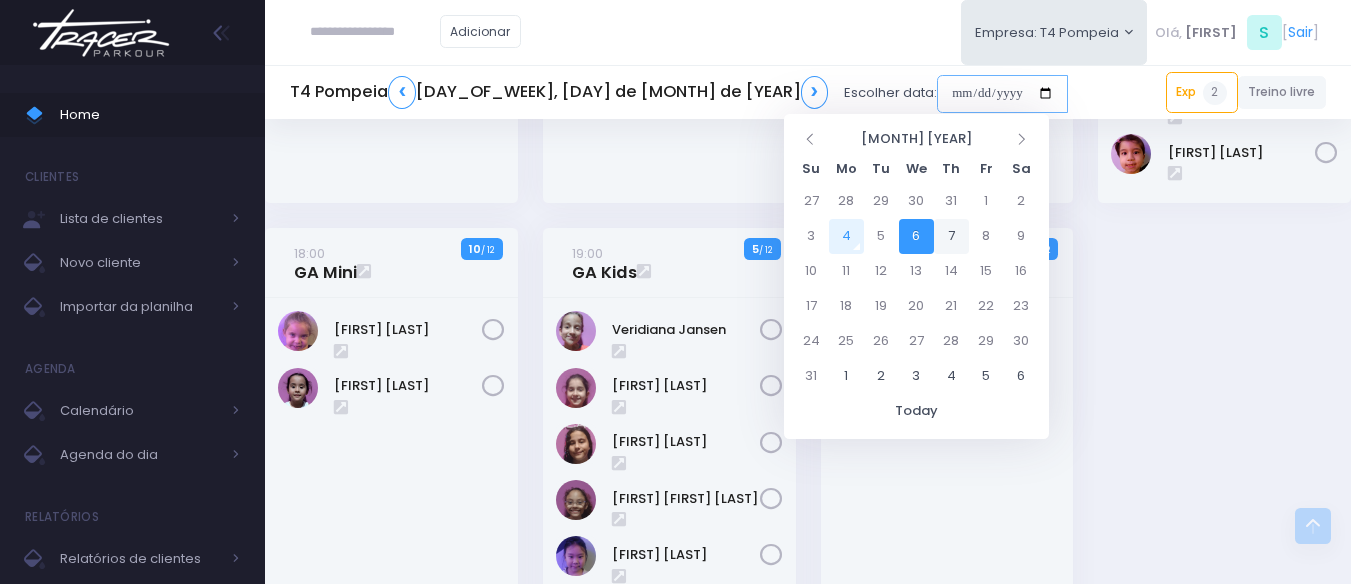 type on "**********" 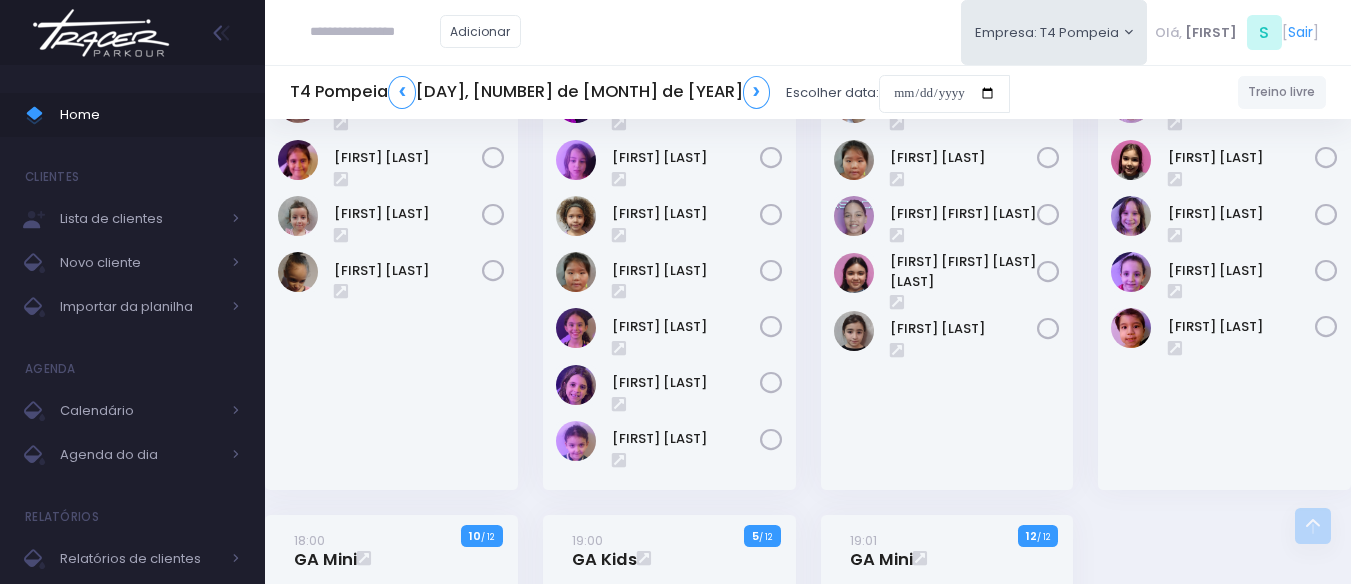 scroll, scrollTop: 0, scrollLeft: 0, axis: both 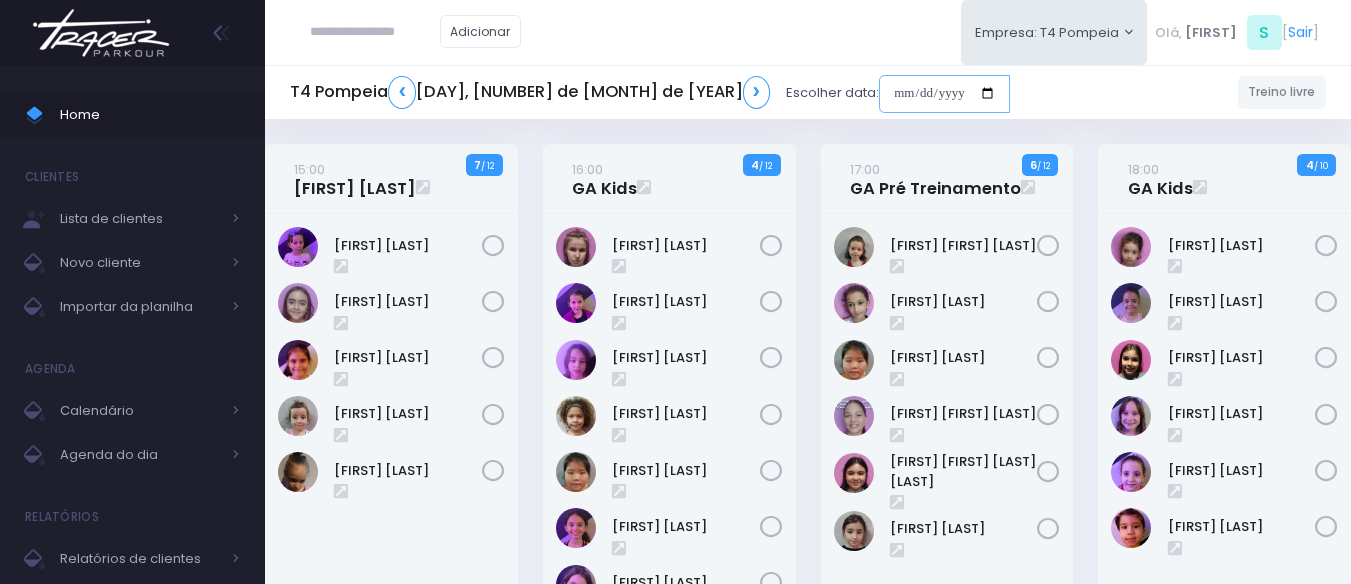 click at bounding box center [944, 94] 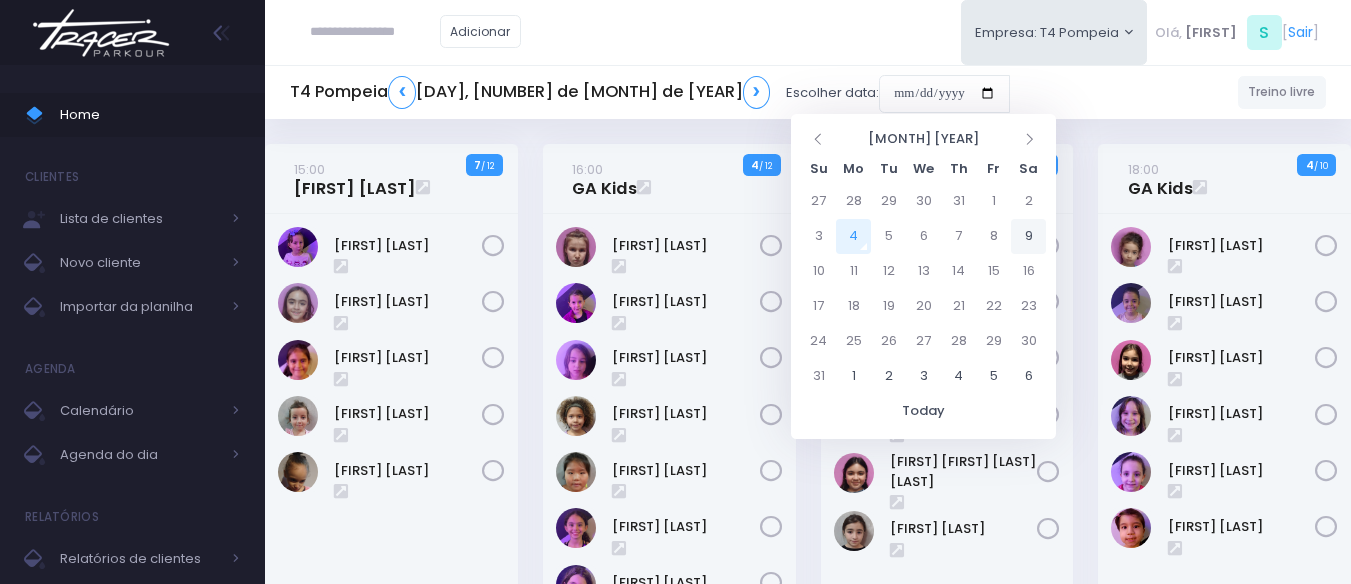 click on "9" at bounding box center [1028, 236] 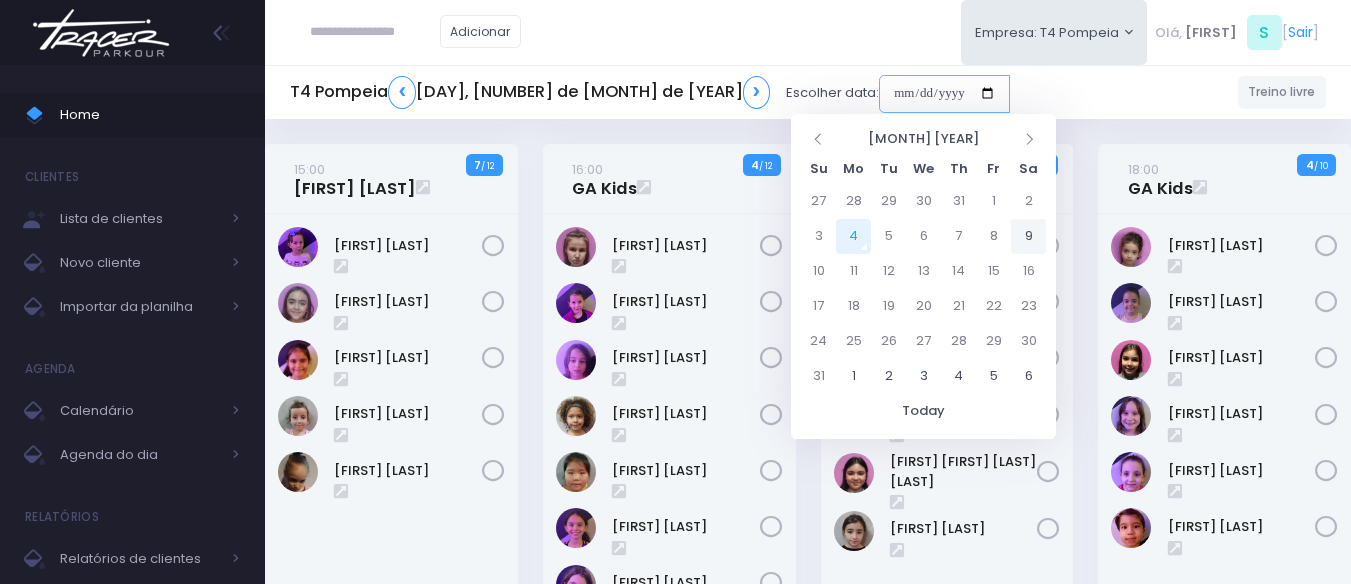 type on "**********" 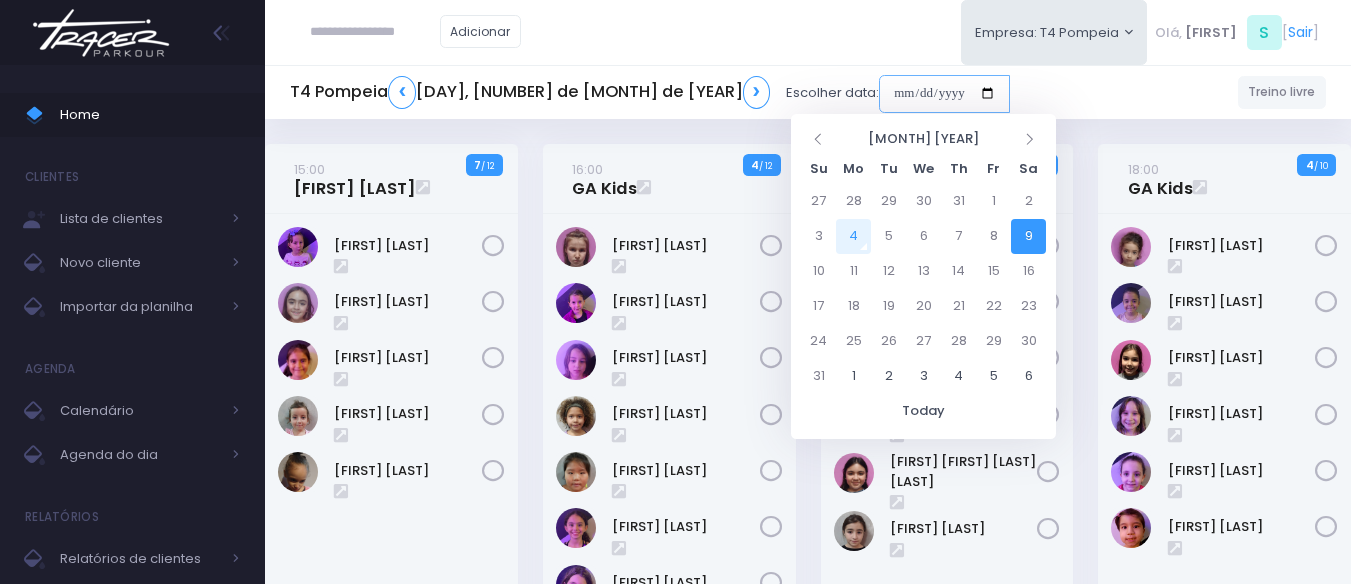 scroll, scrollTop: 300, scrollLeft: 0, axis: vertical 